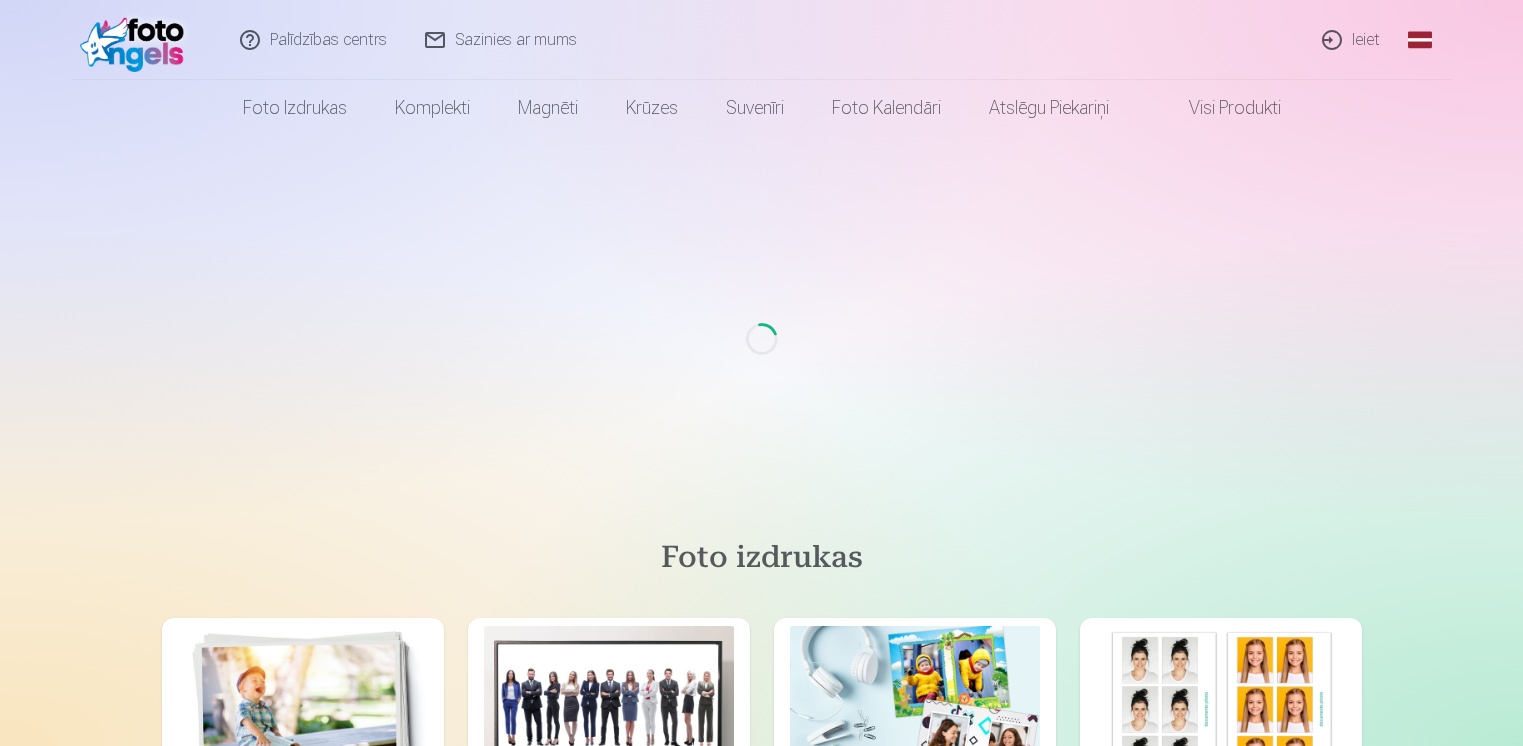 scroll, scrollTop: 0, scrollLeft: 0, axis: both 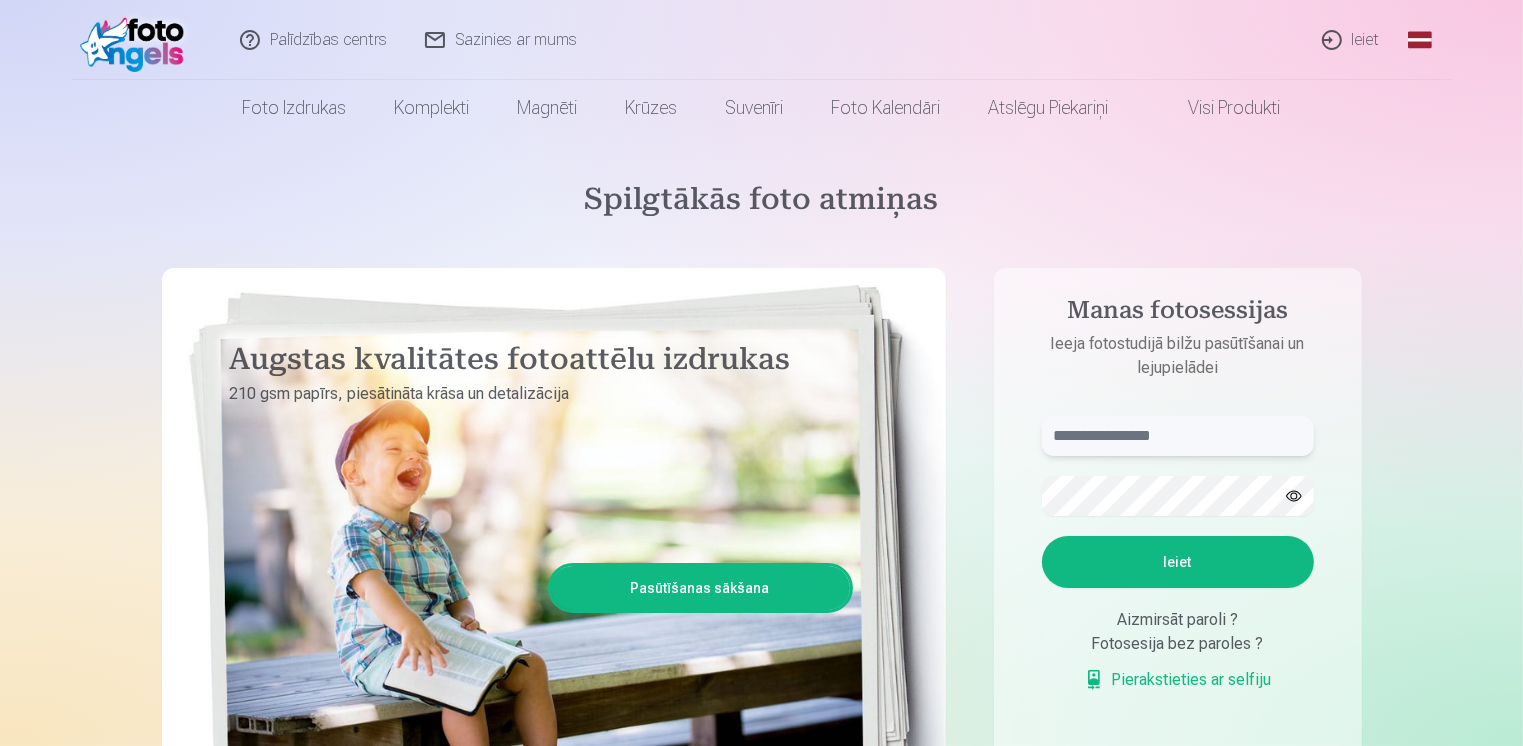 click at bounding box center (1178, 436) 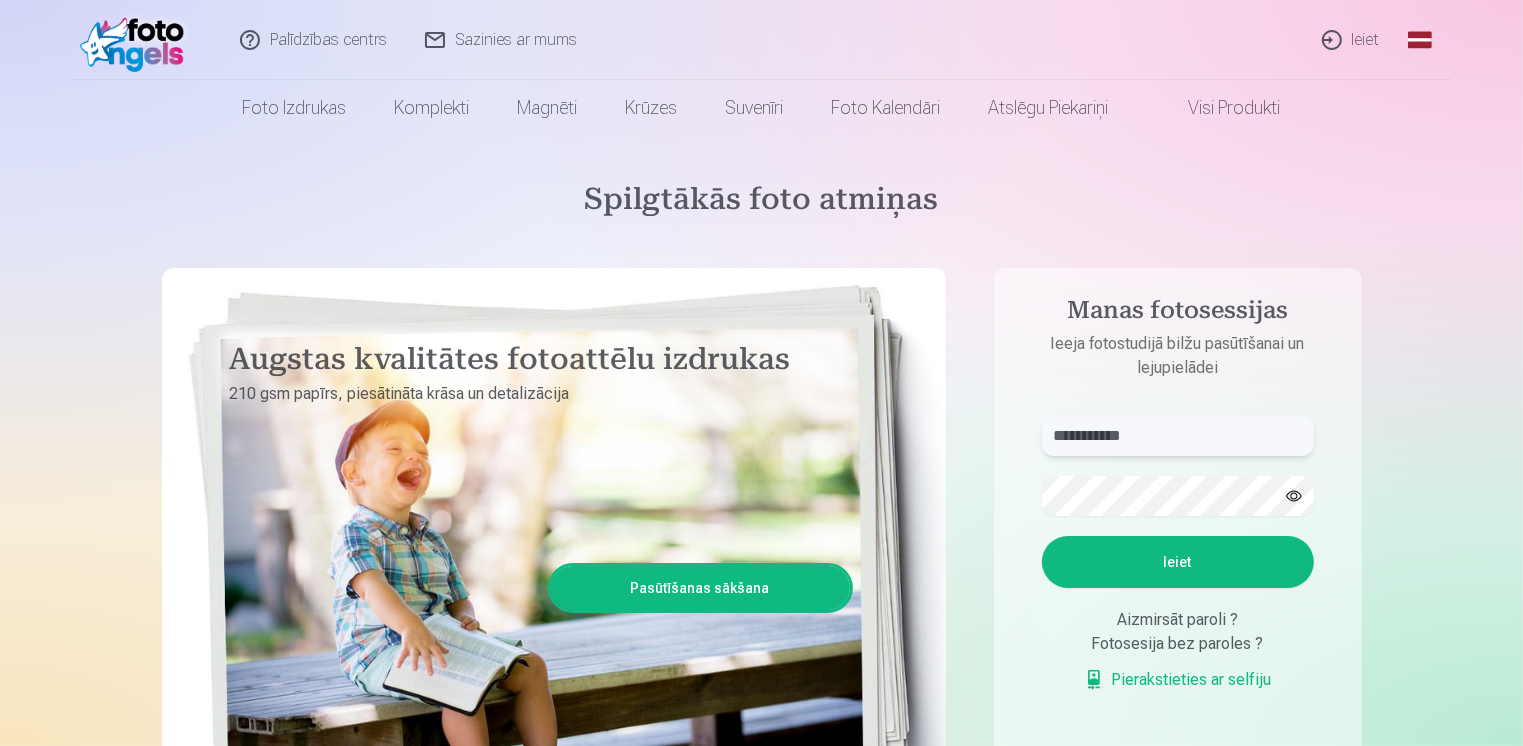 type on "**********" 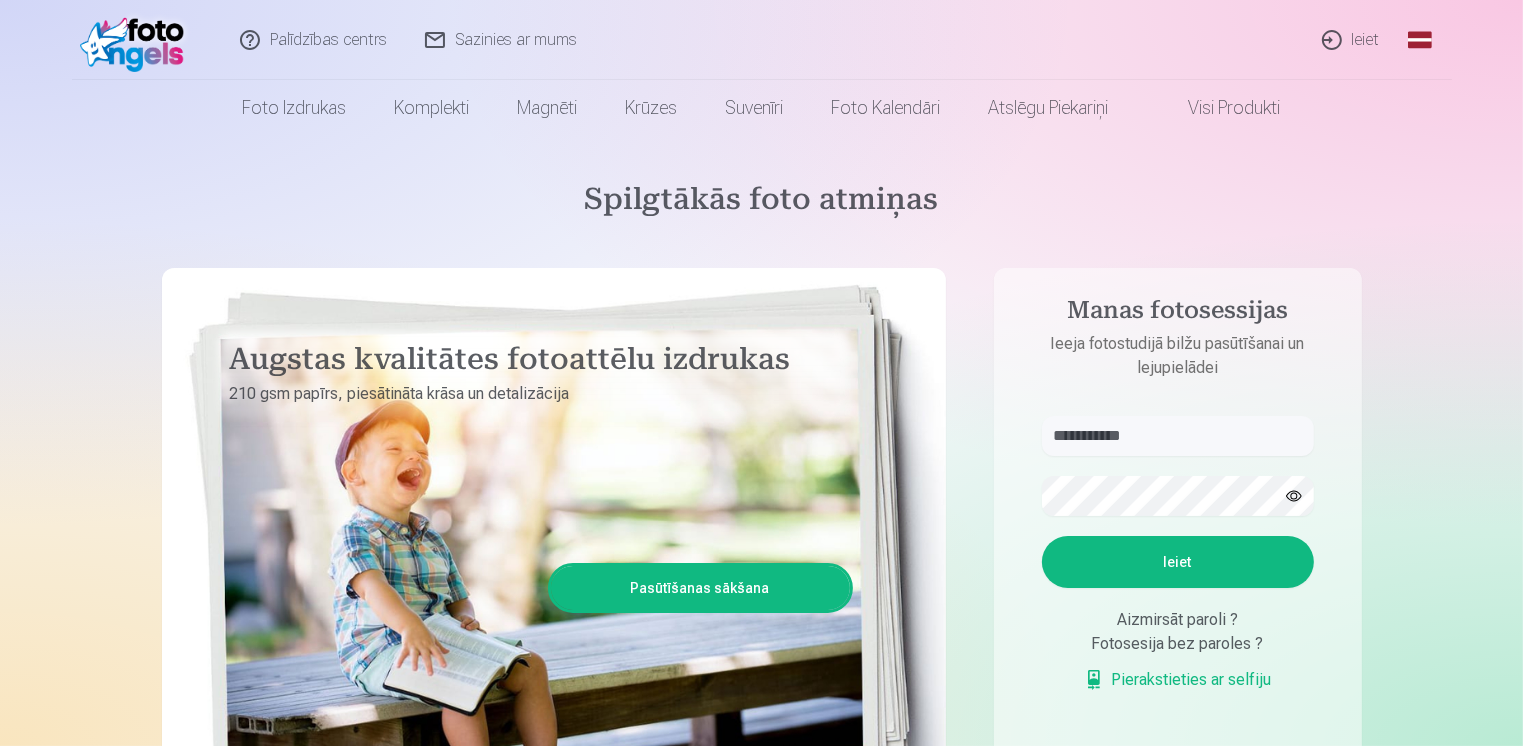 click on "Ieiet" at bounding box center (1178, 562) 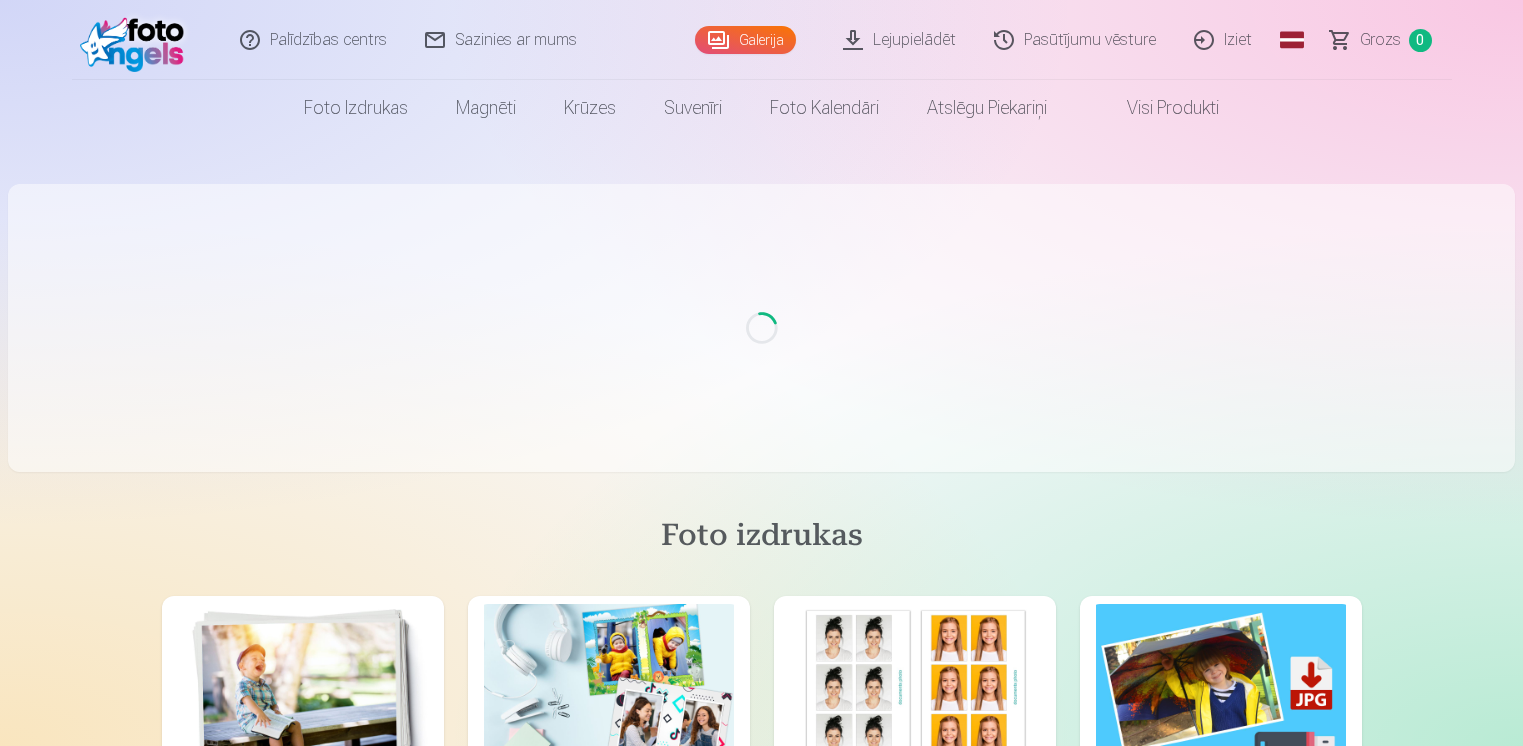 scroll, scrollTop: 0, scrollLeft: 0, axis: both 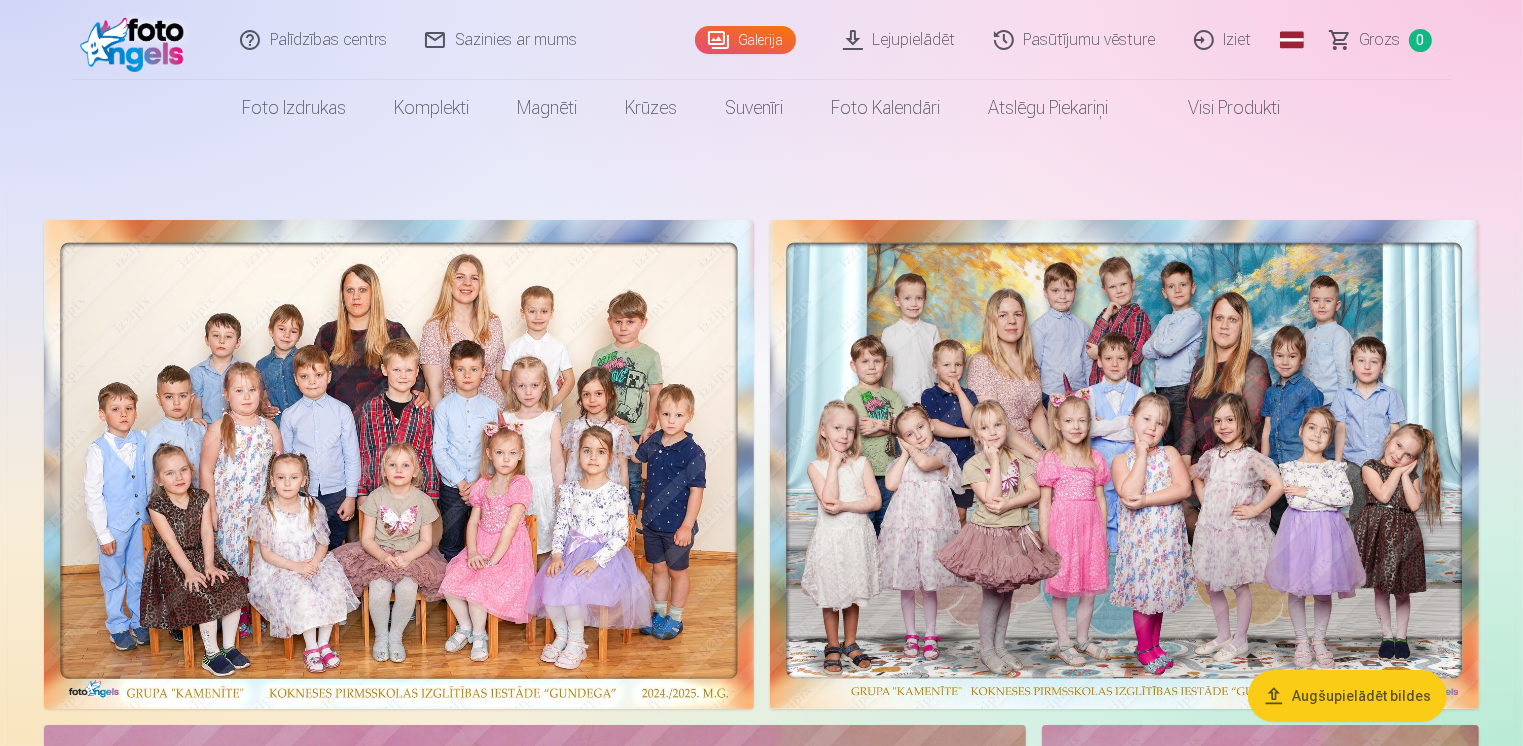 drag, startPoint x: 1521, startPoint y: 22, endPoint x: 1521, endPoint y: 39, distance: 17 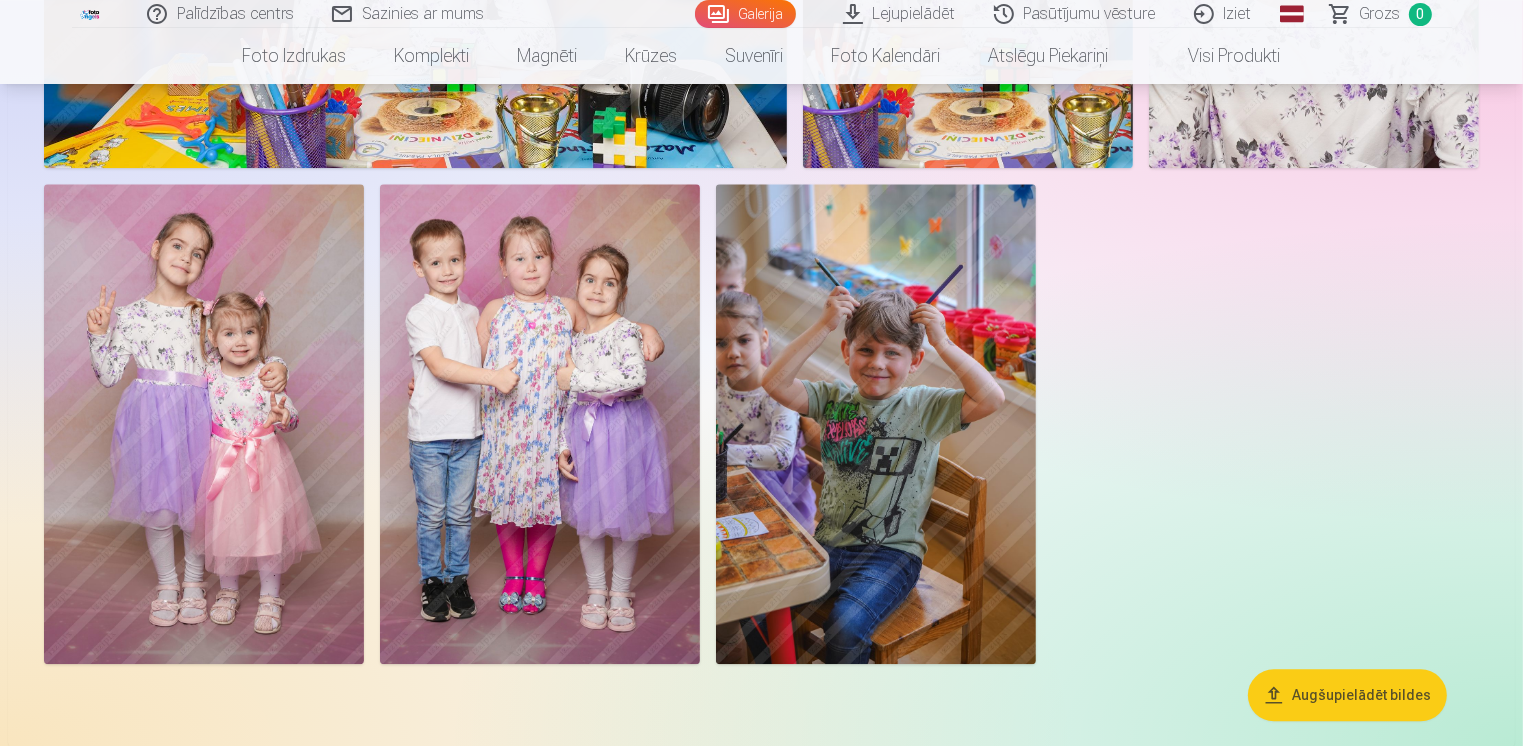 scroll, scrollTop: 12552, scrollLeft: 0, axis: vertical 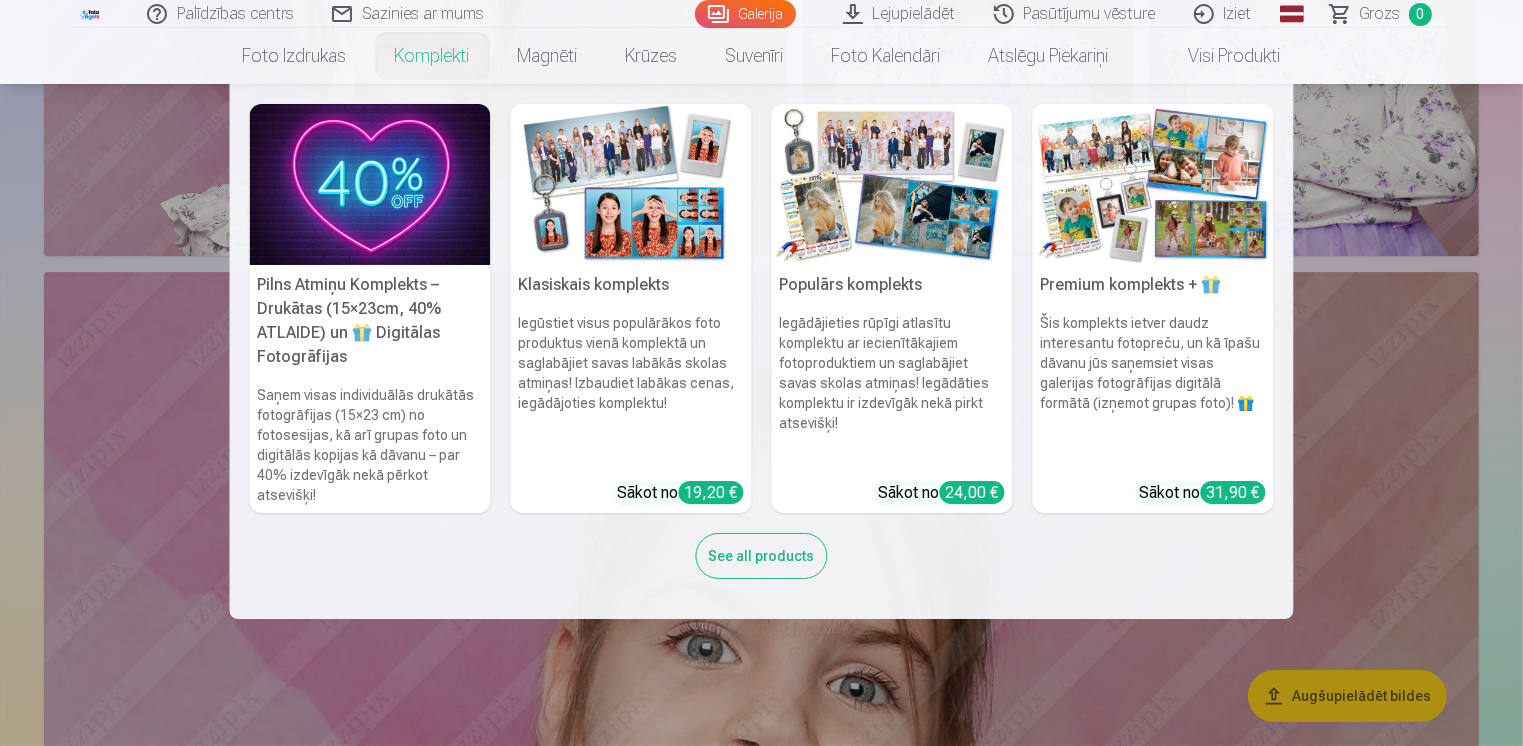 click on "Komplekti" at bounding box center [432, 56] 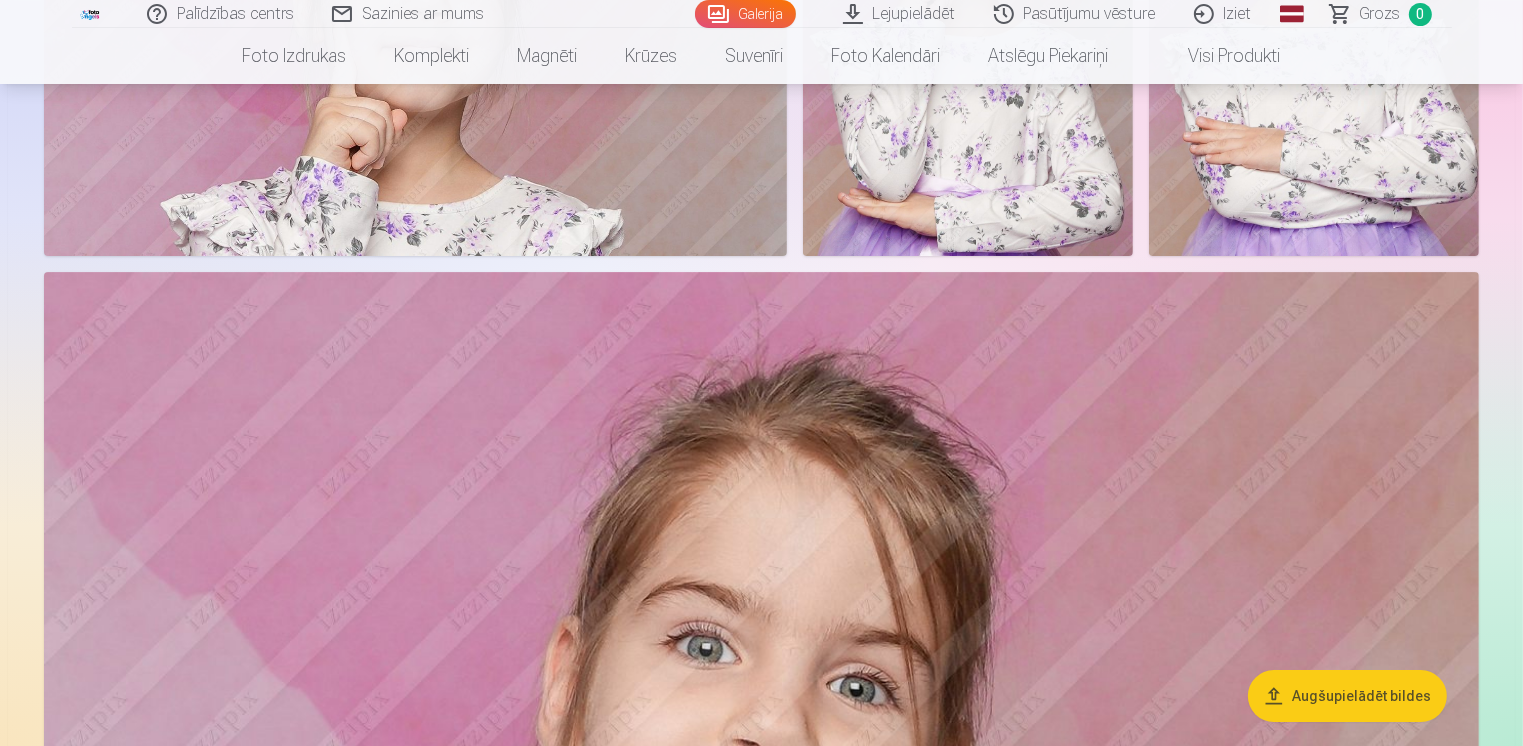 scroll, scrollTop: 0, scrollLeft: 0, axis: both 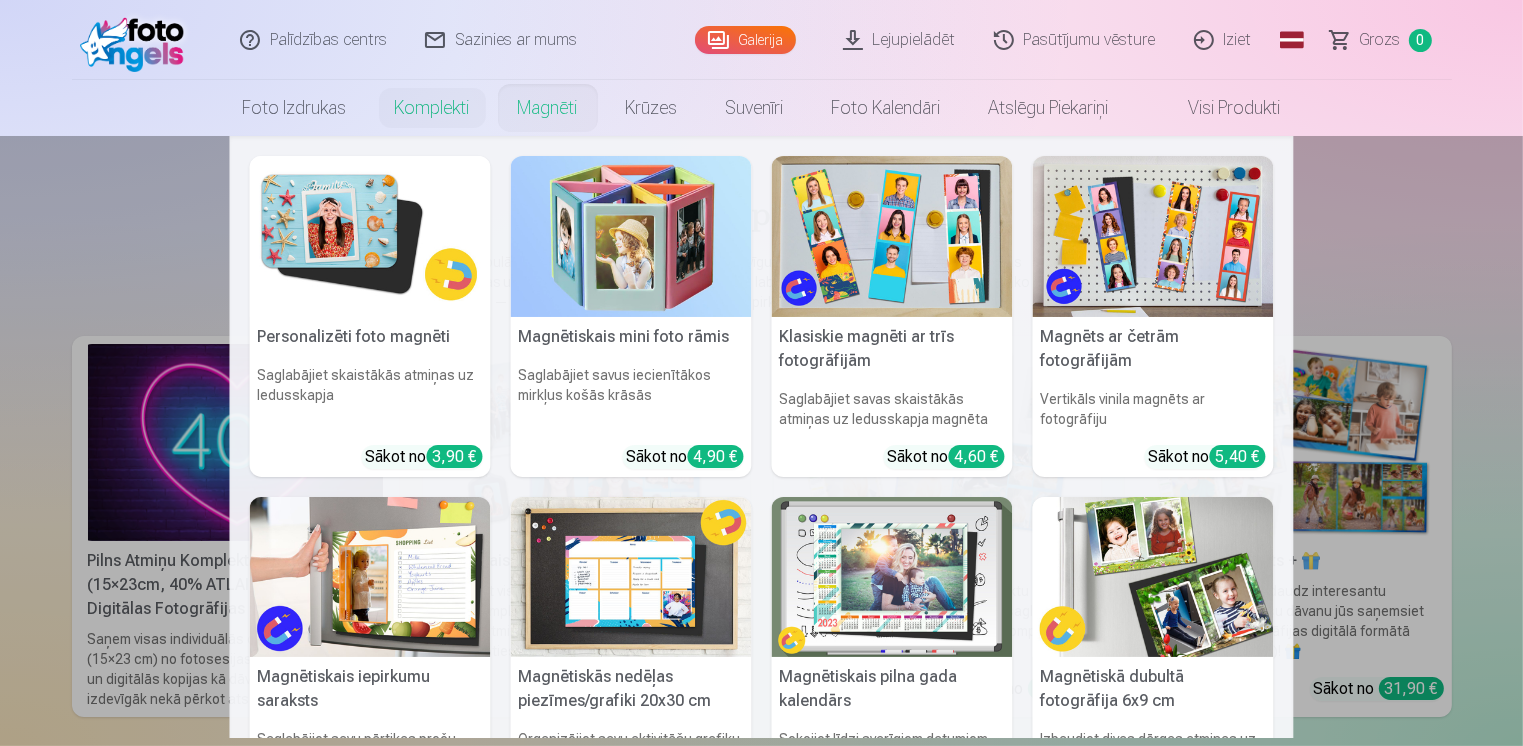 click on "Magnēti" at bounding box center (548, 108) 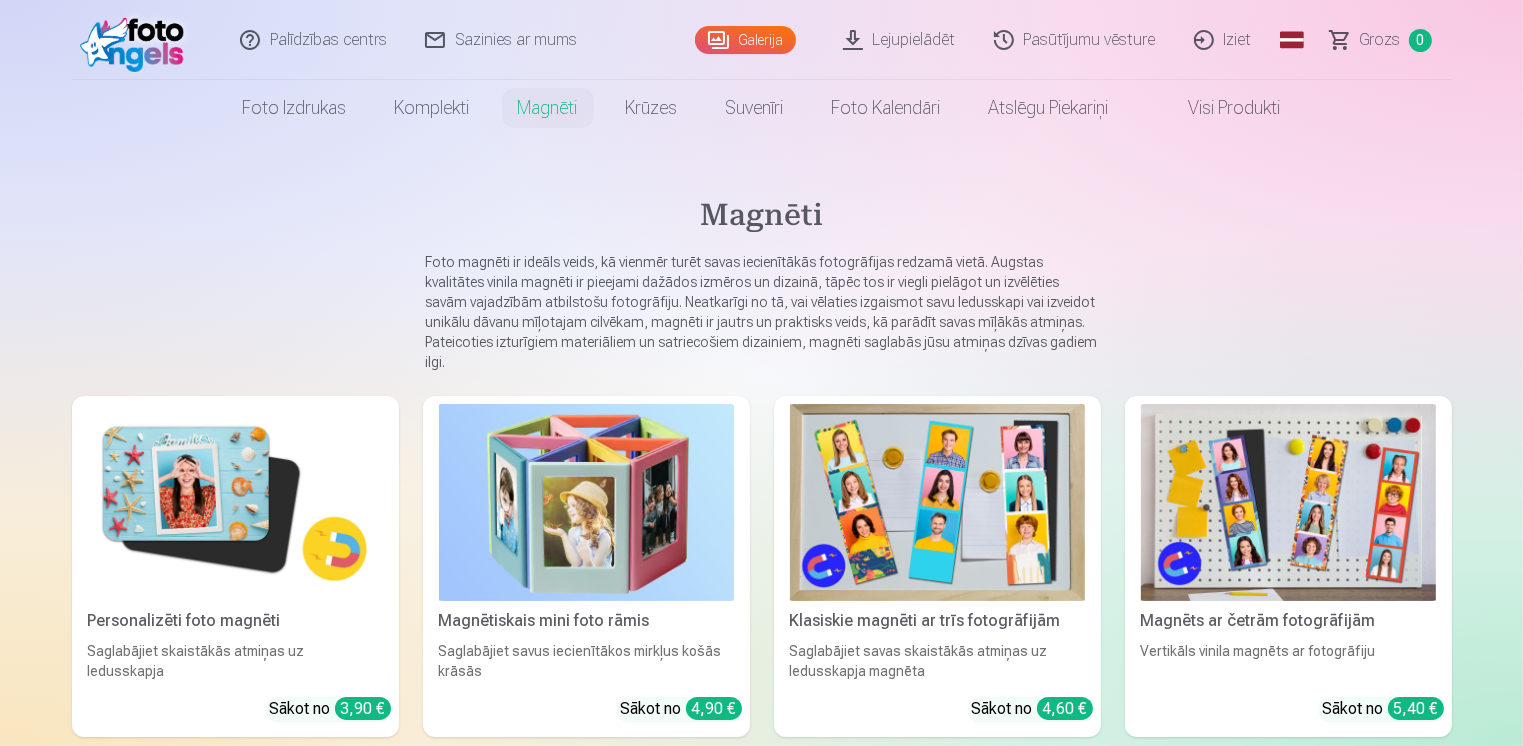 click at bounding box center (235, 502) 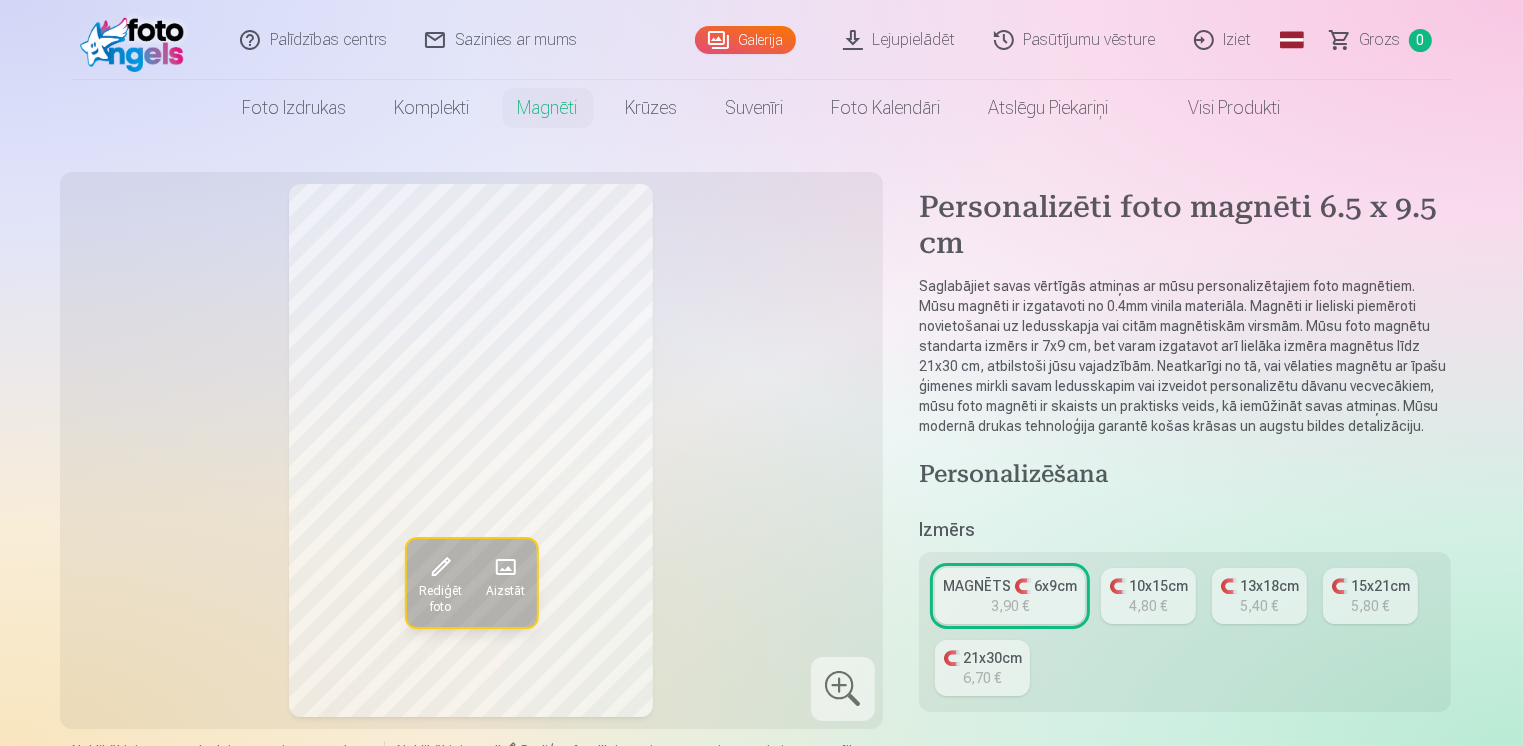 drag, startPoint x: 1522, startPoint y: 62, endPoint x: 1516, endPoint y: 140, distance: 78.23043 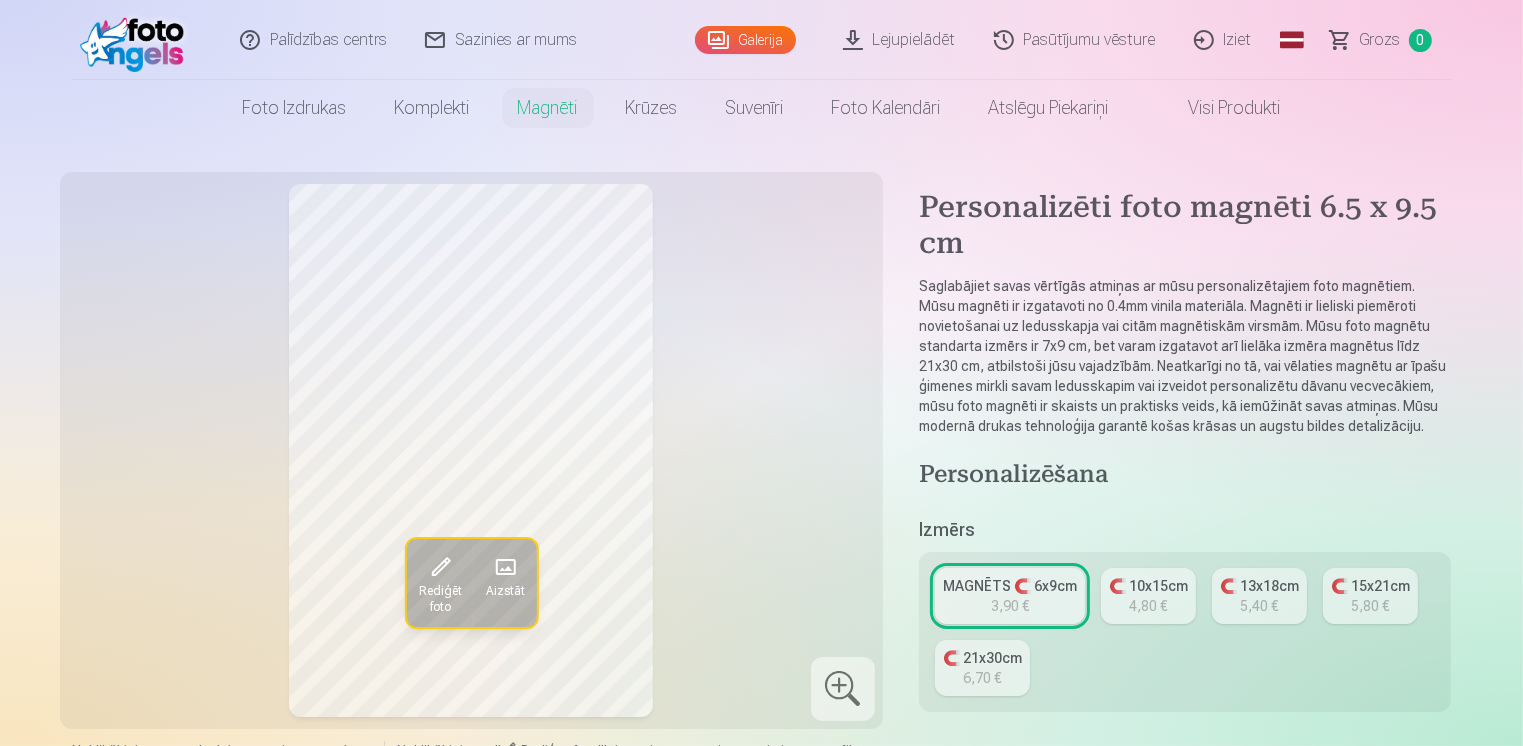 drag, startPoint x: 1516, startPoint y: 140, endPoint x: 1499, endPoint y: 279, distance: 140.0357 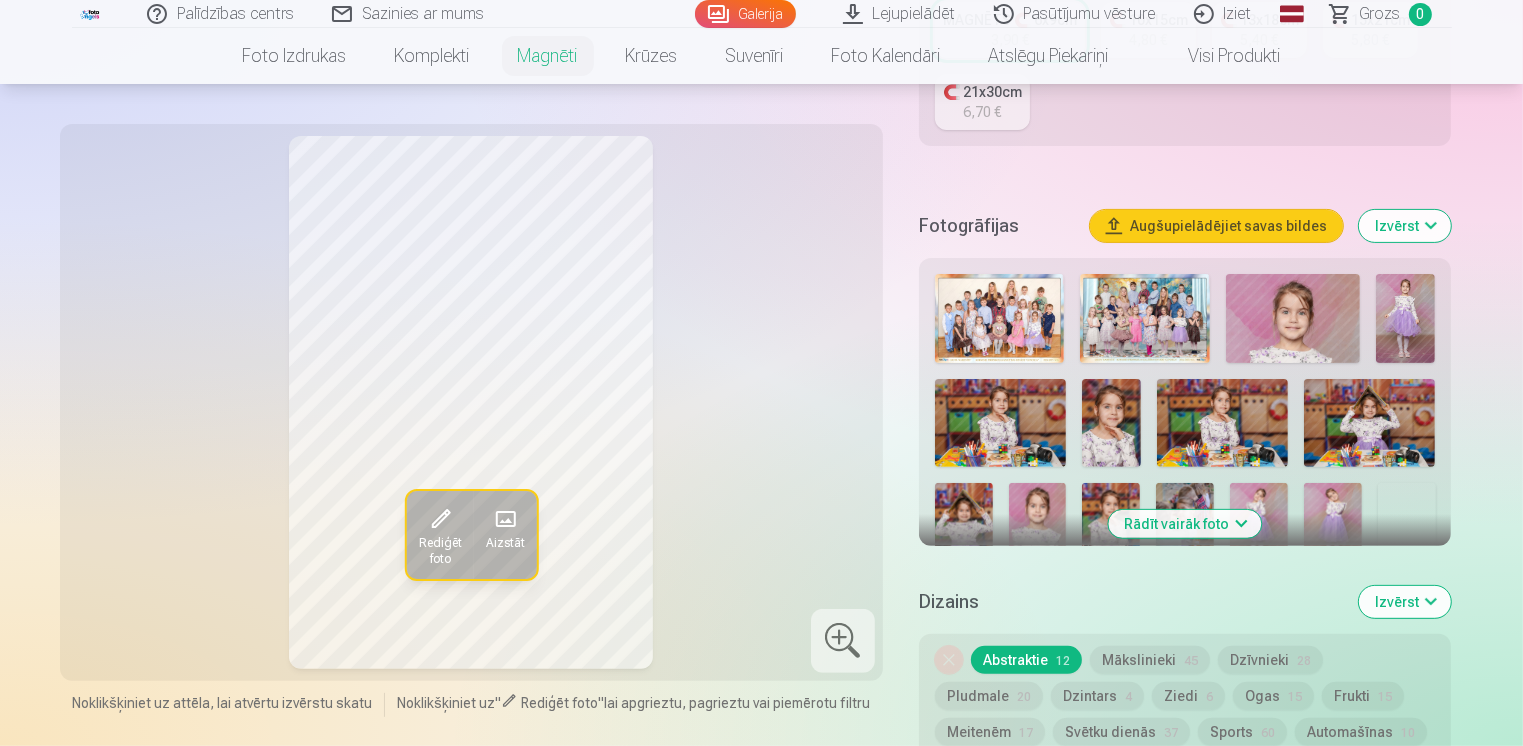 scroll, scrollTop: 485, scrollLeft: 0, axis: vertical 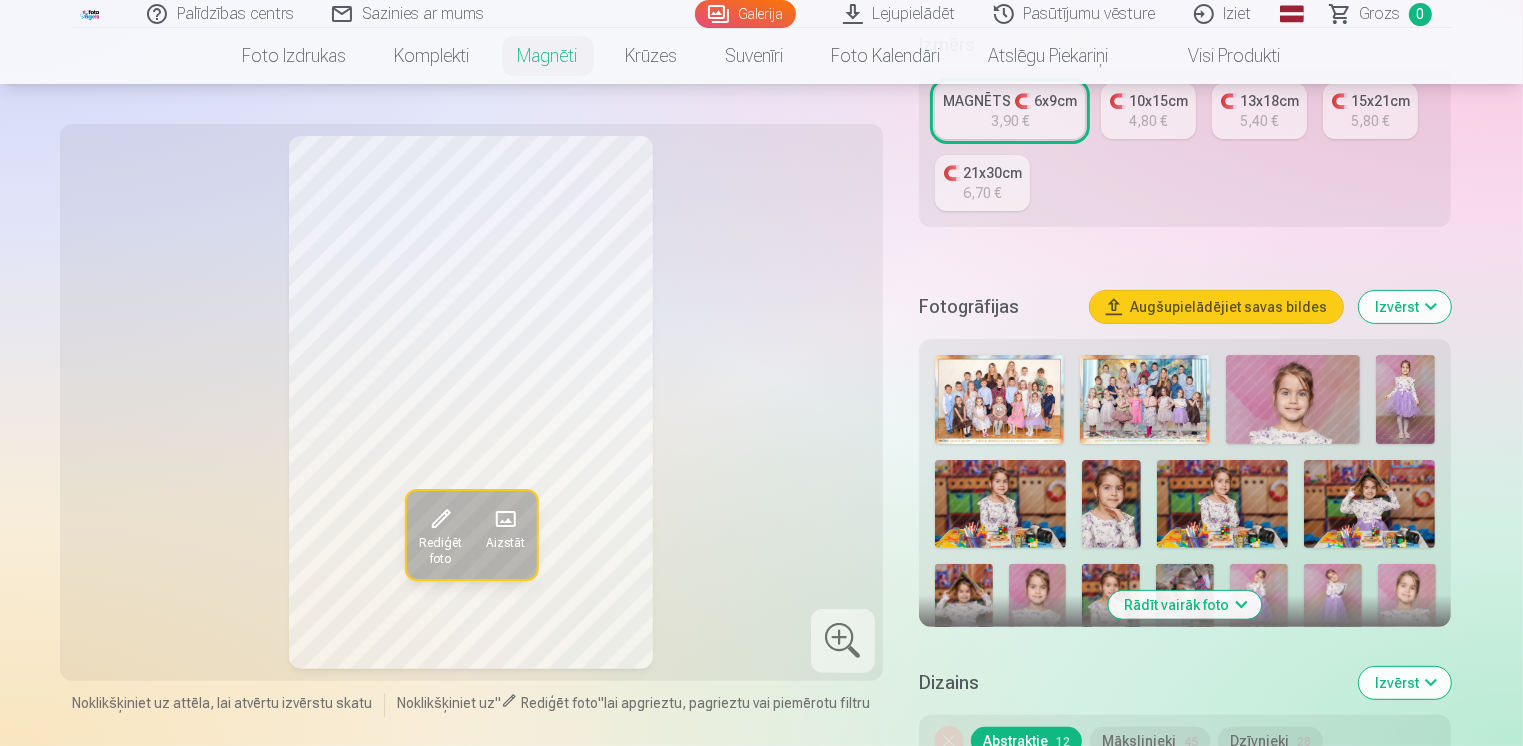 click at bounding box center [964, 607] 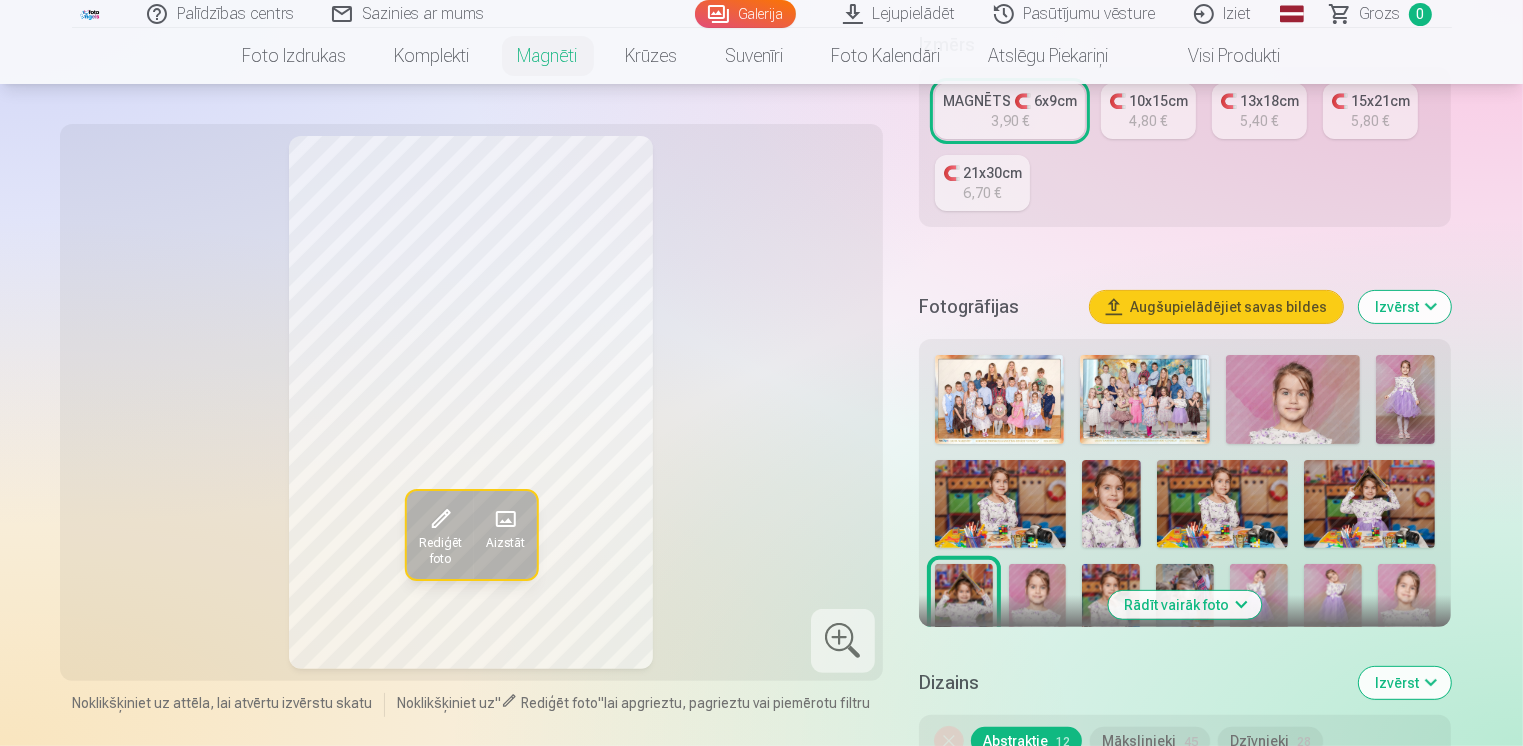 click on "Rādīt vairāk foto" at bounding box center (1185, 605) 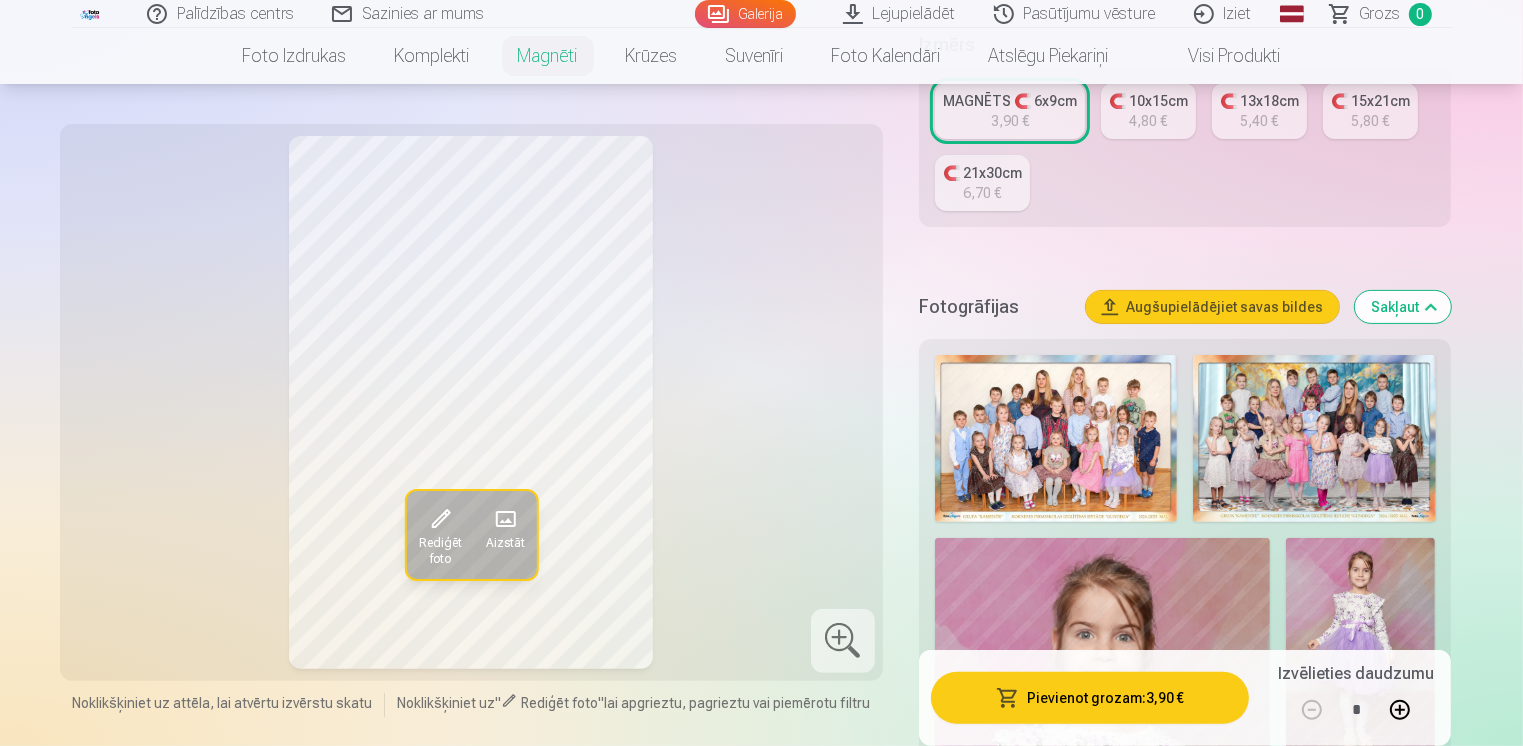 click on "Augšupielādējiet savas bildes" at bounding box center (1212, 307) 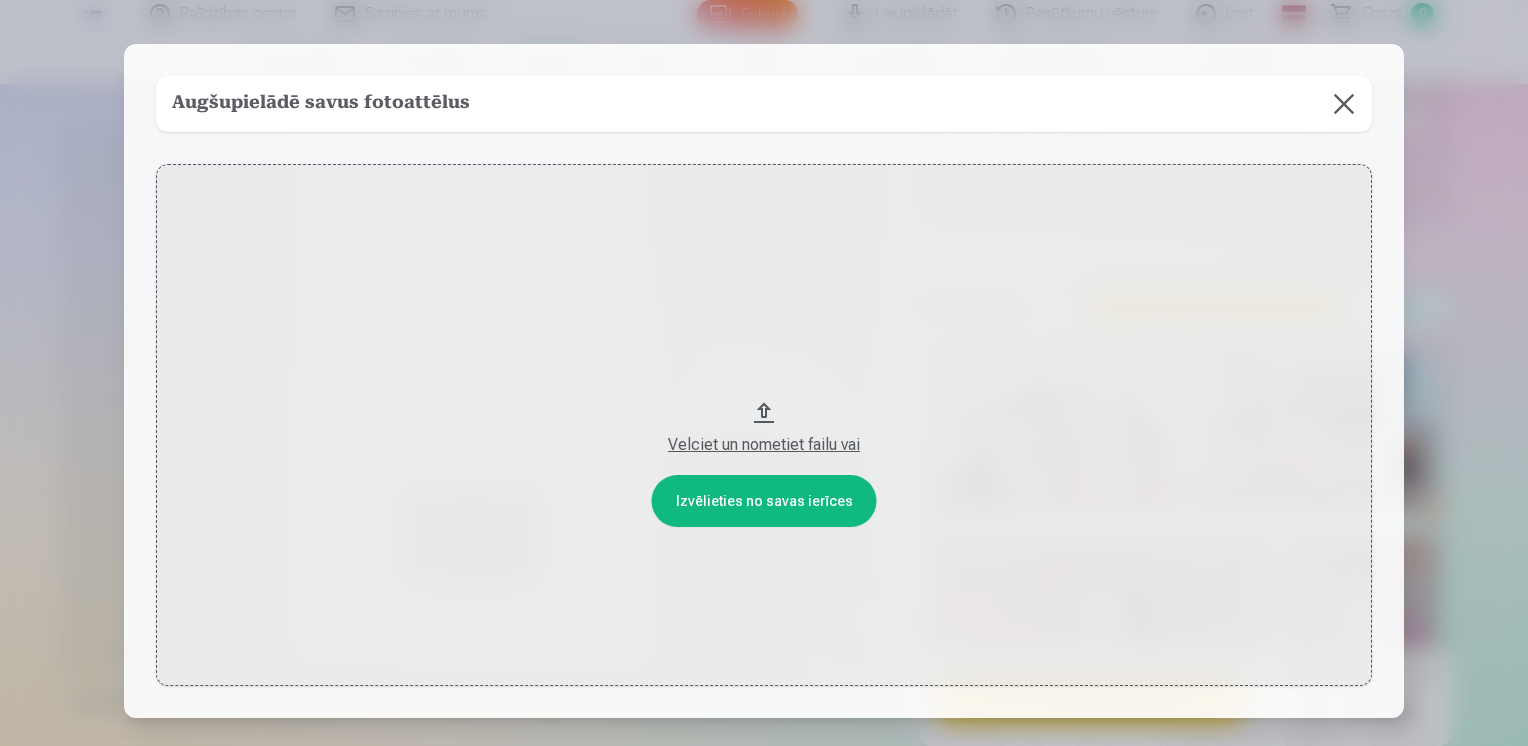 click on "Velciet un nometiet failu vai" at bounding box center [764, 425] 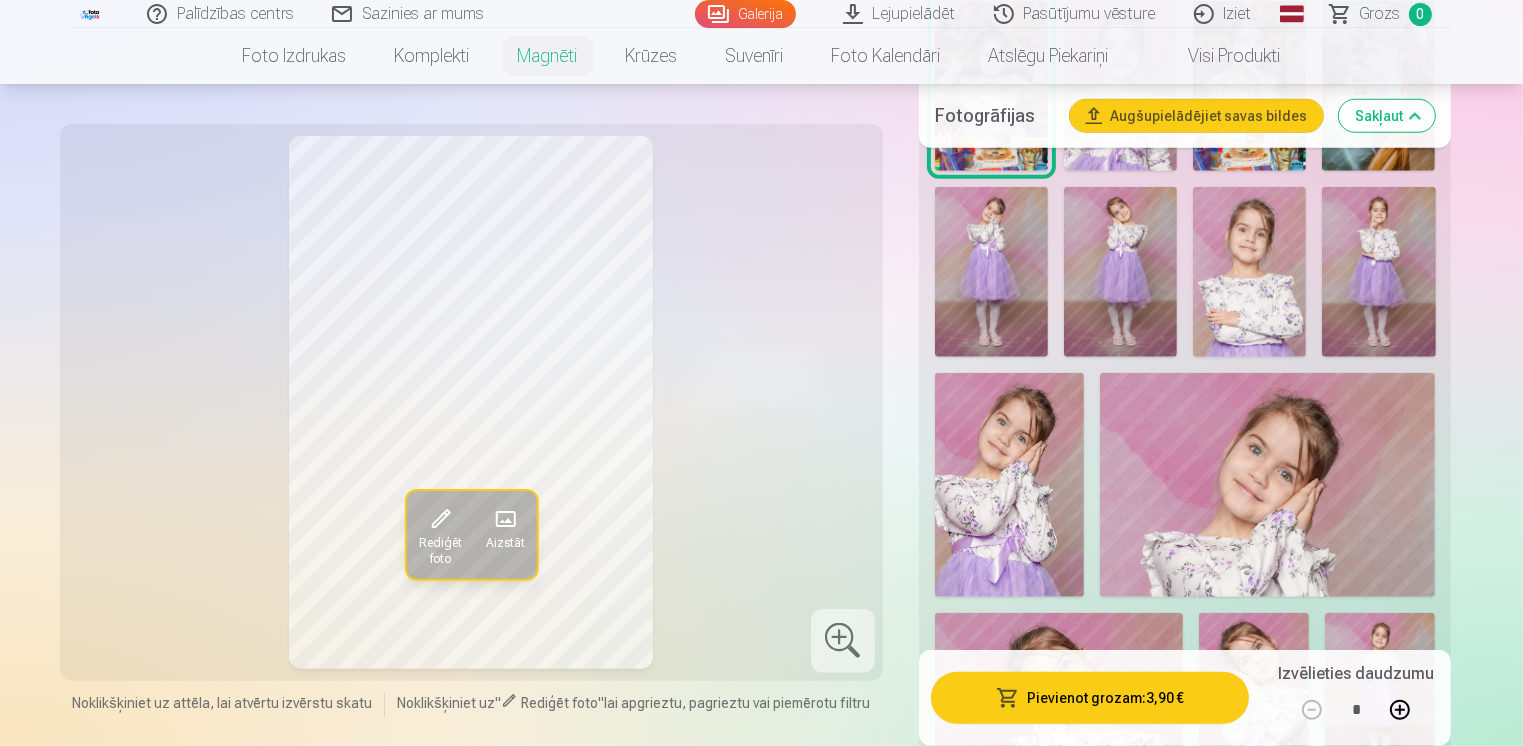 scroll, scrollTop: 1690, scrollLeft: 0, axis: vertical 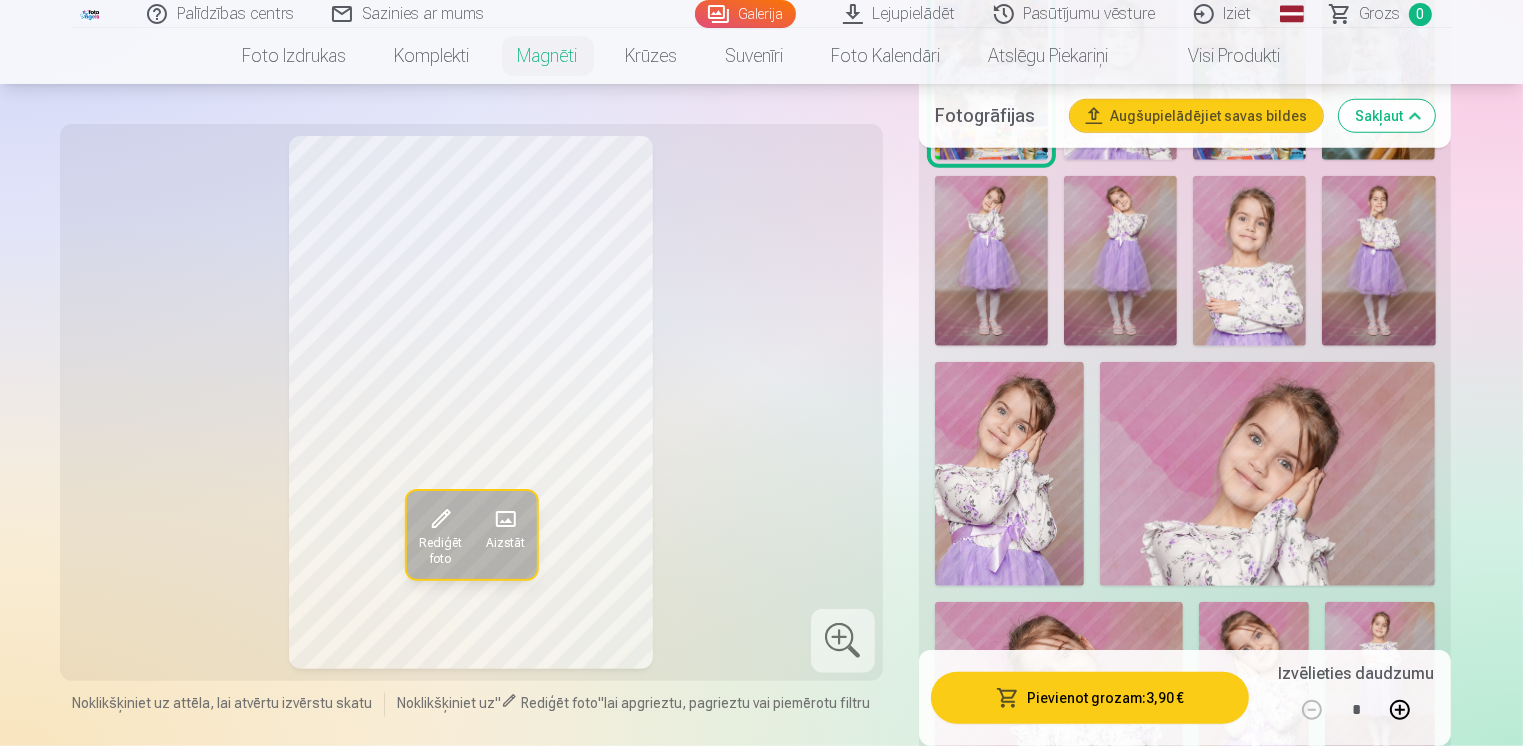 click at bounding box center (1009, 474) 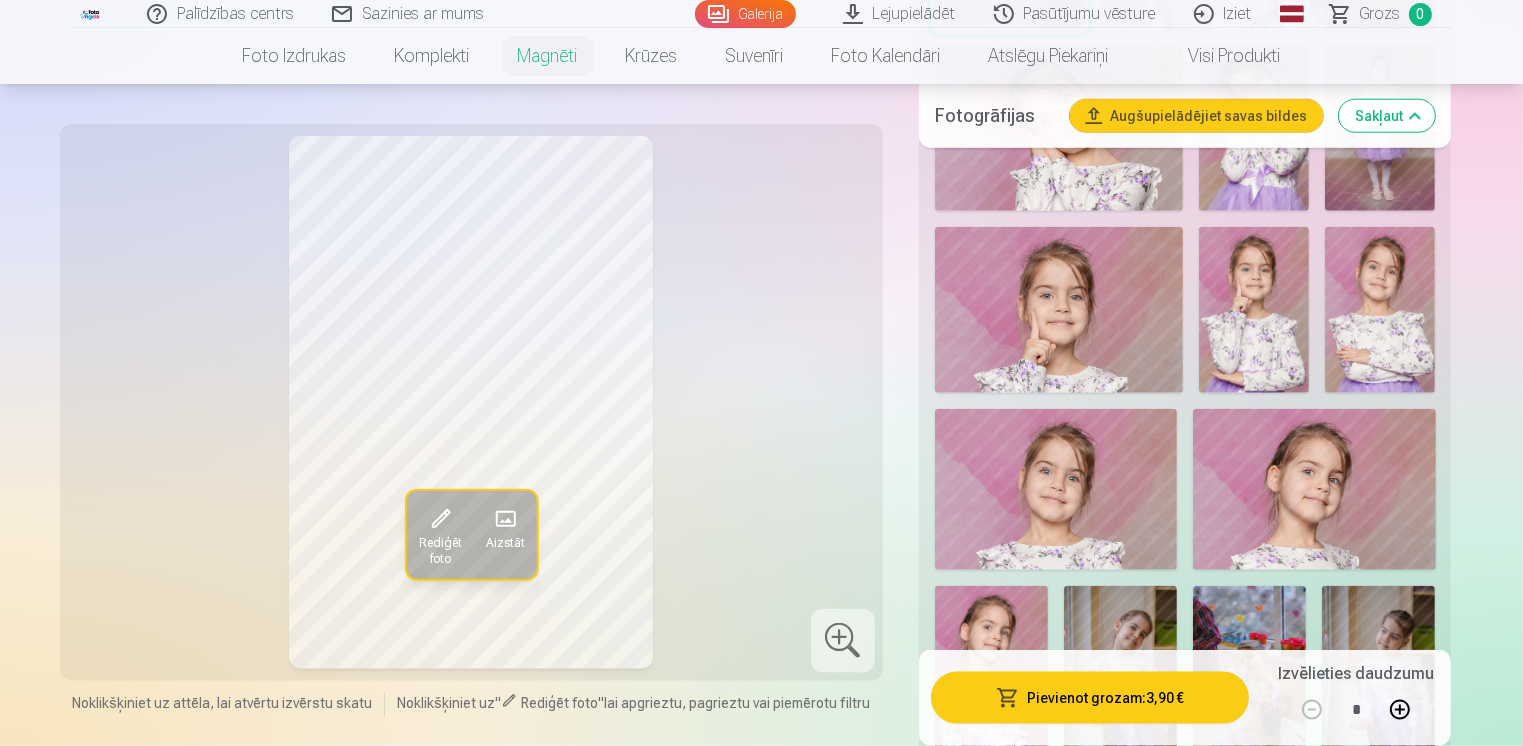 scroll, scrollTop: 2259, scrollLeft: 0, axis: vertical 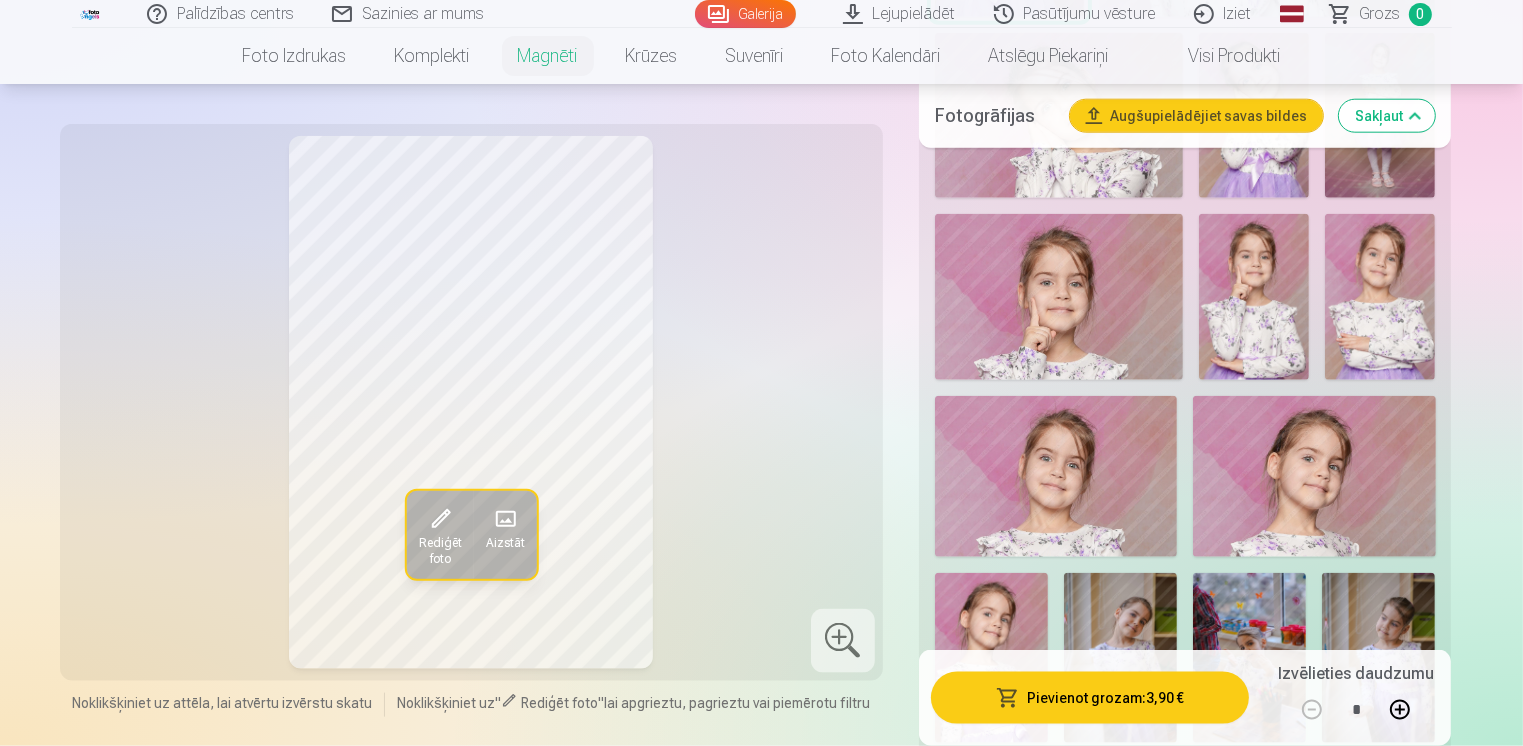 click at bounding box center [1380, 296] 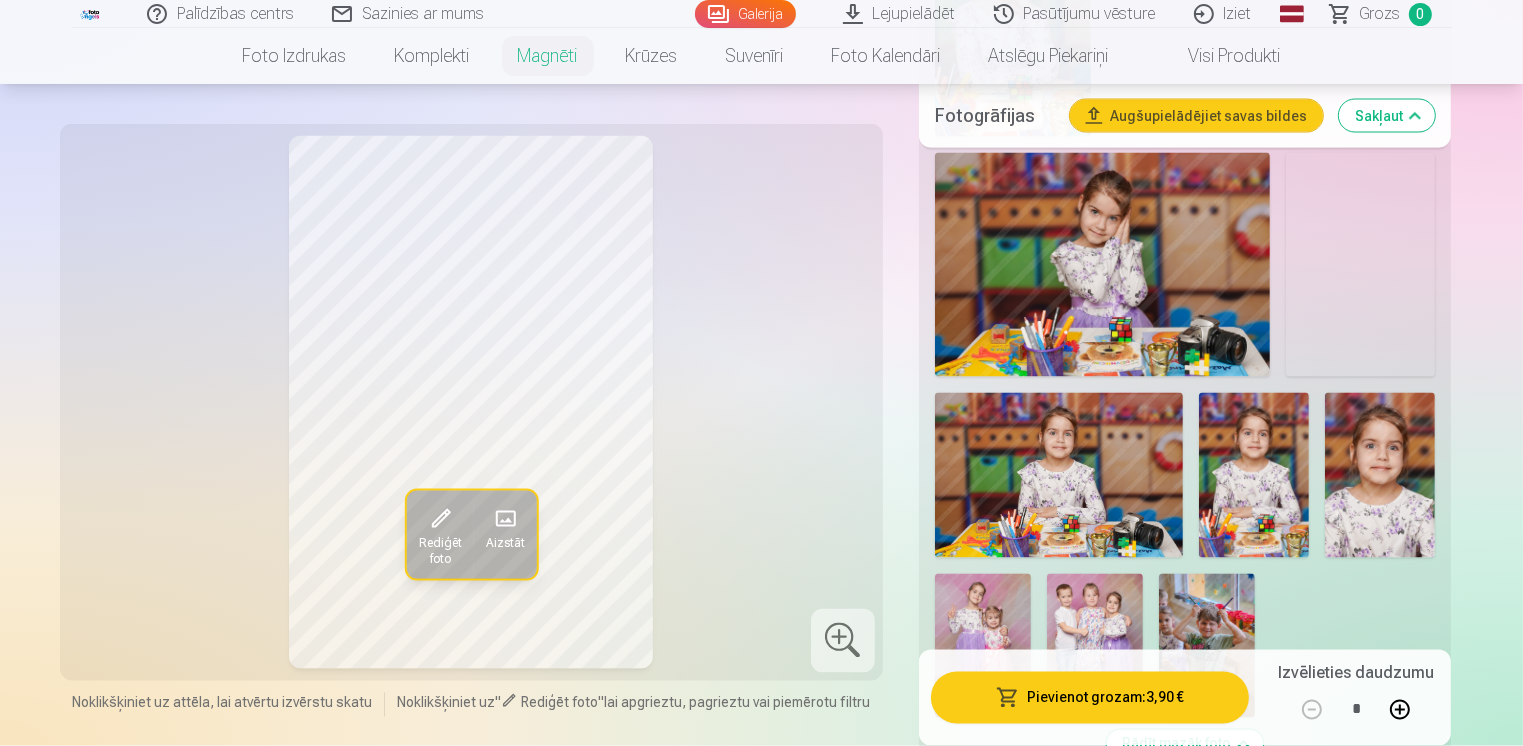 scroll, scrollTop: 3672, scrollLeft: 0, axis: vertical 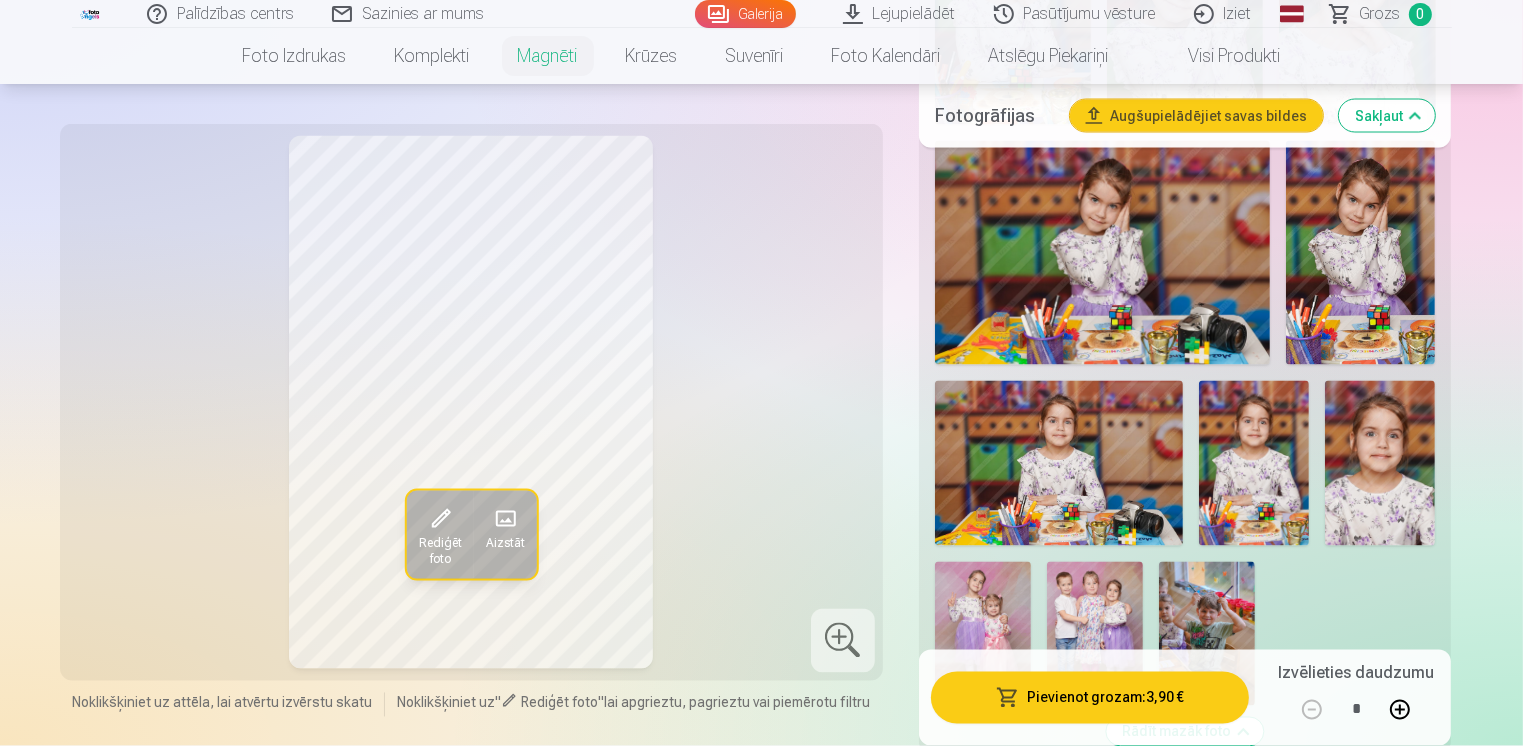 click at bounding box center (1254, 463) 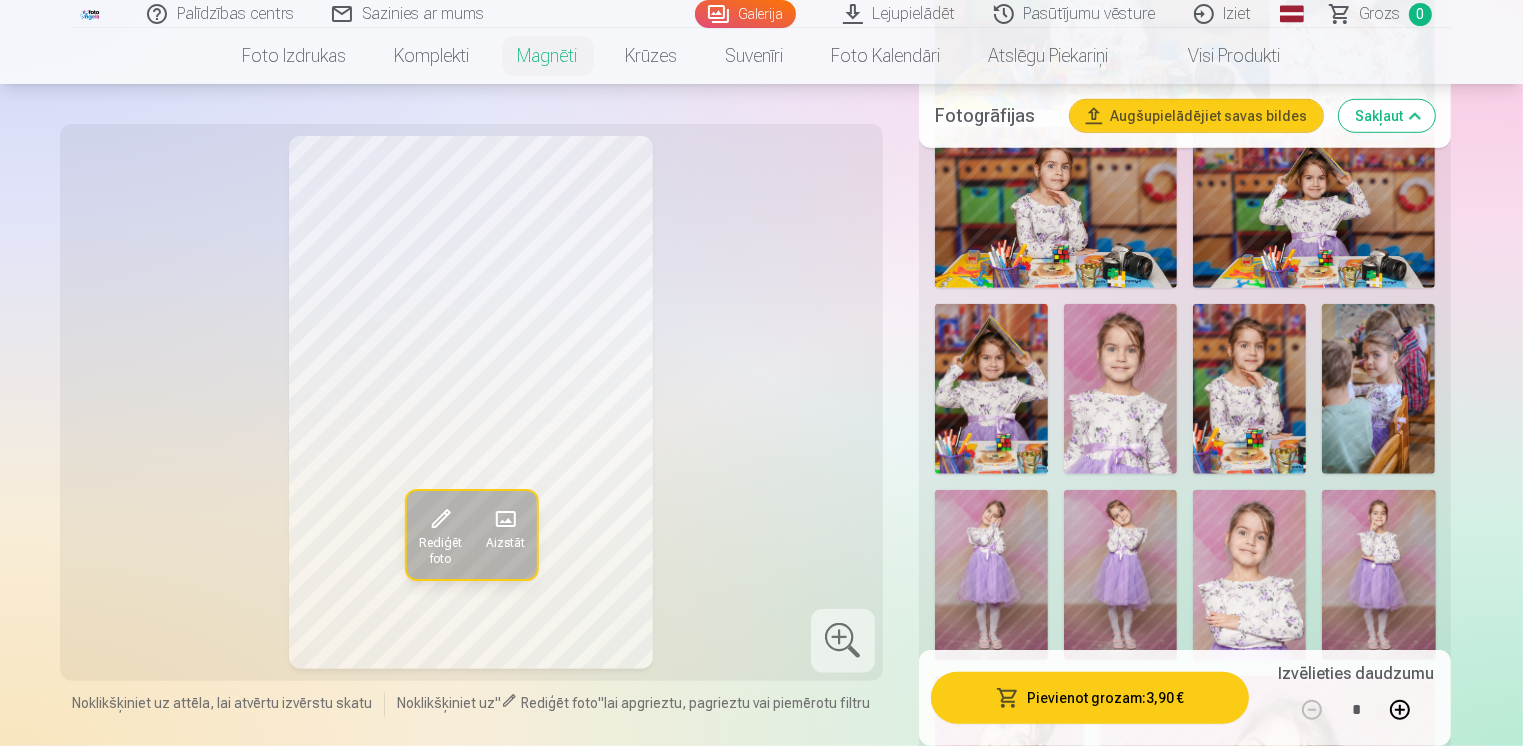 scroll, scrollTop: 1514, scrollLeft: 0, axis: vertical 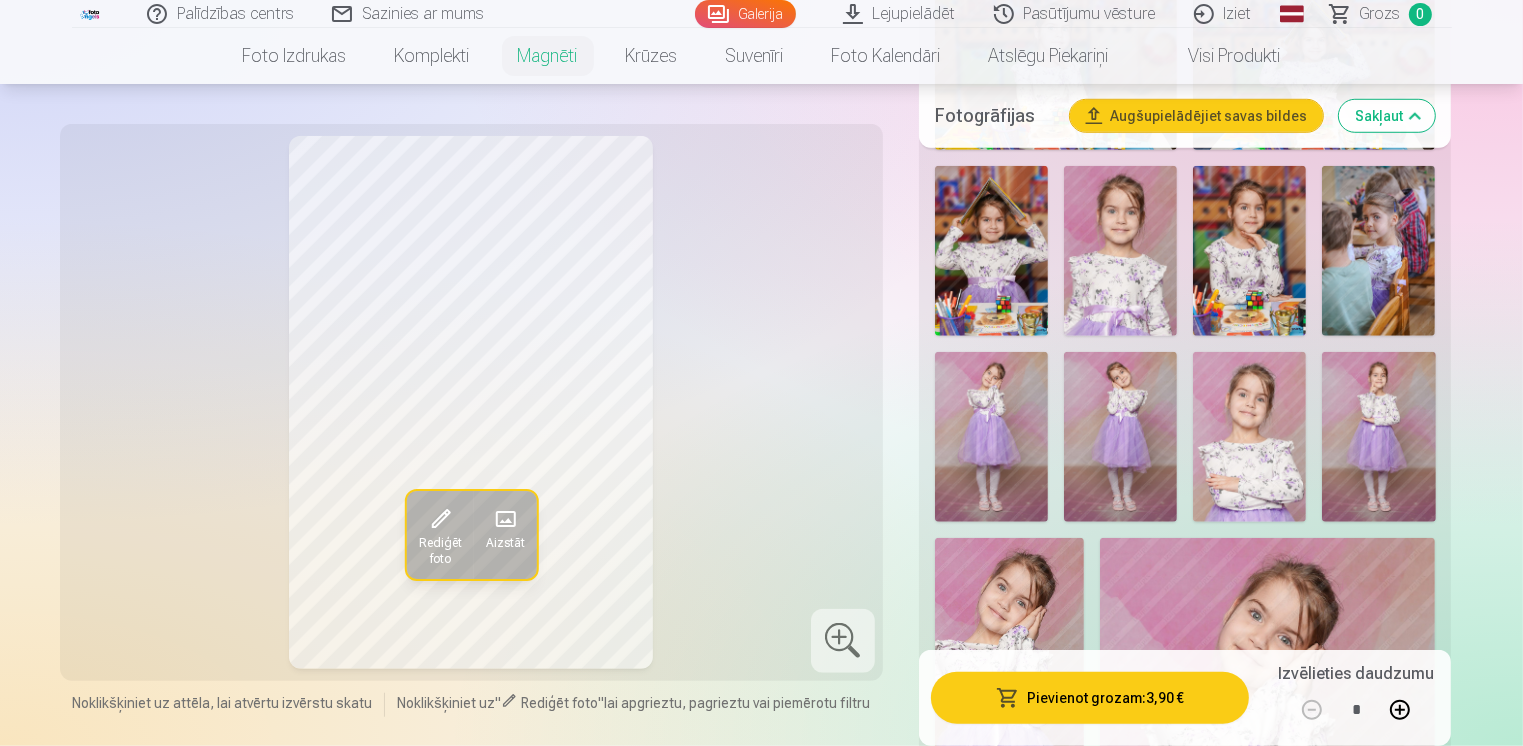 click at bounding box center [1378, 437] 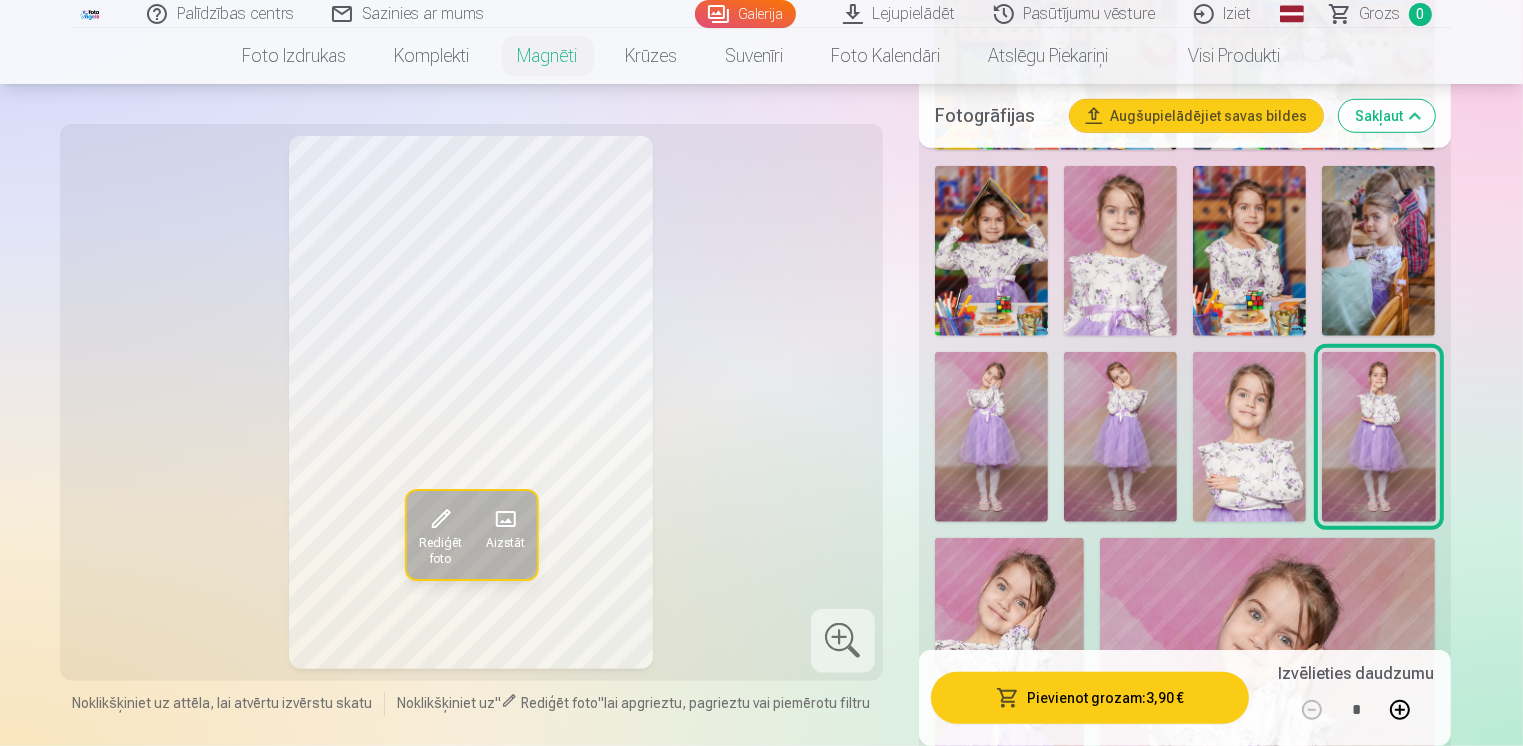 click at bounding box center (1249, 437) 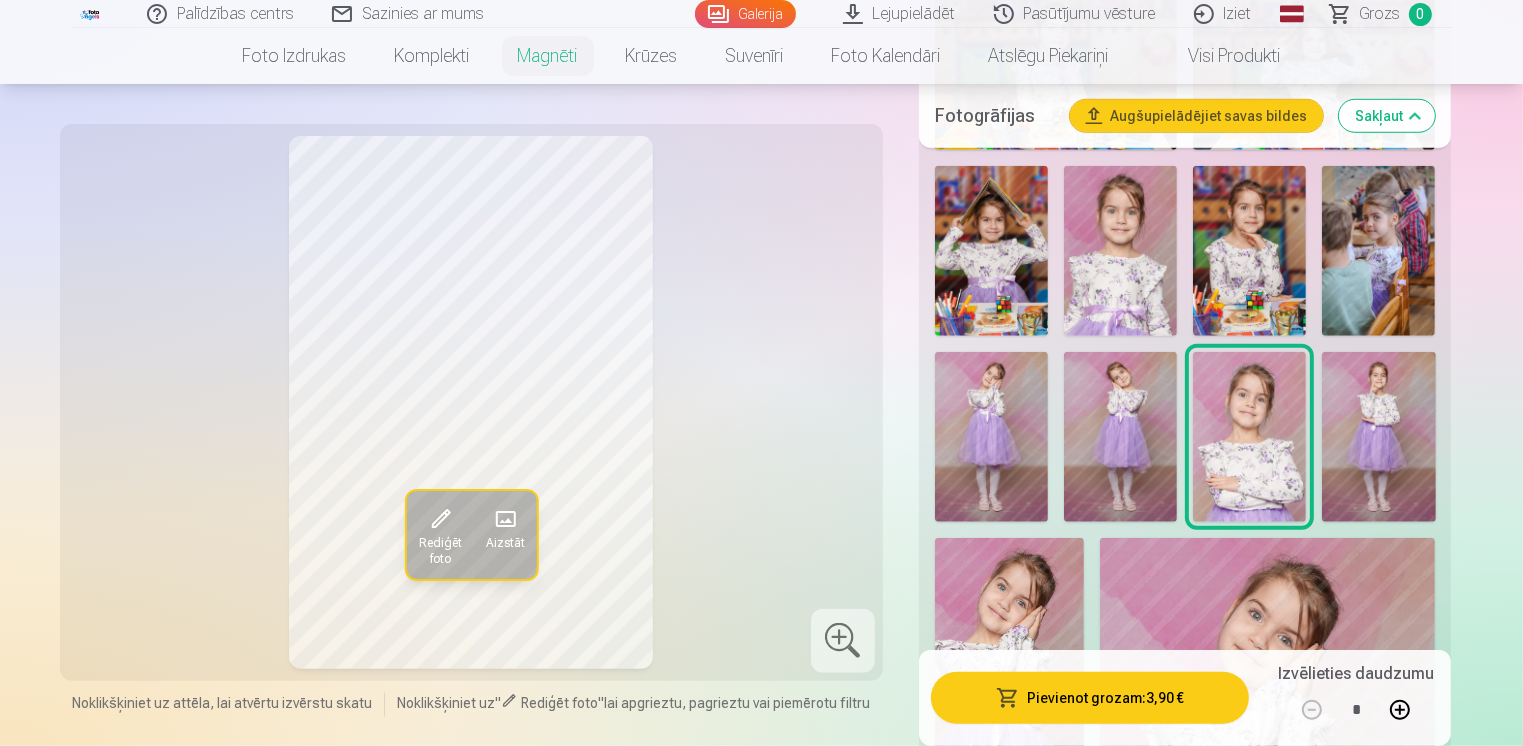 click at bounding box center [1378, 437] 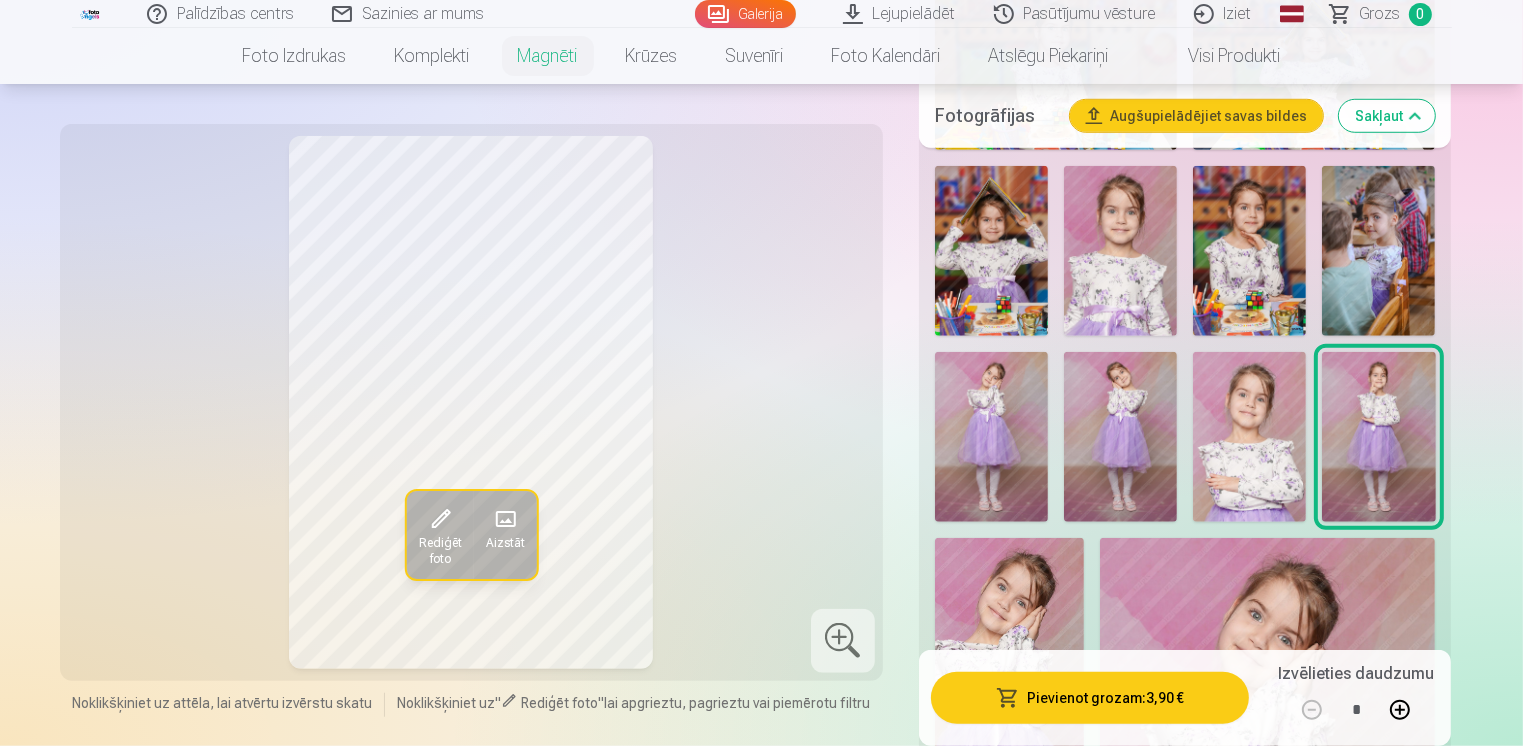 click at bounding box center (1249, 437) 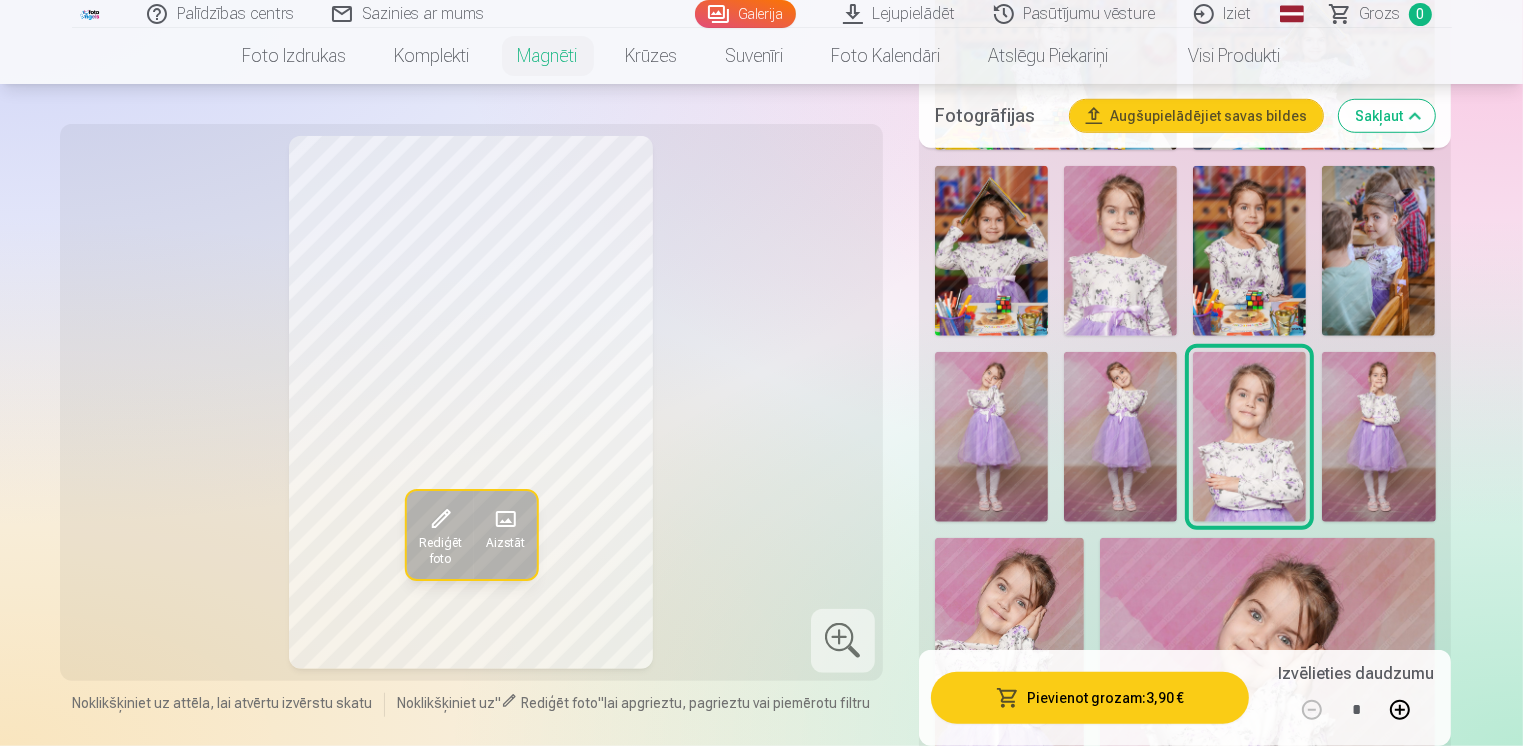 click at bounding box center (1120, 251) 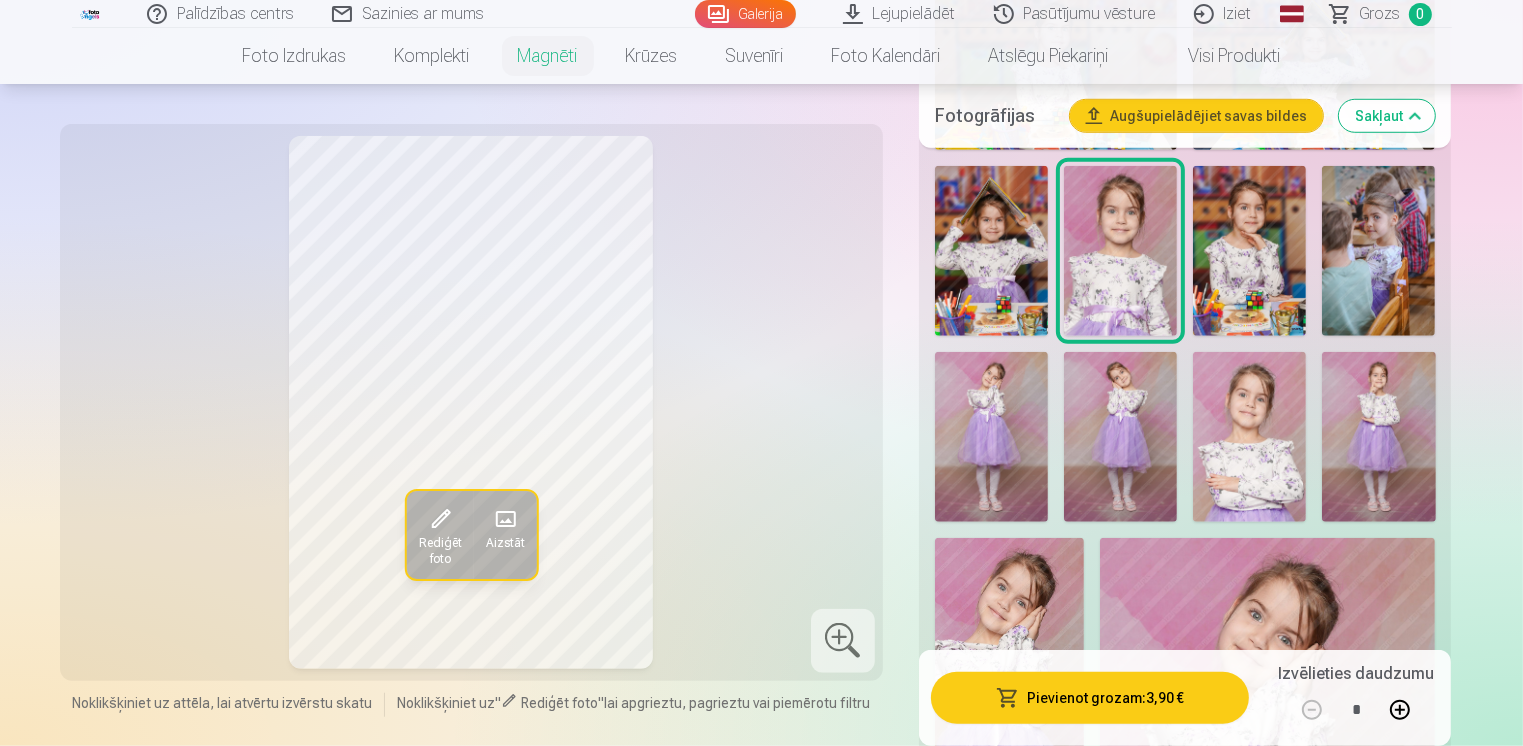 click at bounding box center [1249, 251] 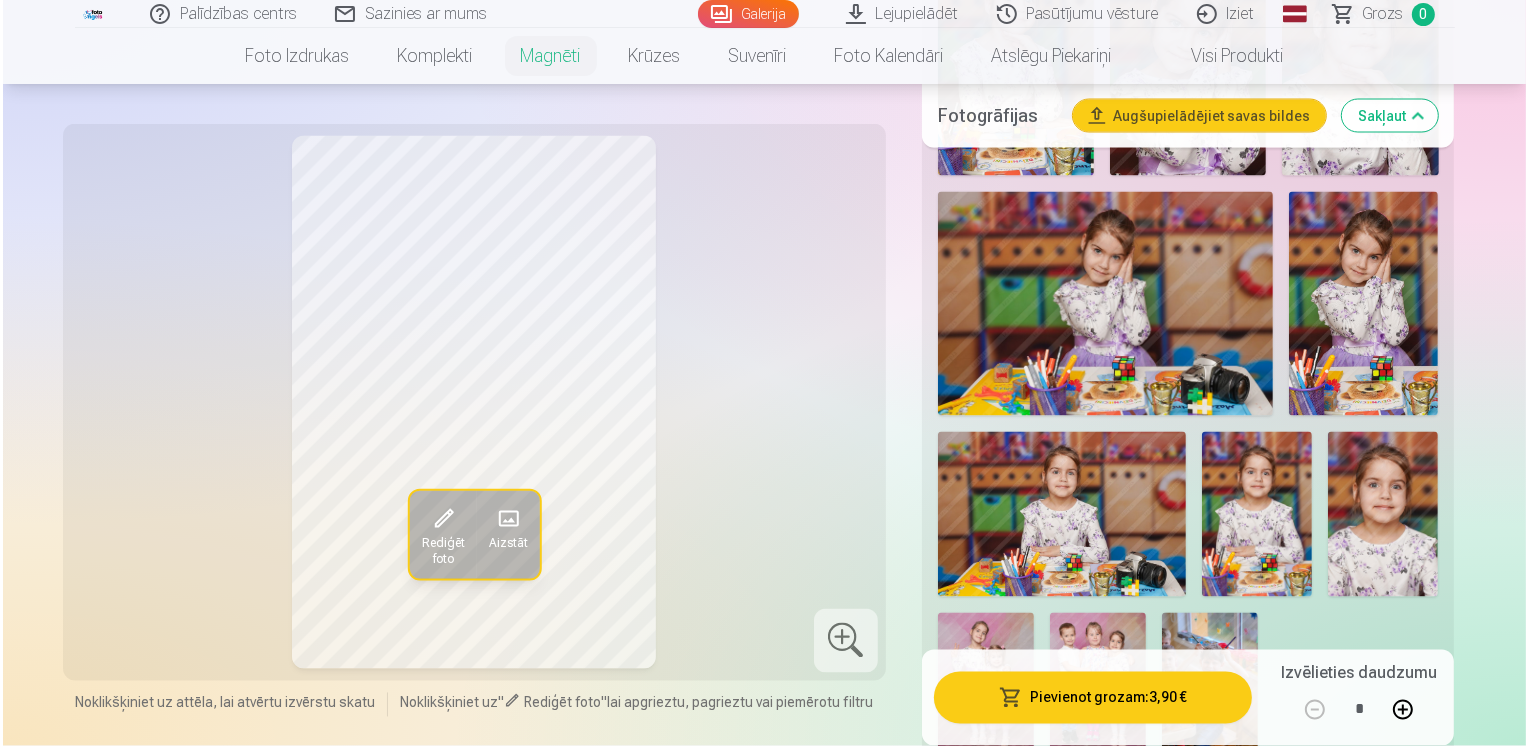 scroll, scrollTop: 3584, scrollLeft: 0, axis: vertical 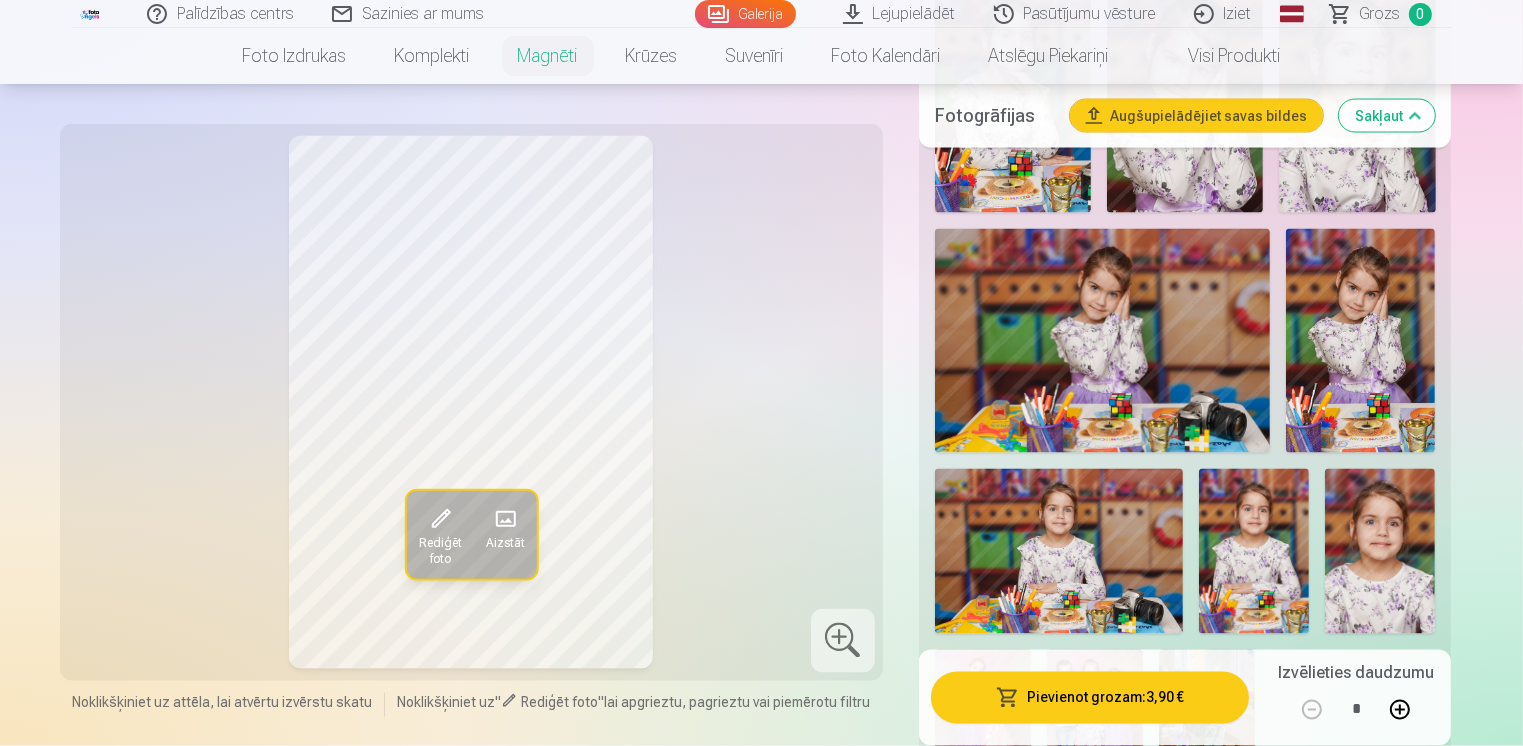 click at bounding box center [1360, 341] 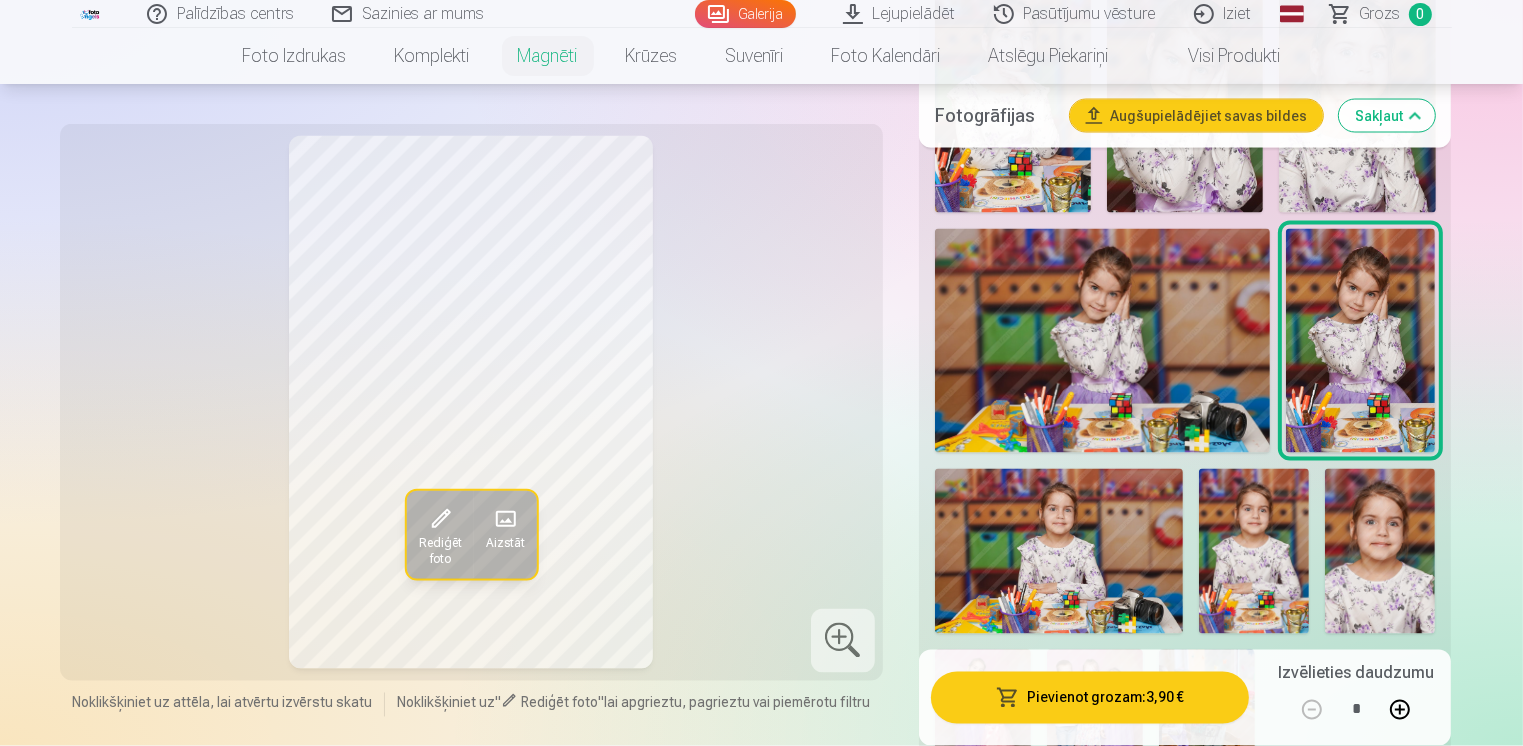 click at bounding box center (1400, 710) 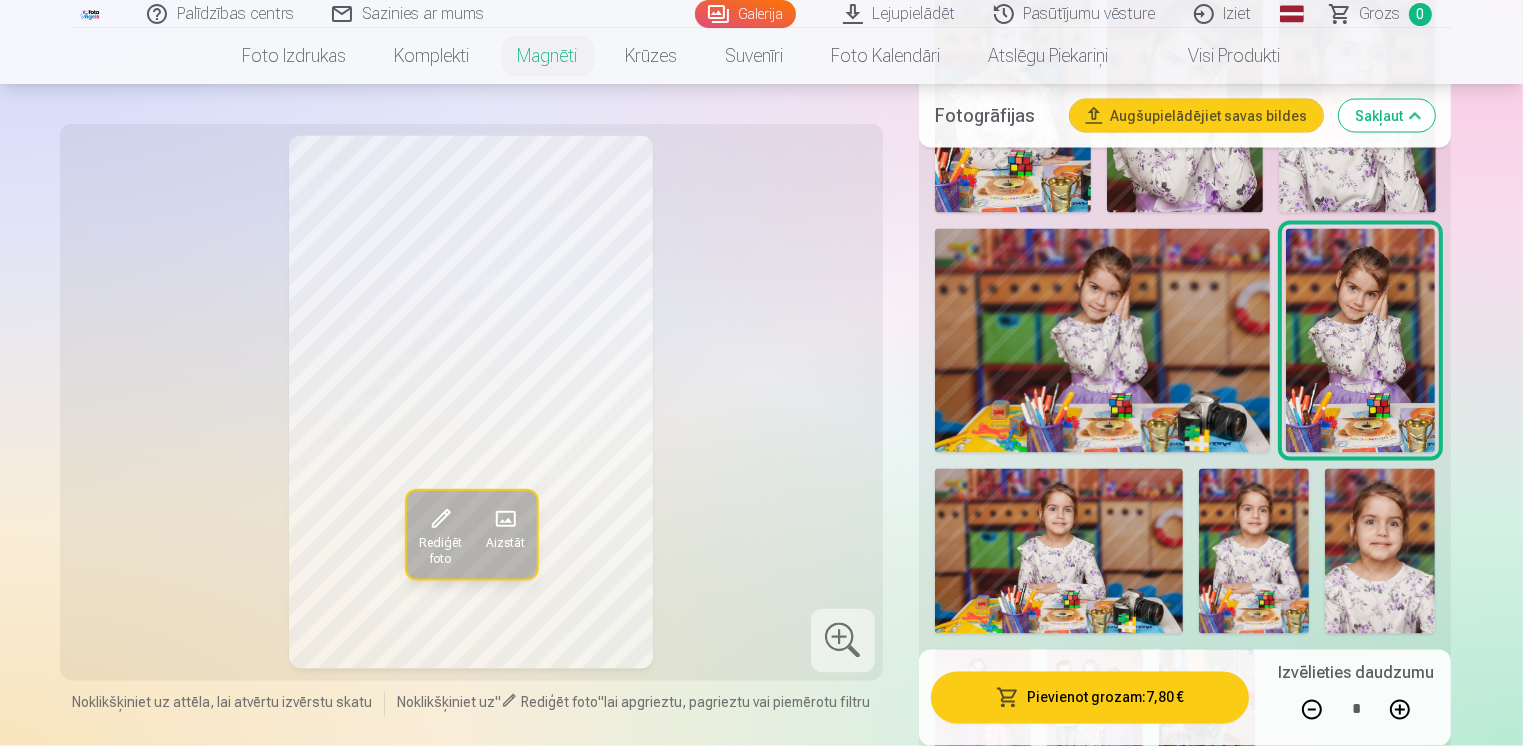 click at bounding box center (1400, 710) 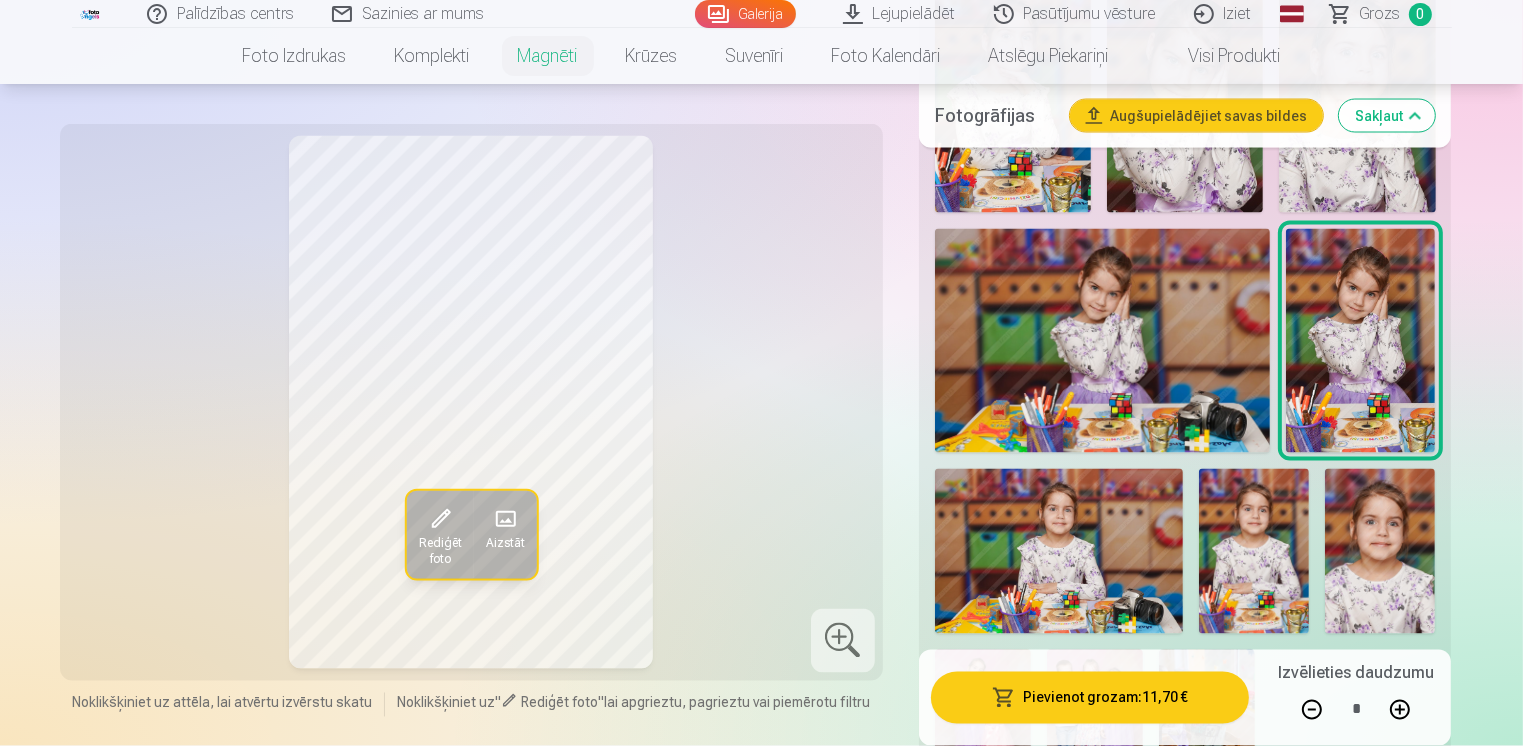 click on "Pievienot grozam :  11,70 €" at bounding box center (1090, 698) 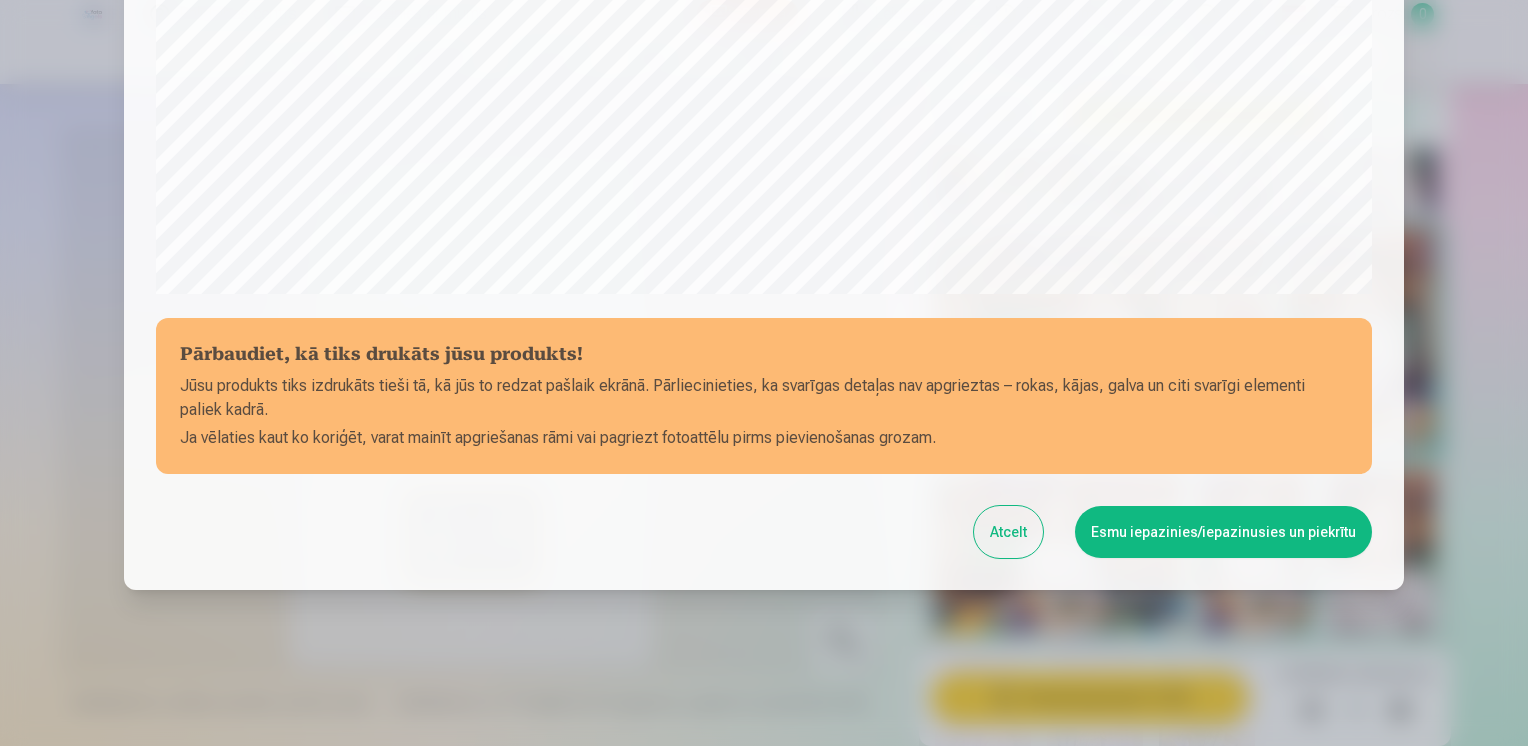 scroll, scrollTop: 693, scrollLeft: 0, axis: vertical 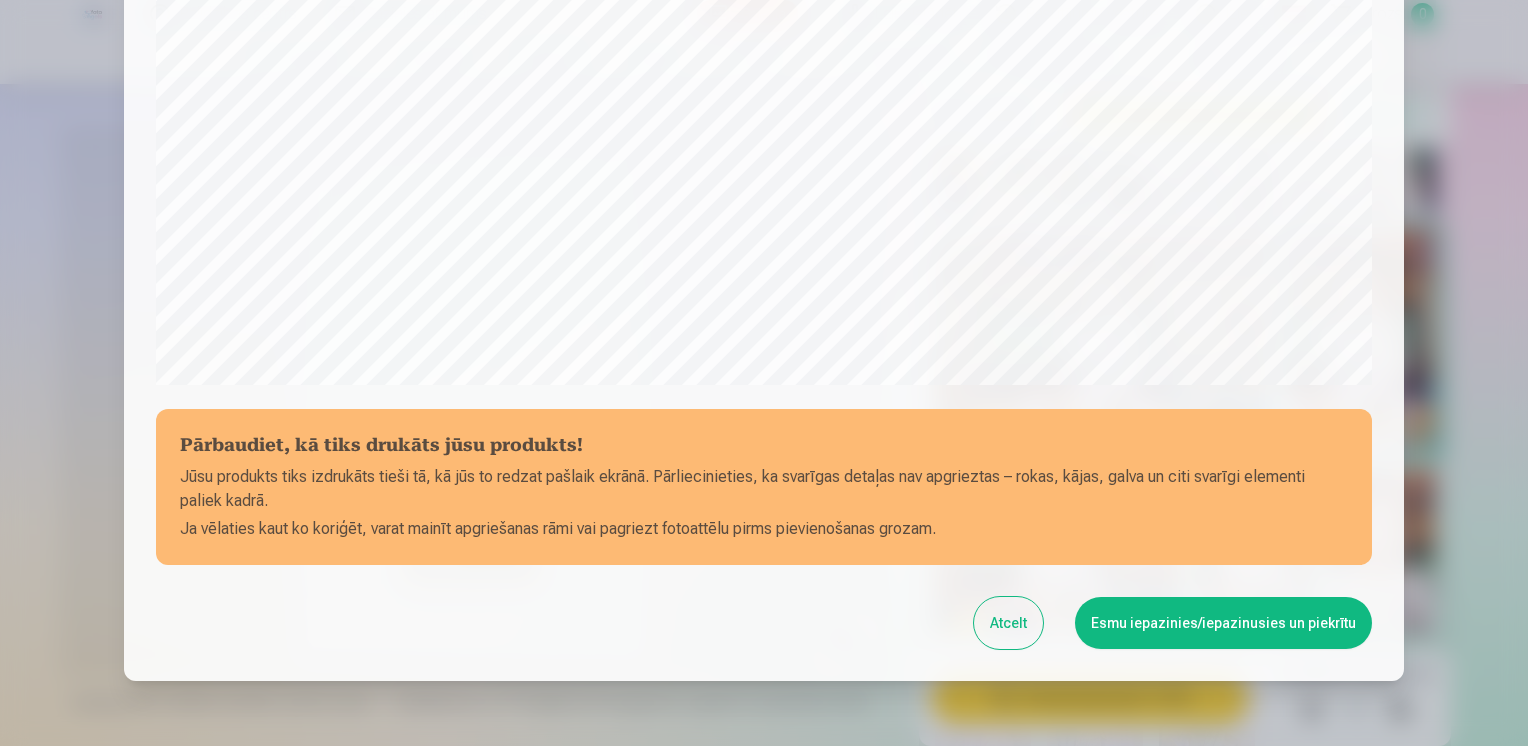 click on "Esmu iepazinies/iepazinusies un piekrītu" at bounding box center [1223, 623] 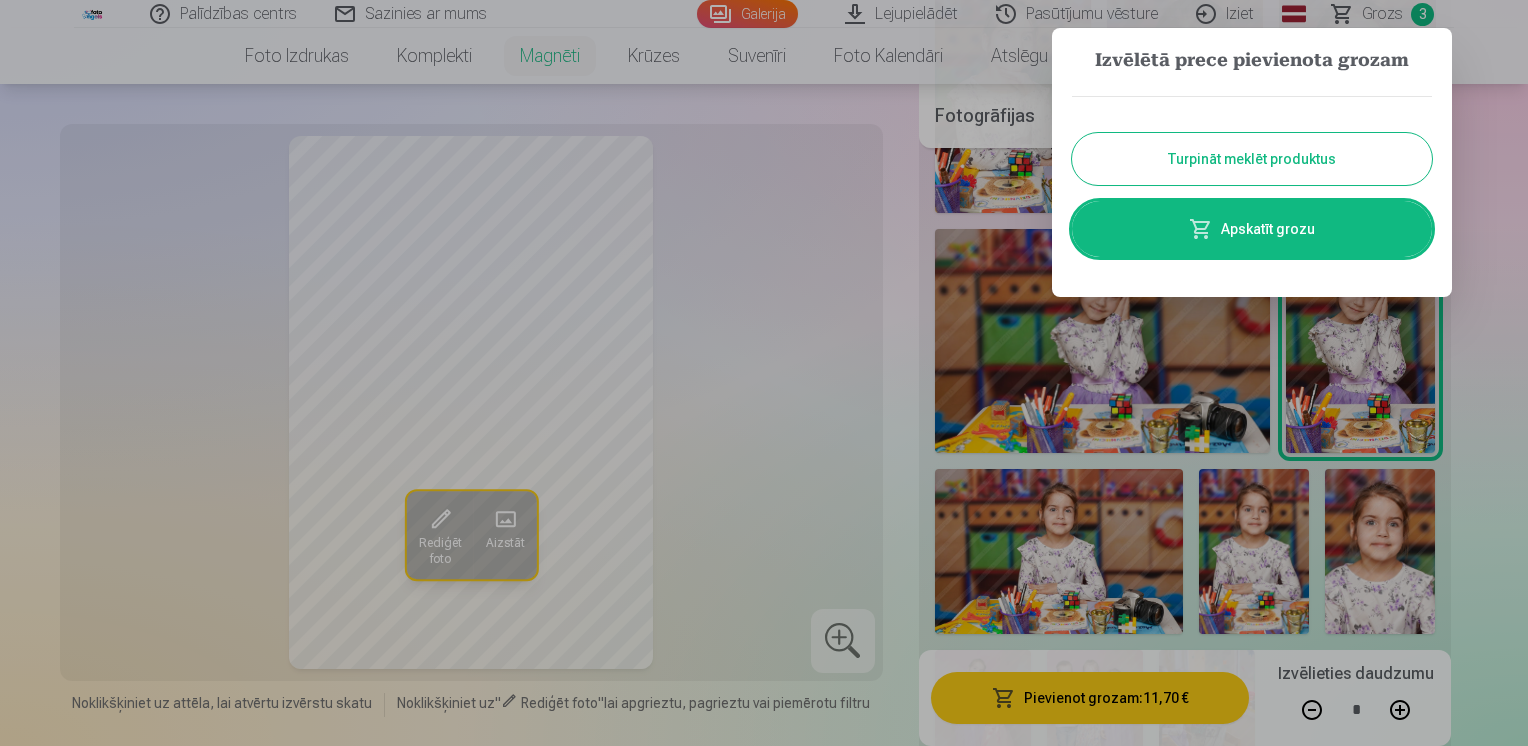click on "Turpināt meklēt produktus" at bounding box center (1252, 159) 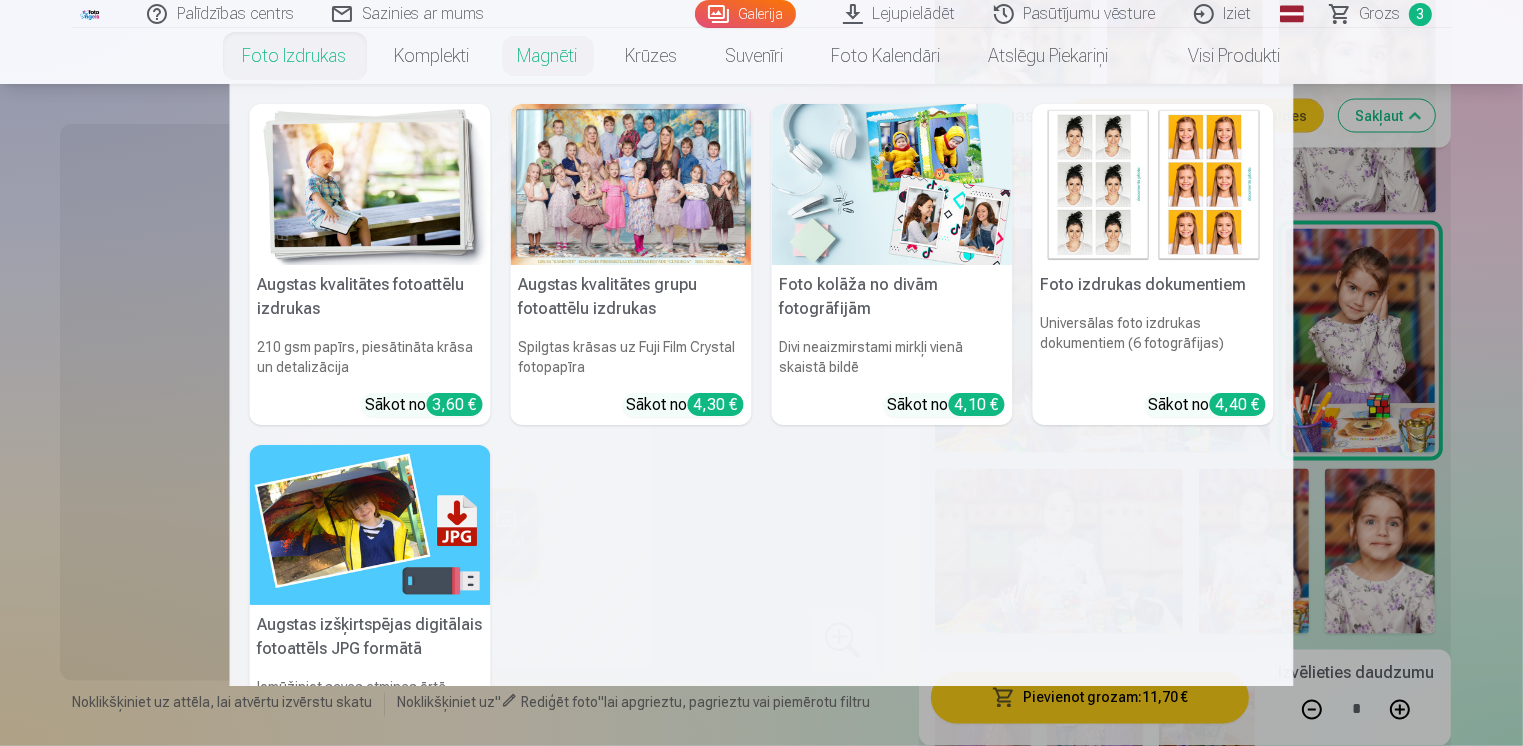 click on "Foto izdrukas" at bounding box center [295, 56] 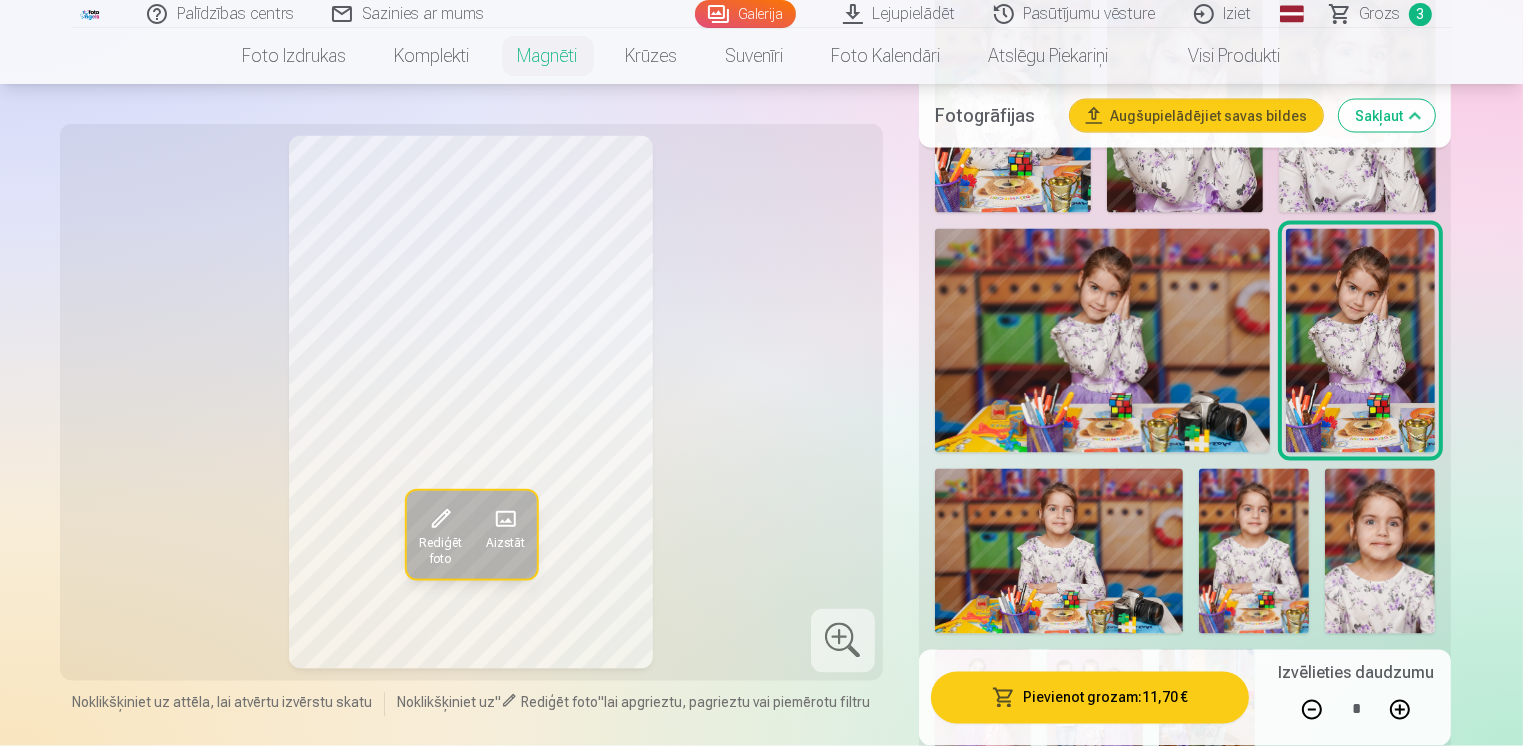 scroll, scrollTop: 0, scrollLeft: 0, axis: both 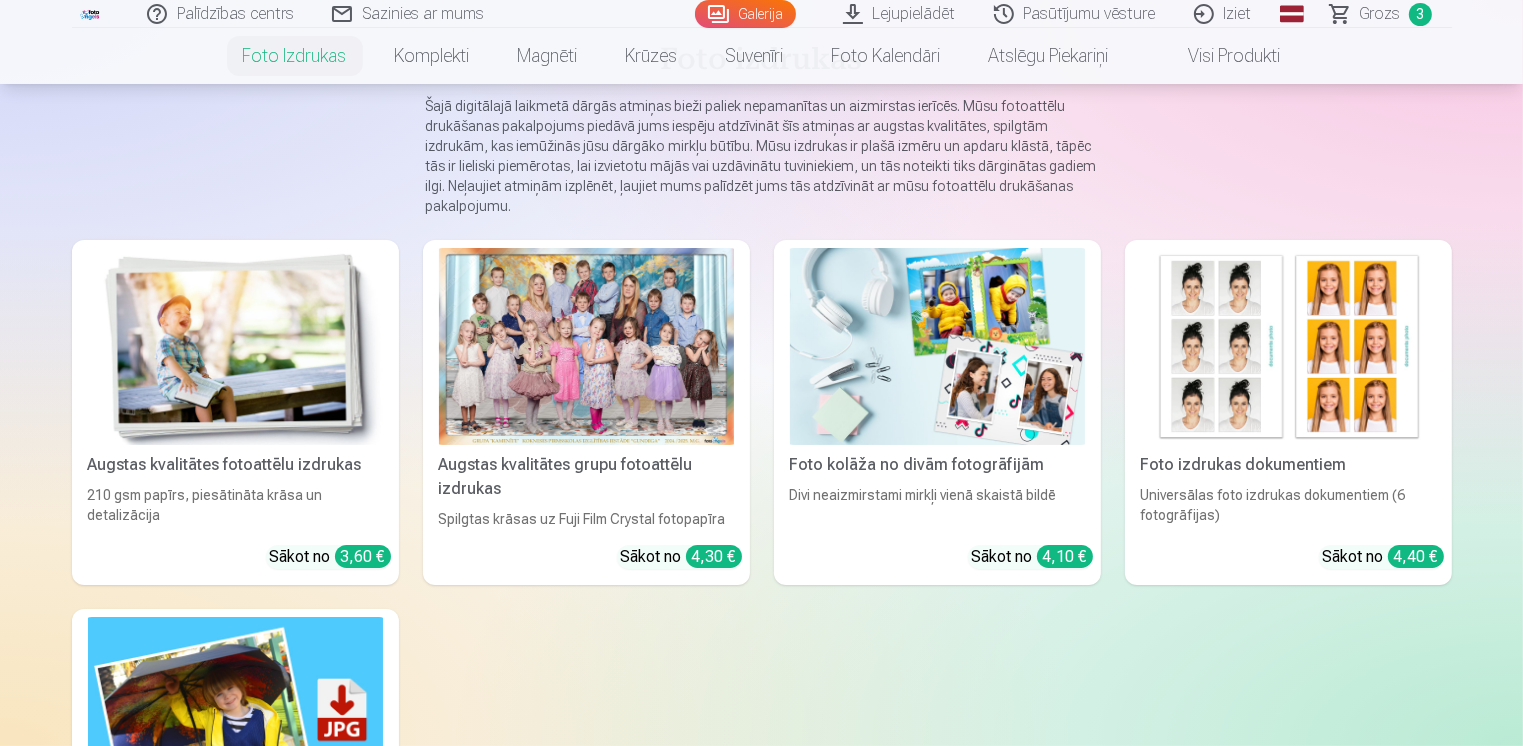 click on "Augstas kvalitātes grupu fotoattēlu izdrukas" at bounding box center (586, 477) 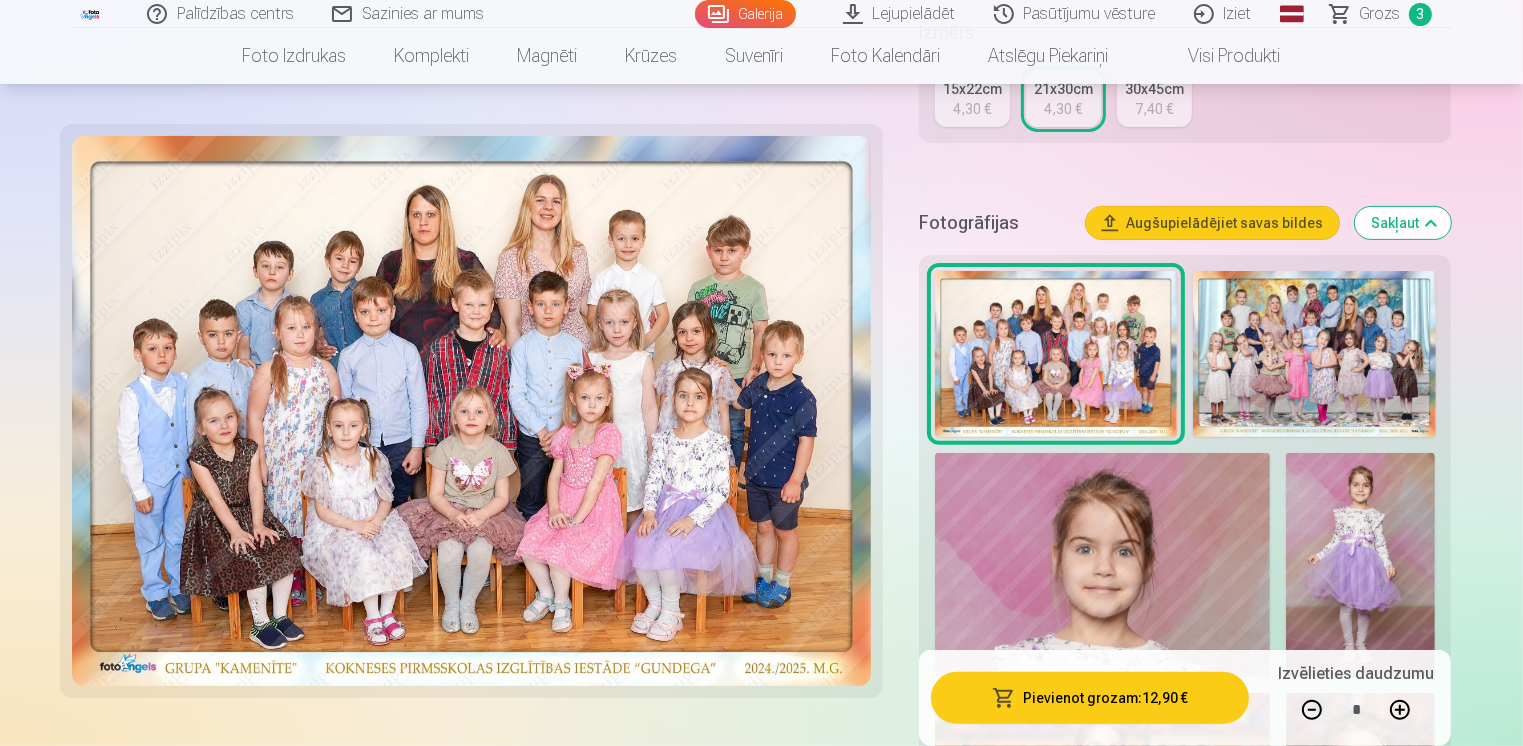 scroll, scrollTop: 563, scrollLeft: 0, axis: vertical 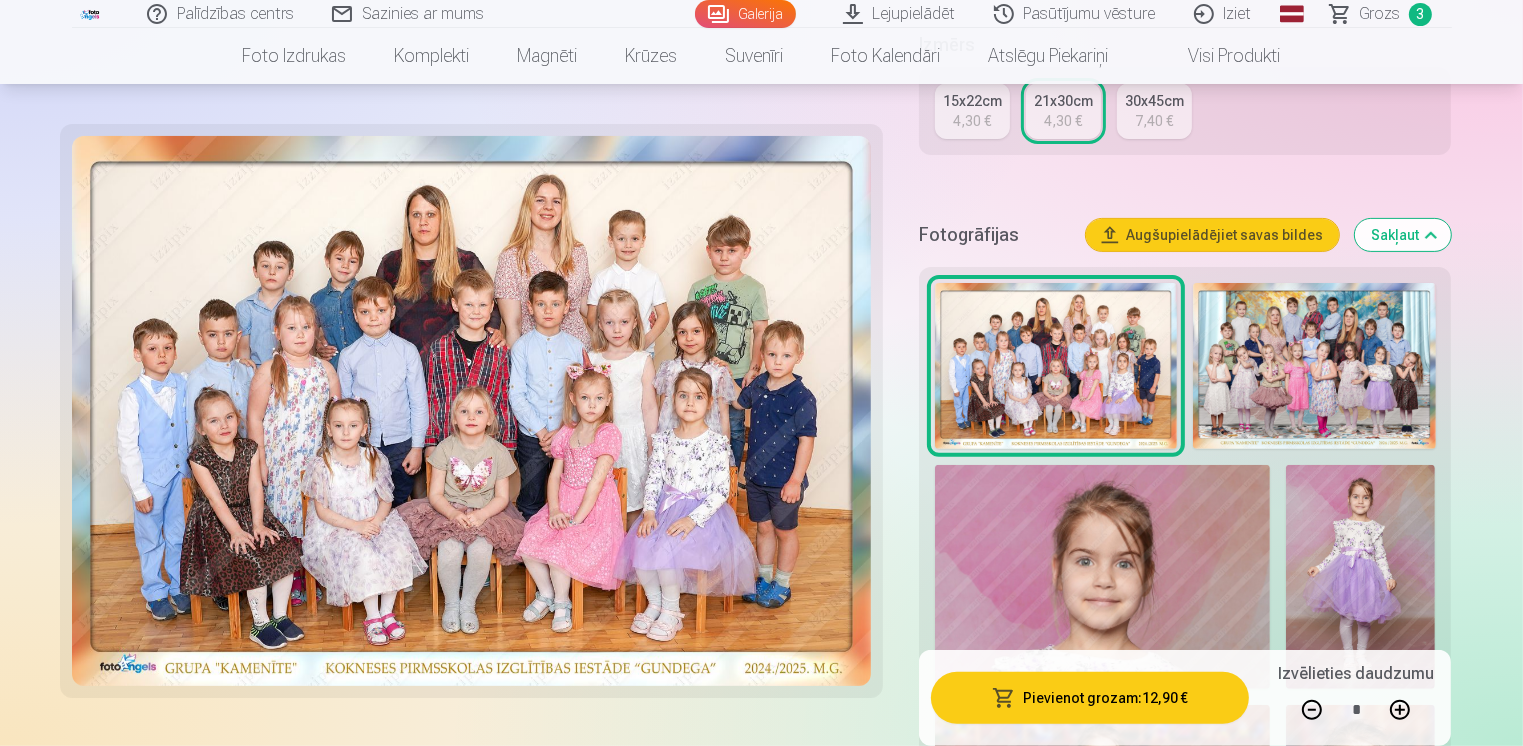 click at bounding box center (1314, 366) 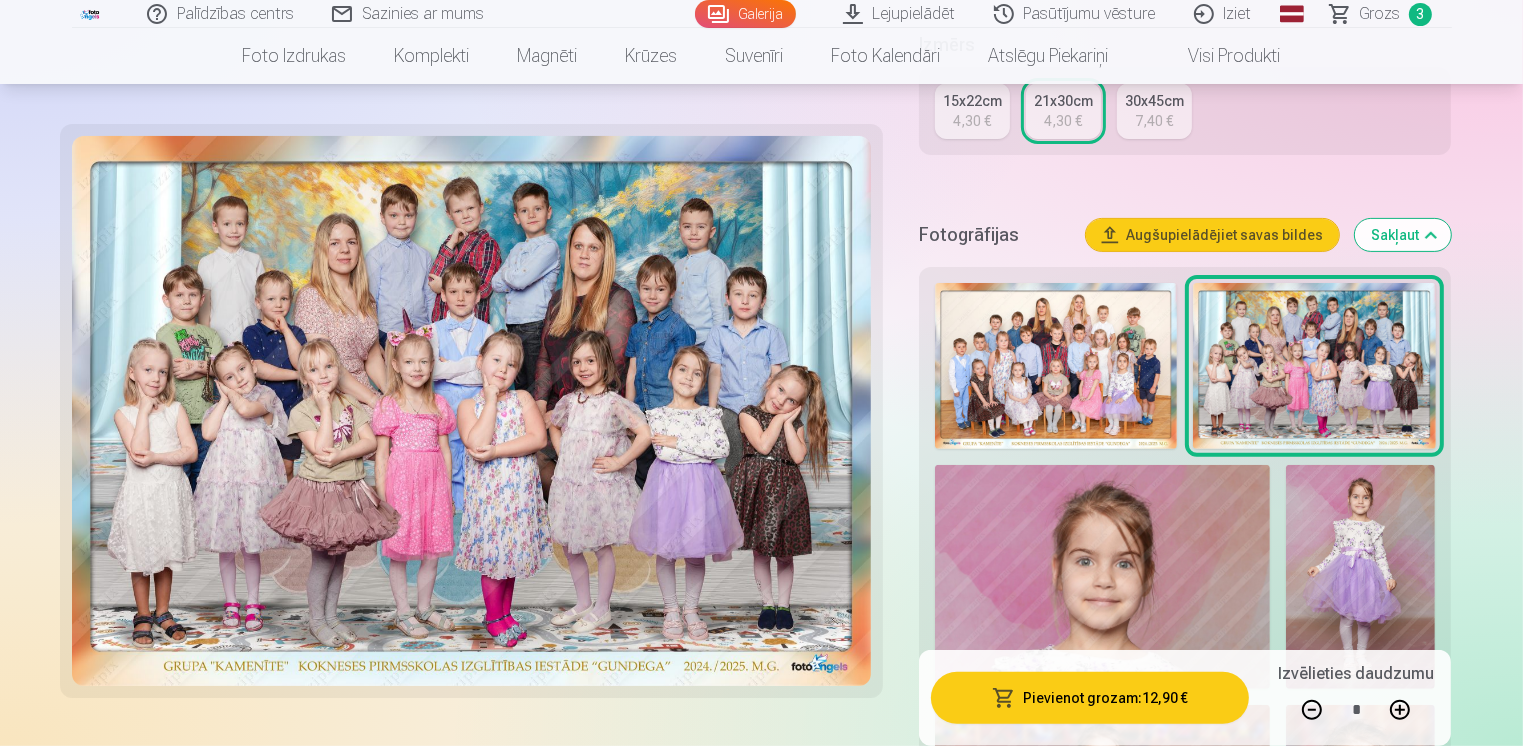 scroll, scrollTop: 0, scrollLeft: 0, axis: both 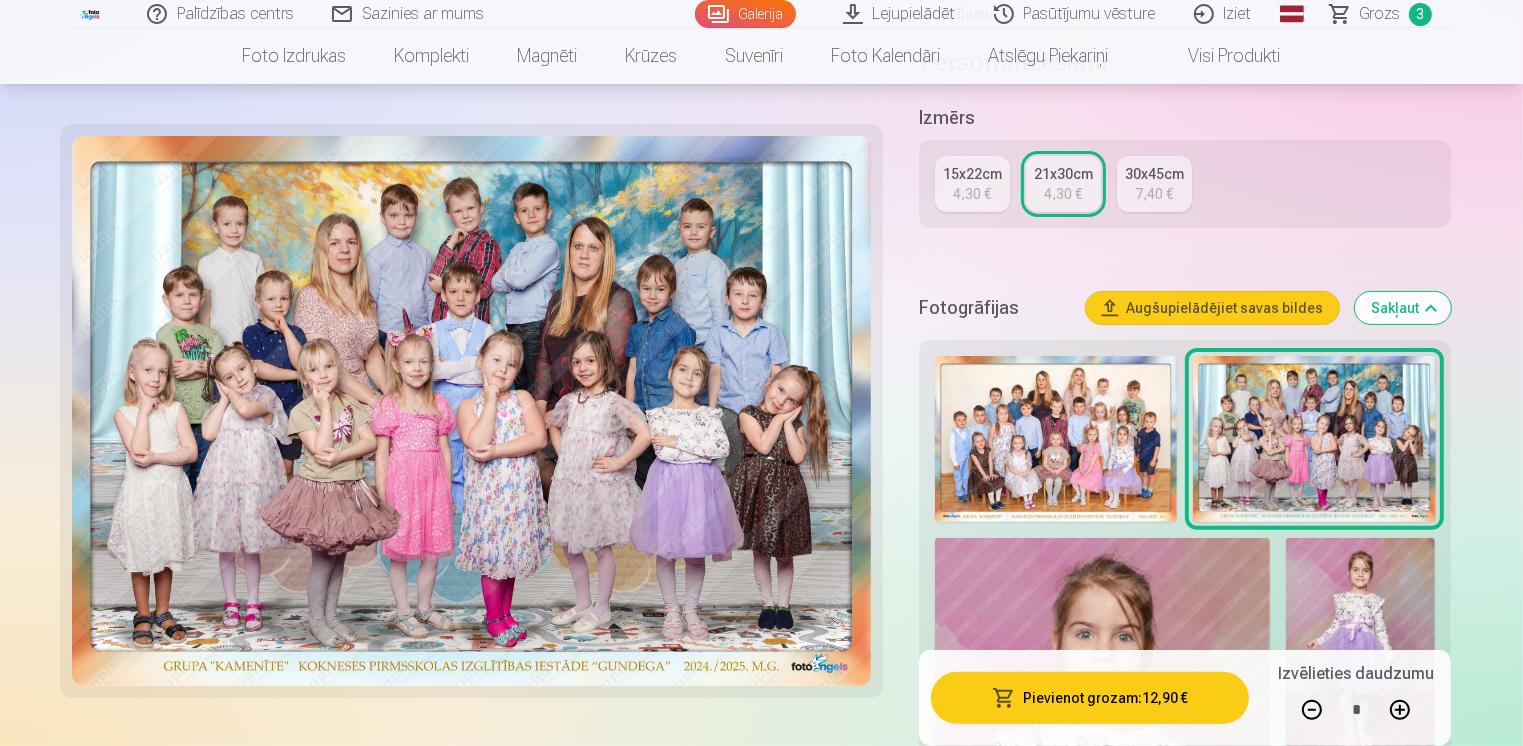 click at bounding box center [1056, 439] 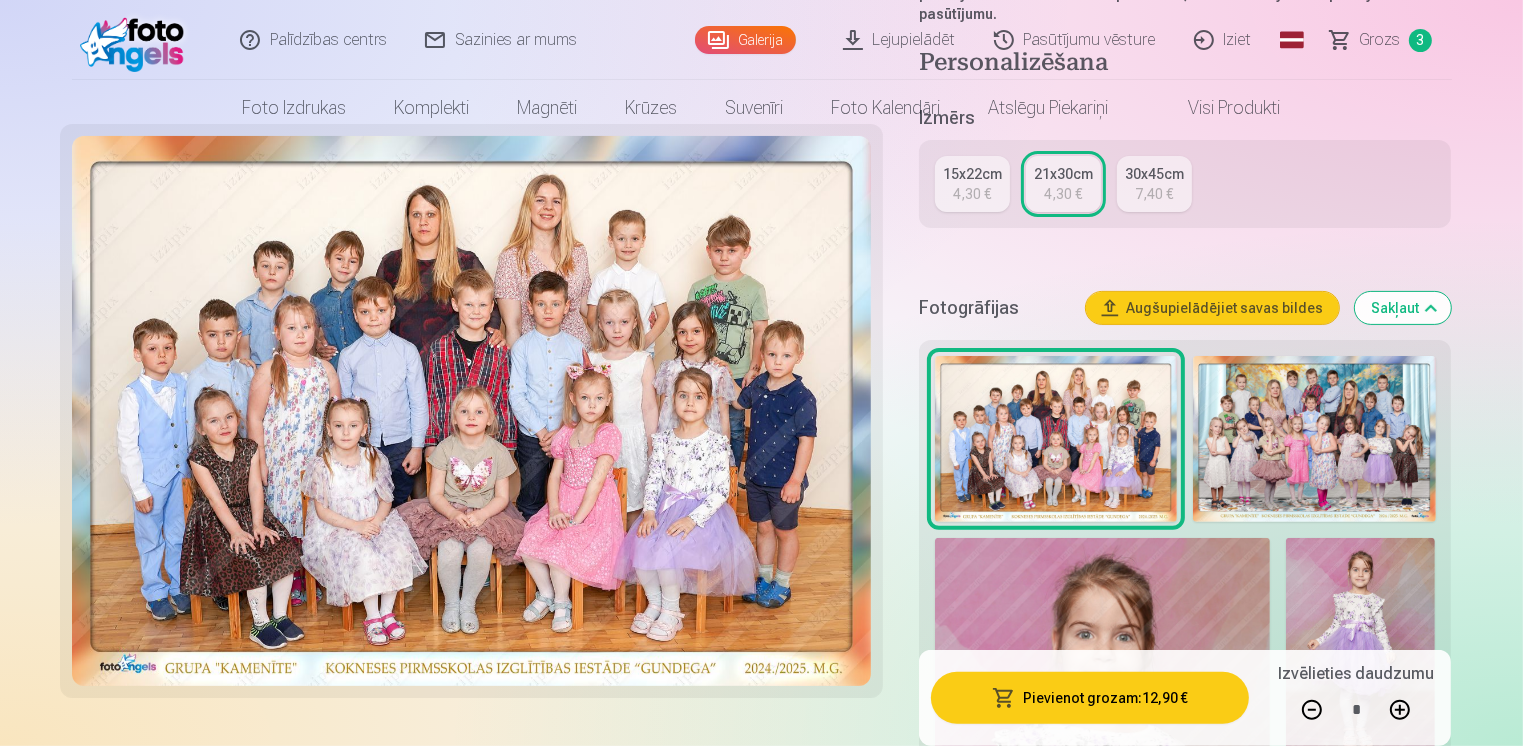 scroll, scrollTop: 0, scrollLeft: 0, axis: both 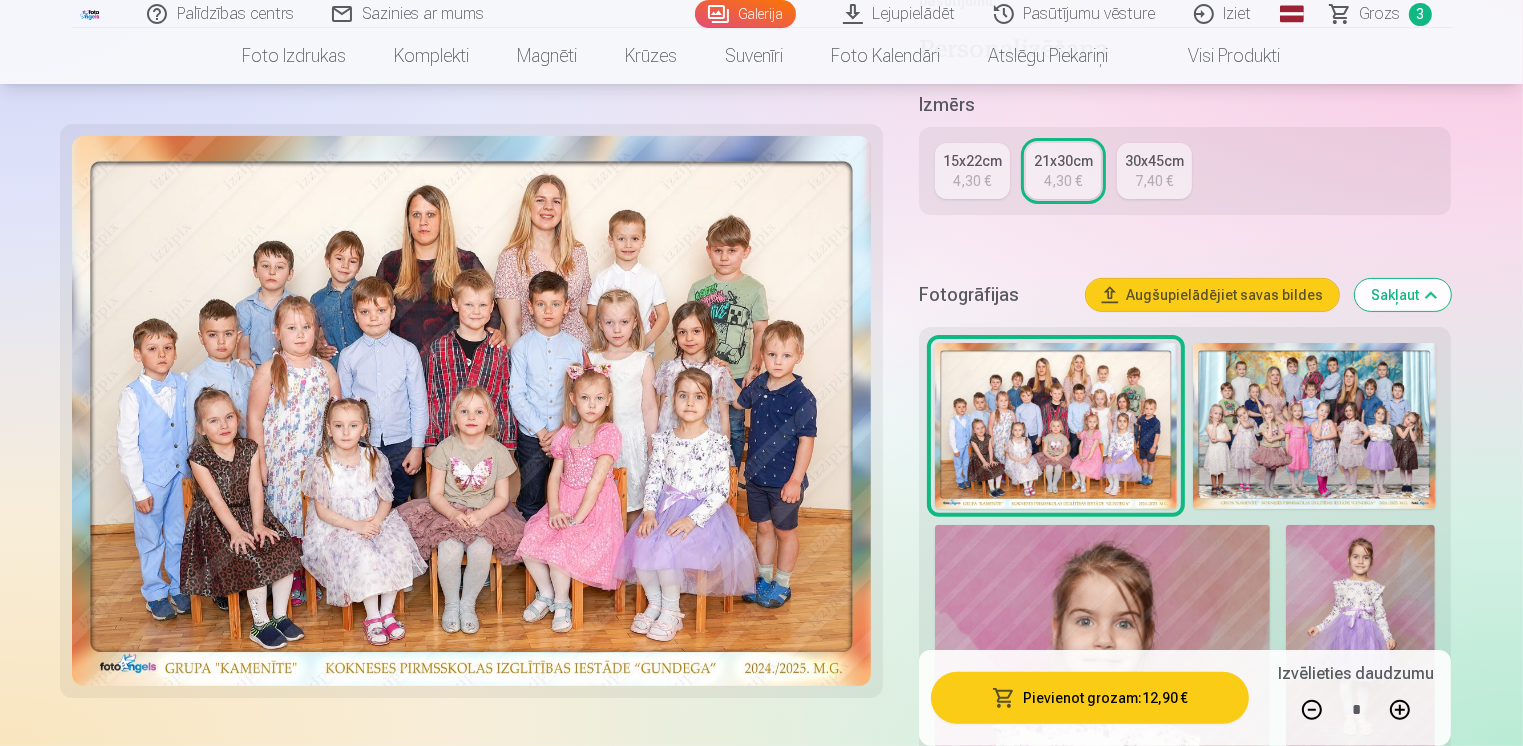 click at bounding box center (1312, 710) 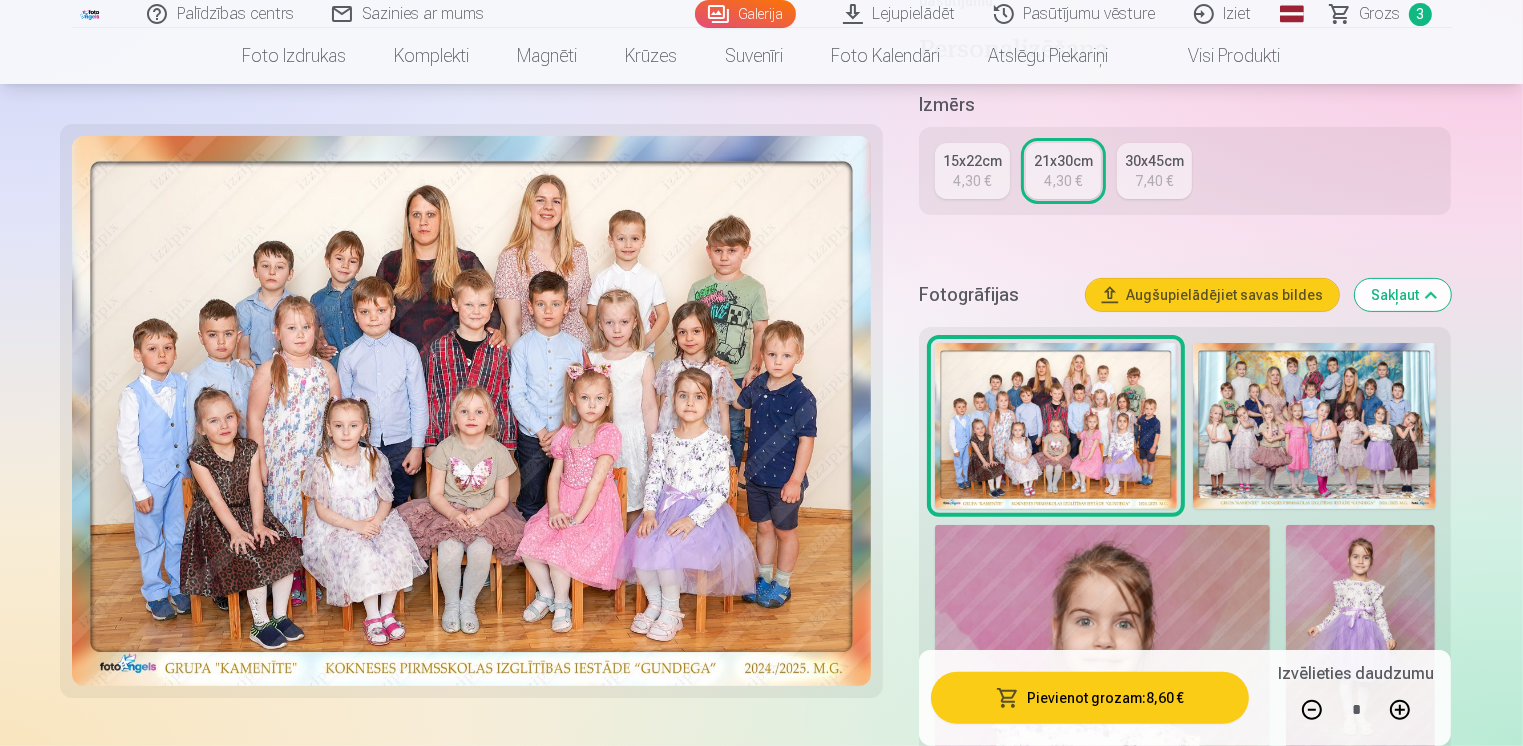 click at bounding box center (1312, 710) 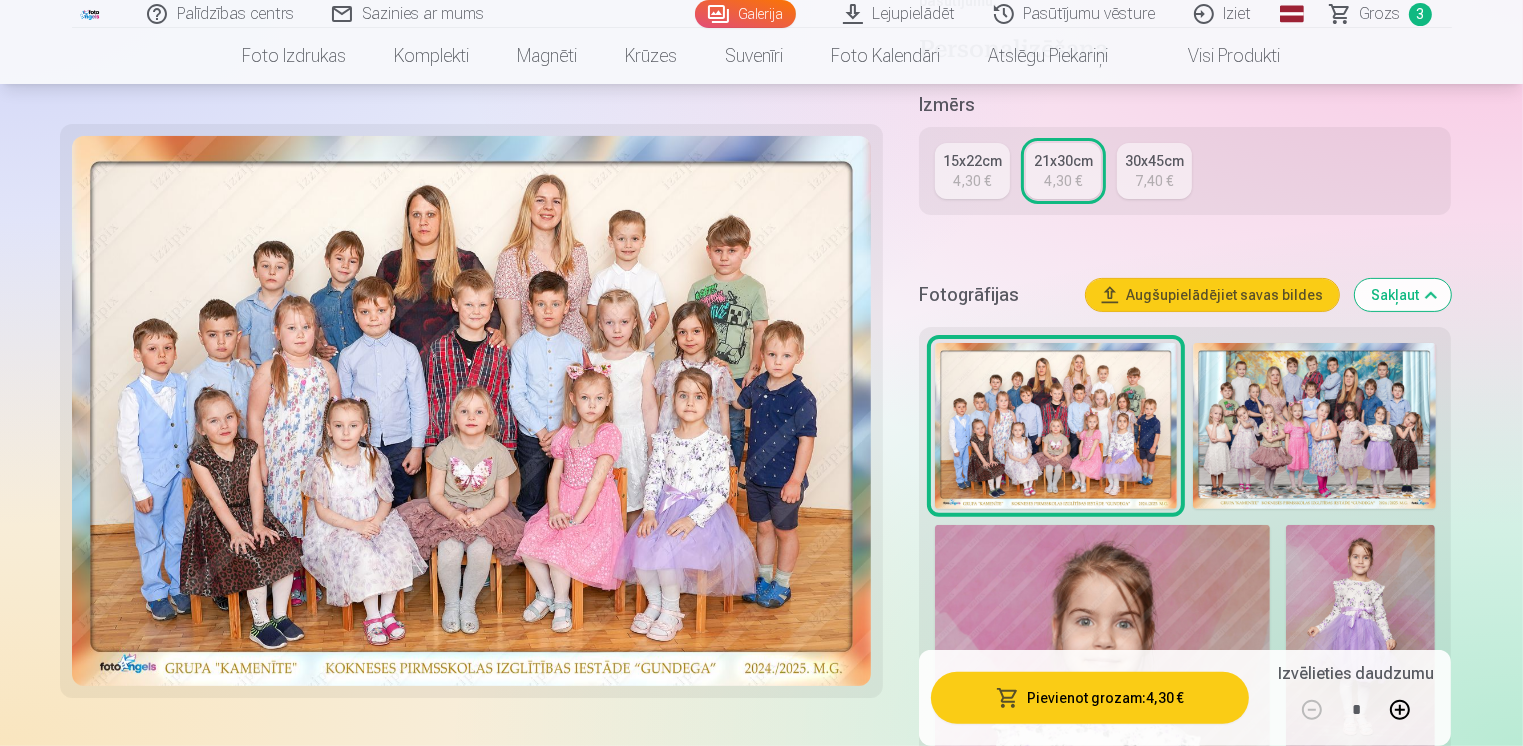 click on "Pievienot grozam :  4,30 €" at bounding box center (1090, 698) 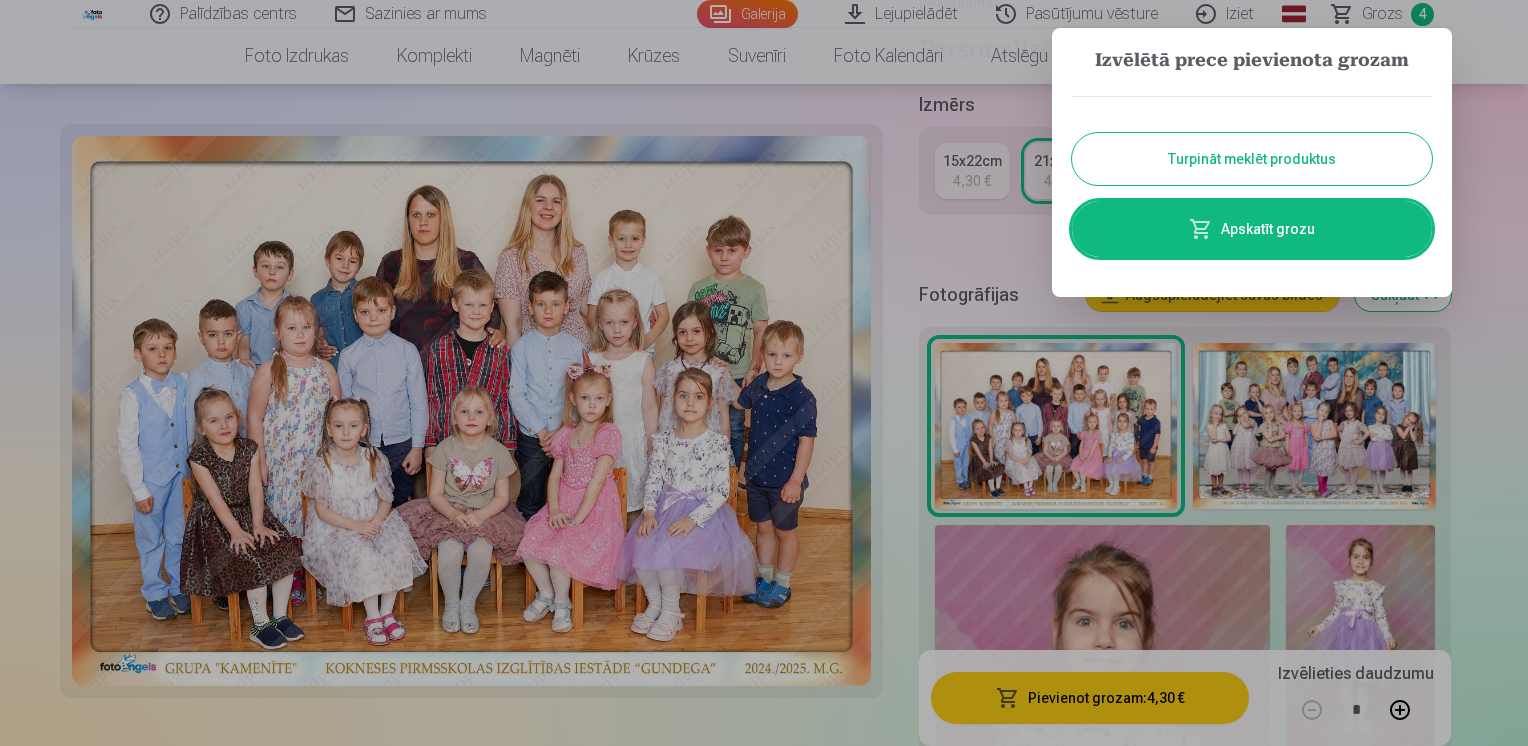 click on "Turpināt meklēt produktus" at bounding box center (1252, 159) 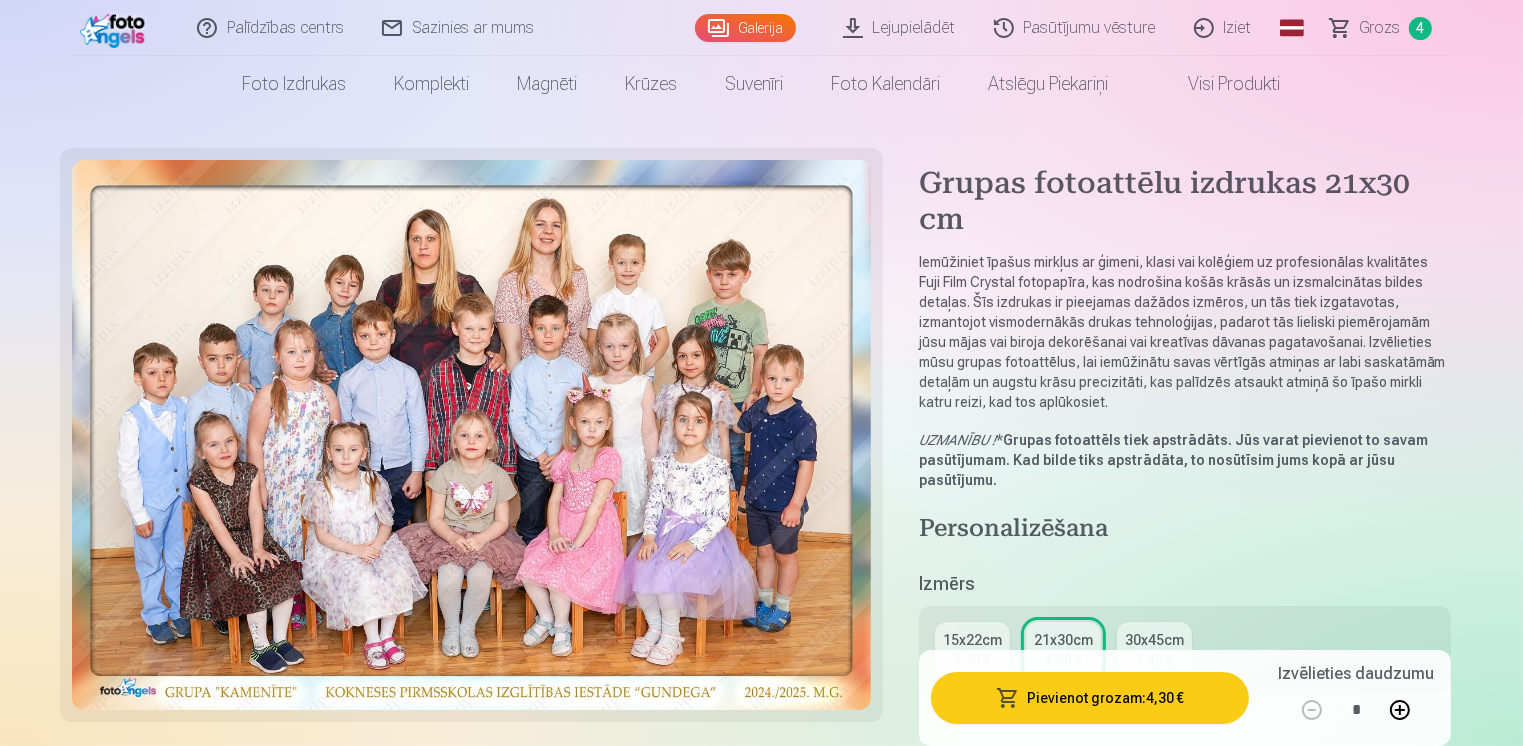 scroll, scrollTop: 0, scrollLeft: 0, axis: both 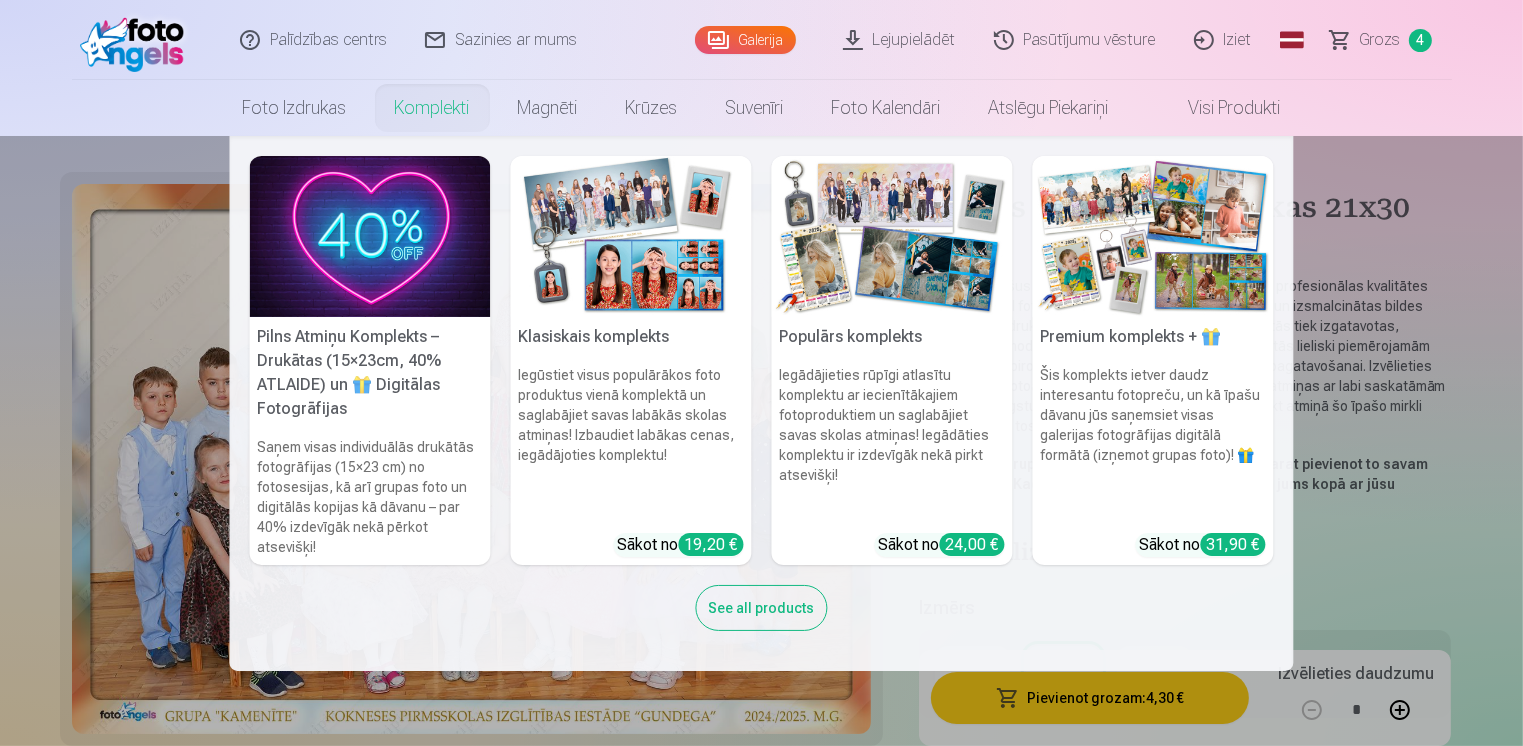 click on "Komplekti" at bounding box center (432, 108) 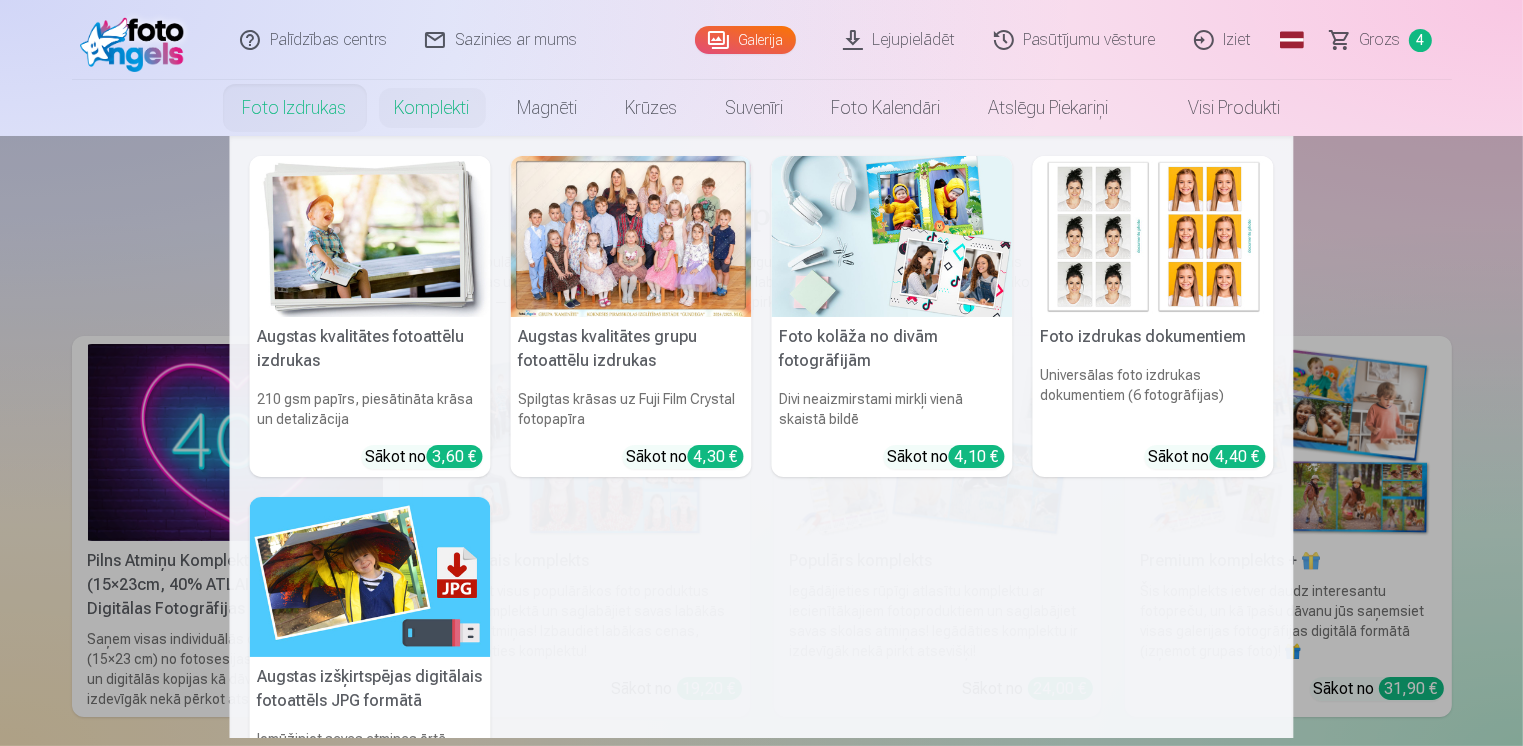 click on "Foto izdrukas" at bounding box center (295, 108) 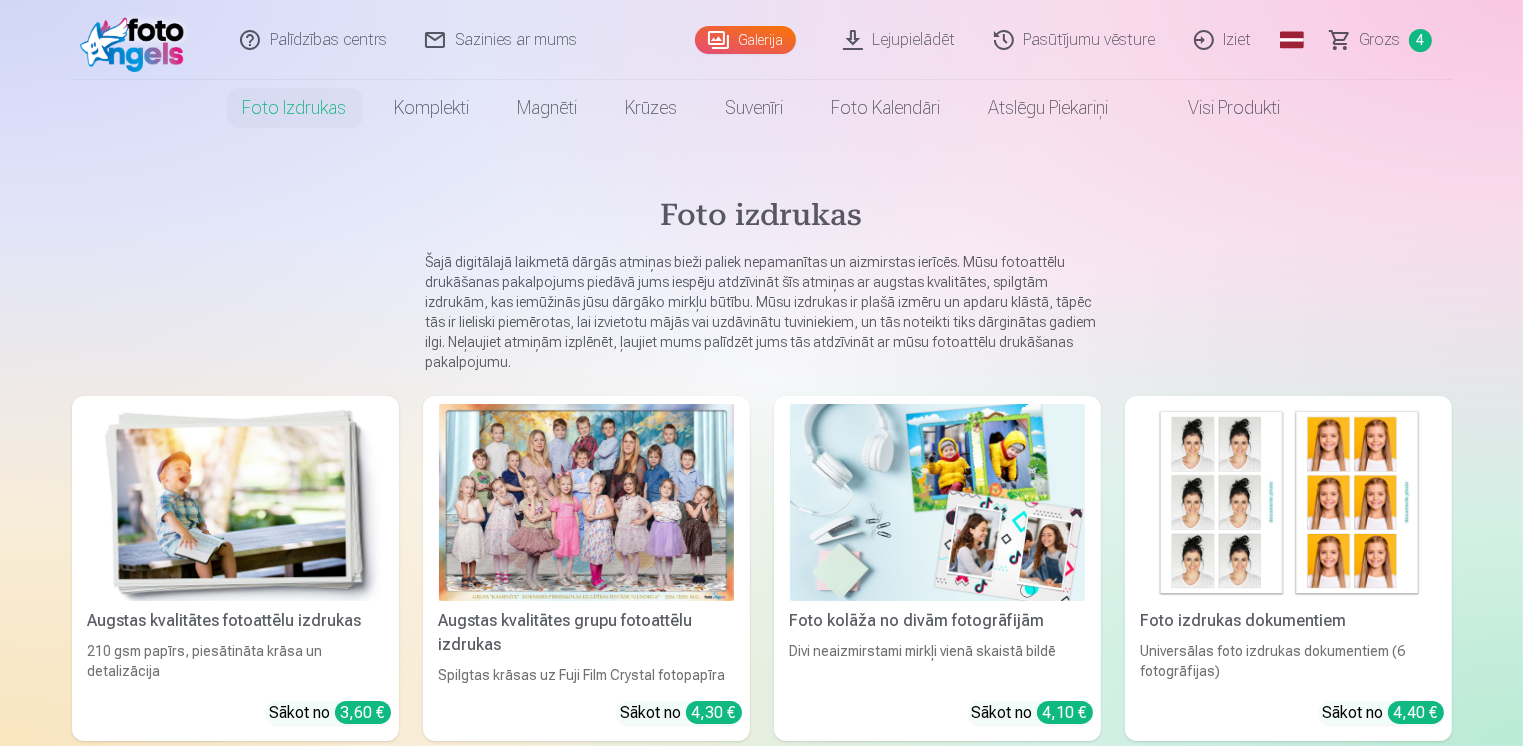 click at bounding box center [235, 502] 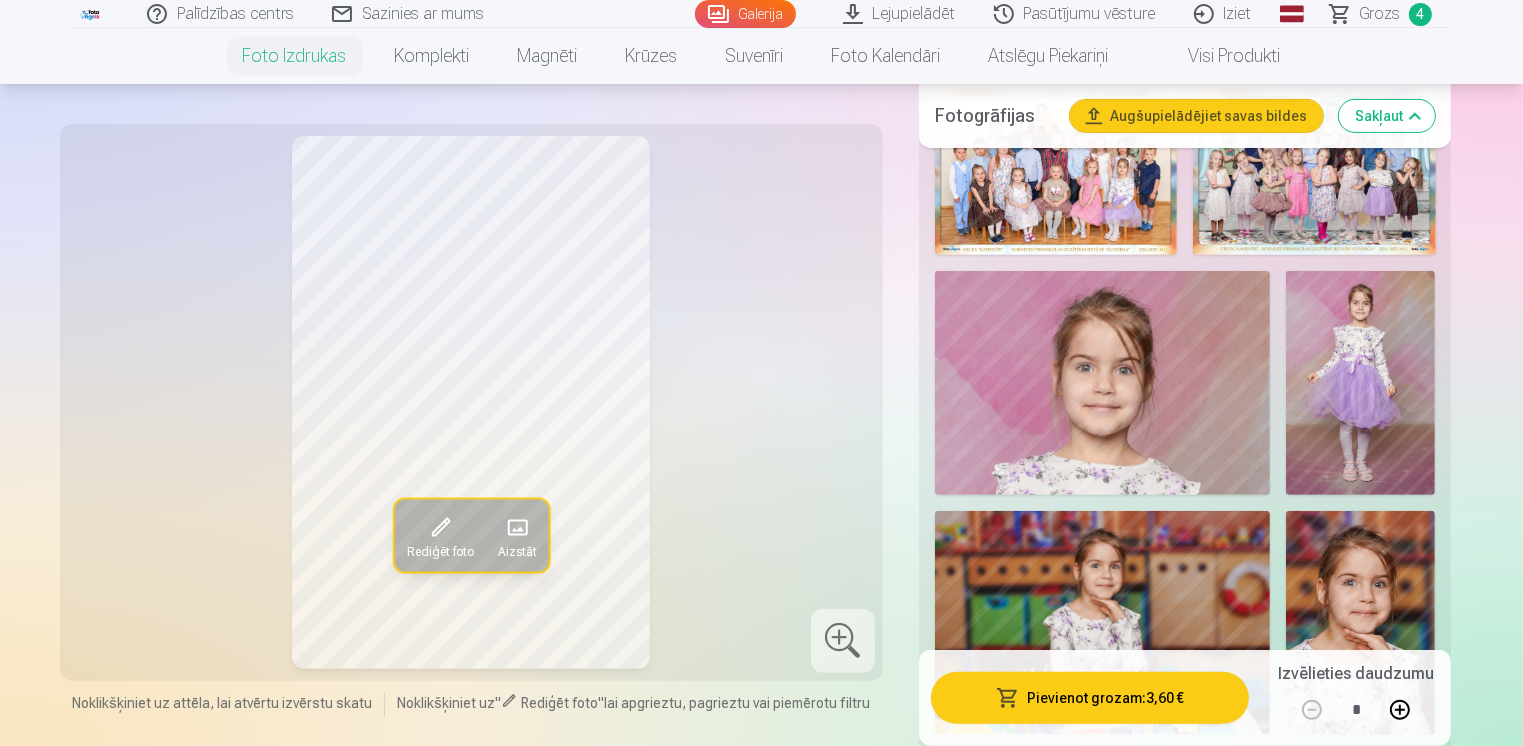 scroll, scrollTop: 744, scrollLeft: 0, axis: vertical 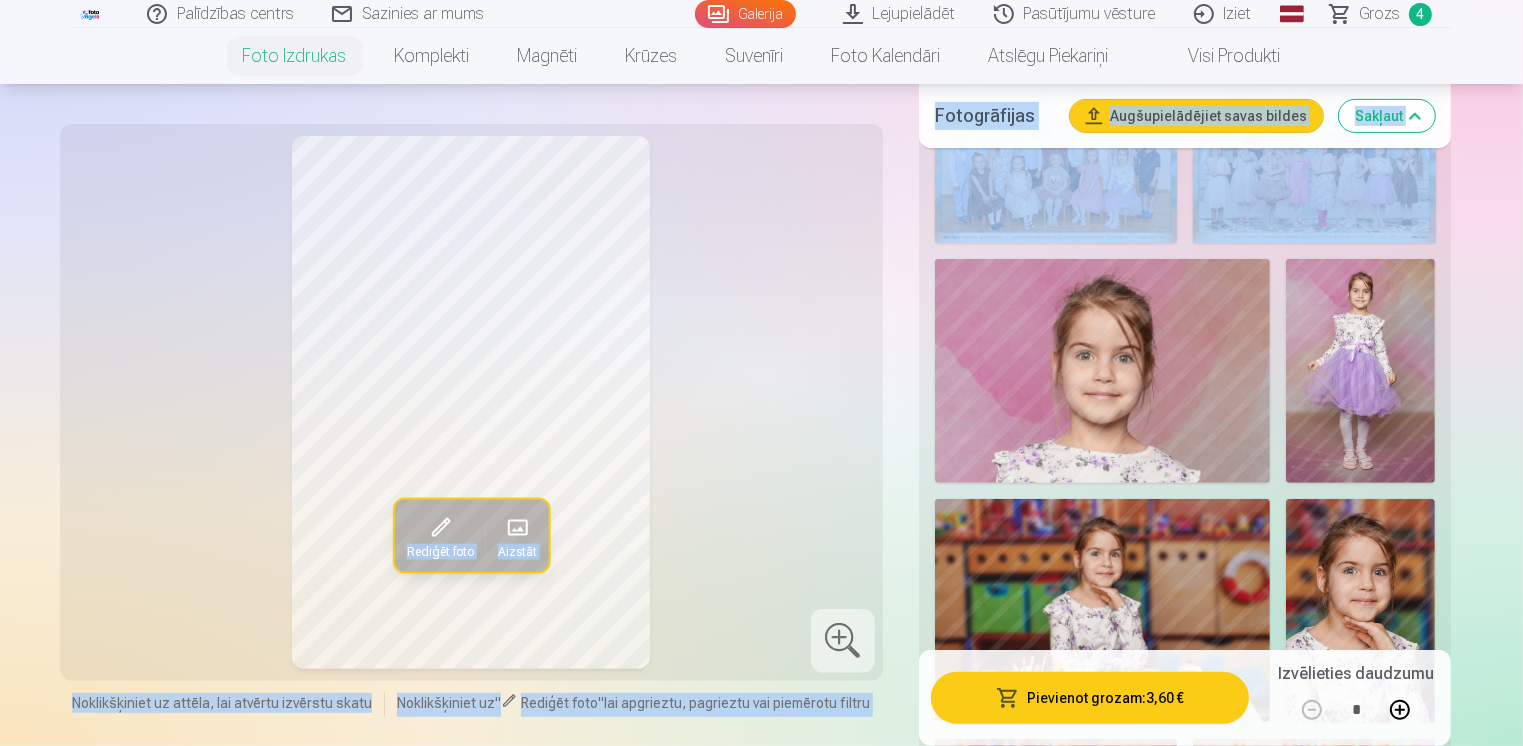 drag, startPoint x: 1477, startPoint y: 74, endPoint x: 1480, endPoint y: 92, distance: 18.248287 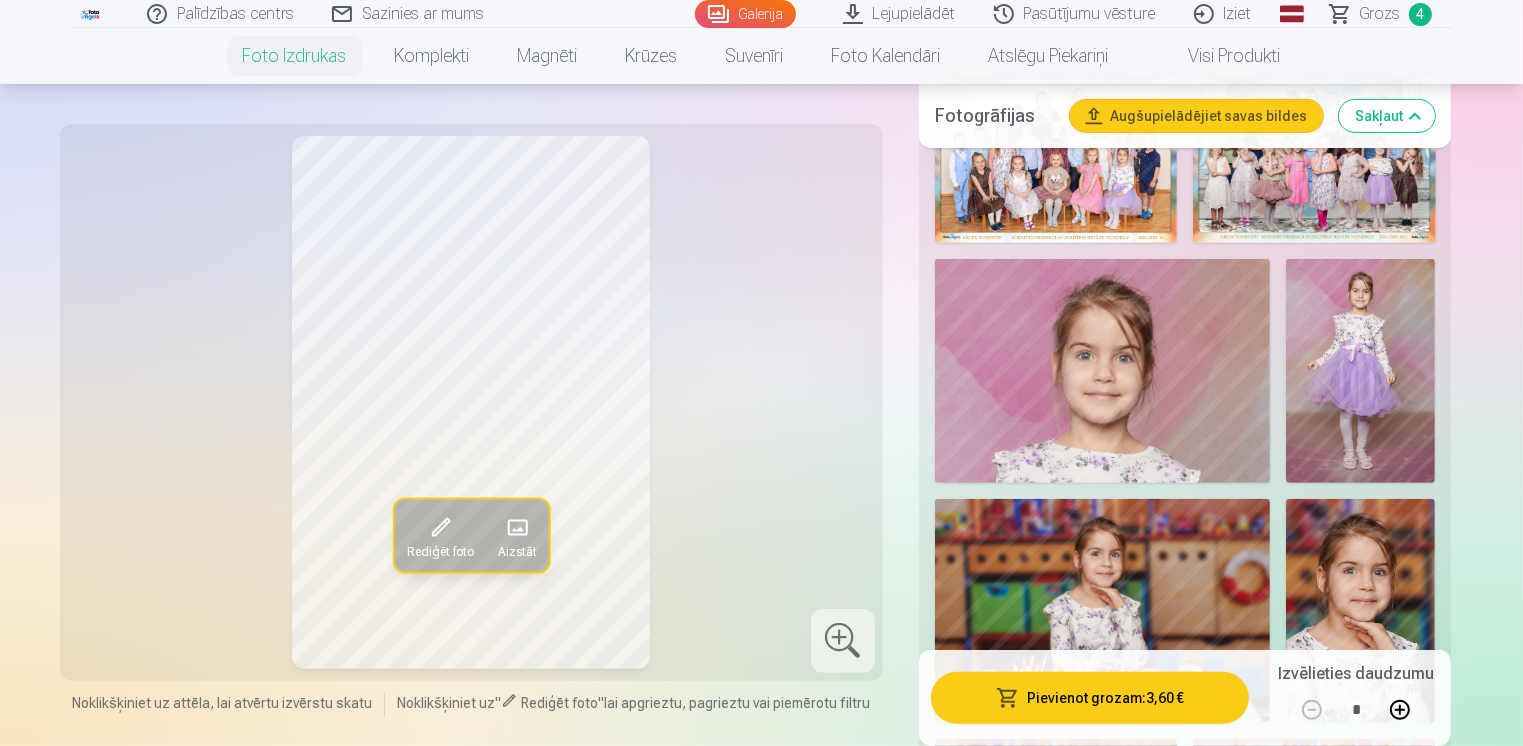 drag, startPoint x: 1480, startPoint y: 92, endPoint x: 1464, endPoint y: 278, distance: 186.6869 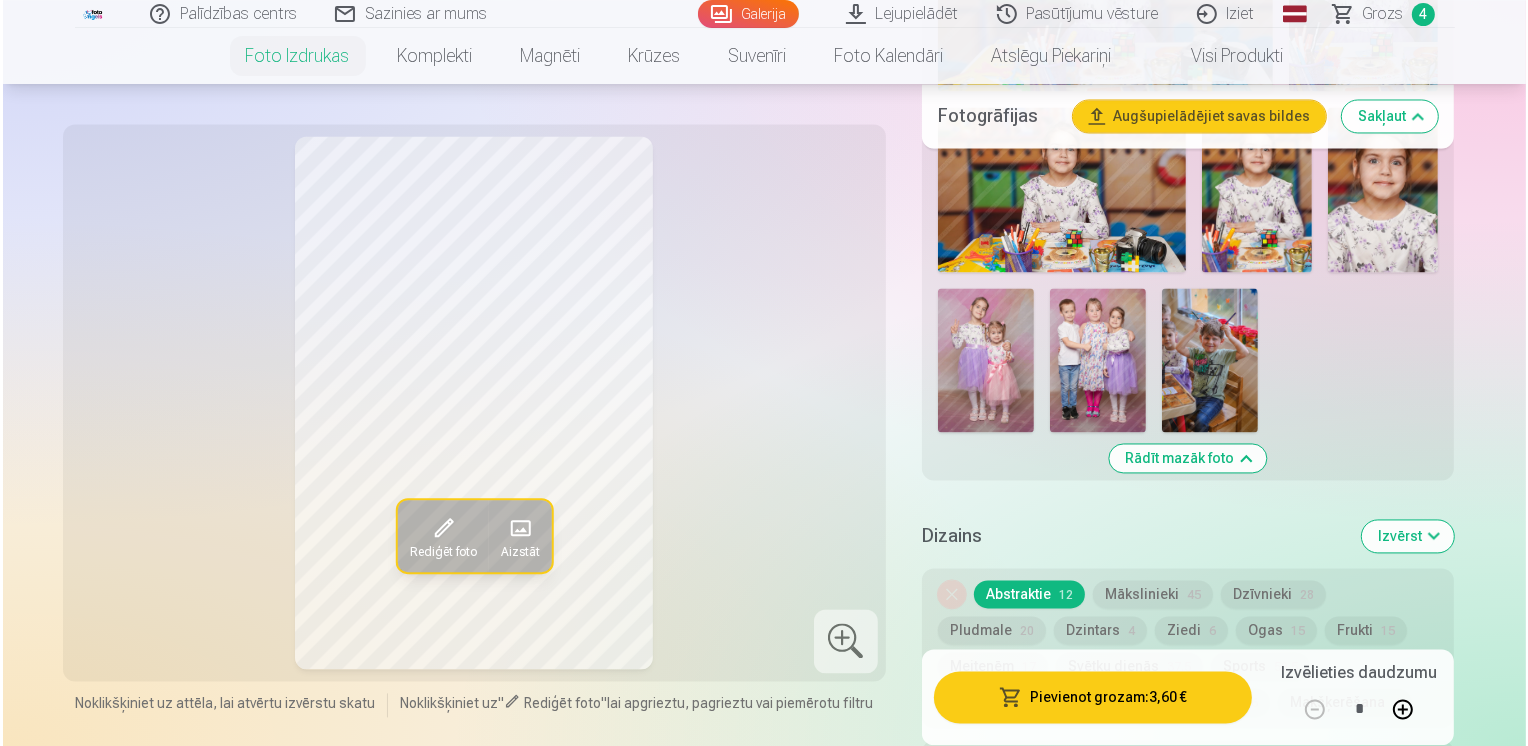 scroll, scrollTop: 3850, scrollLeft: 0, axis: vertical 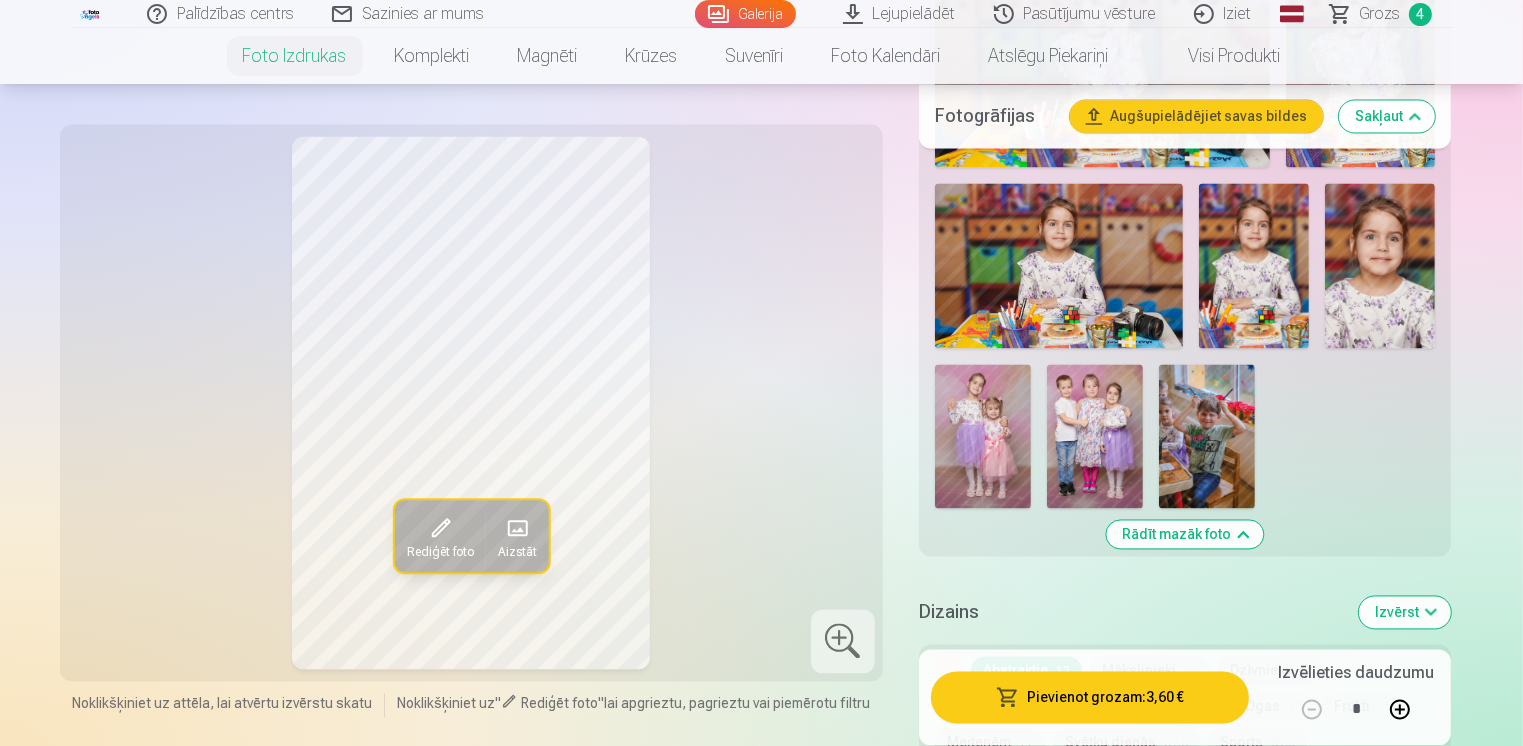 click at bounding box center (1095, 436) 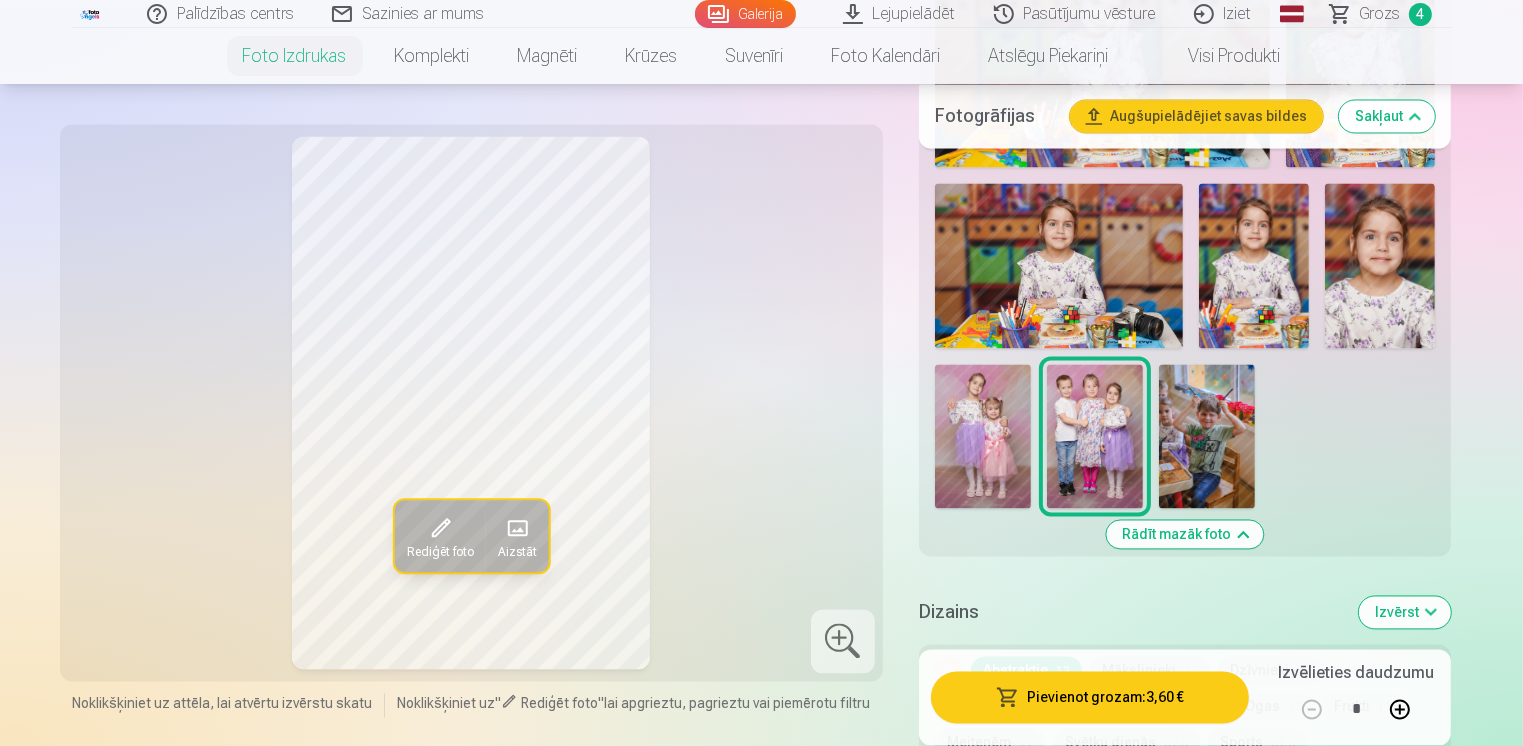 click on "Pievienot grozam :  3,60 €" at bounding box center [1090, 698] 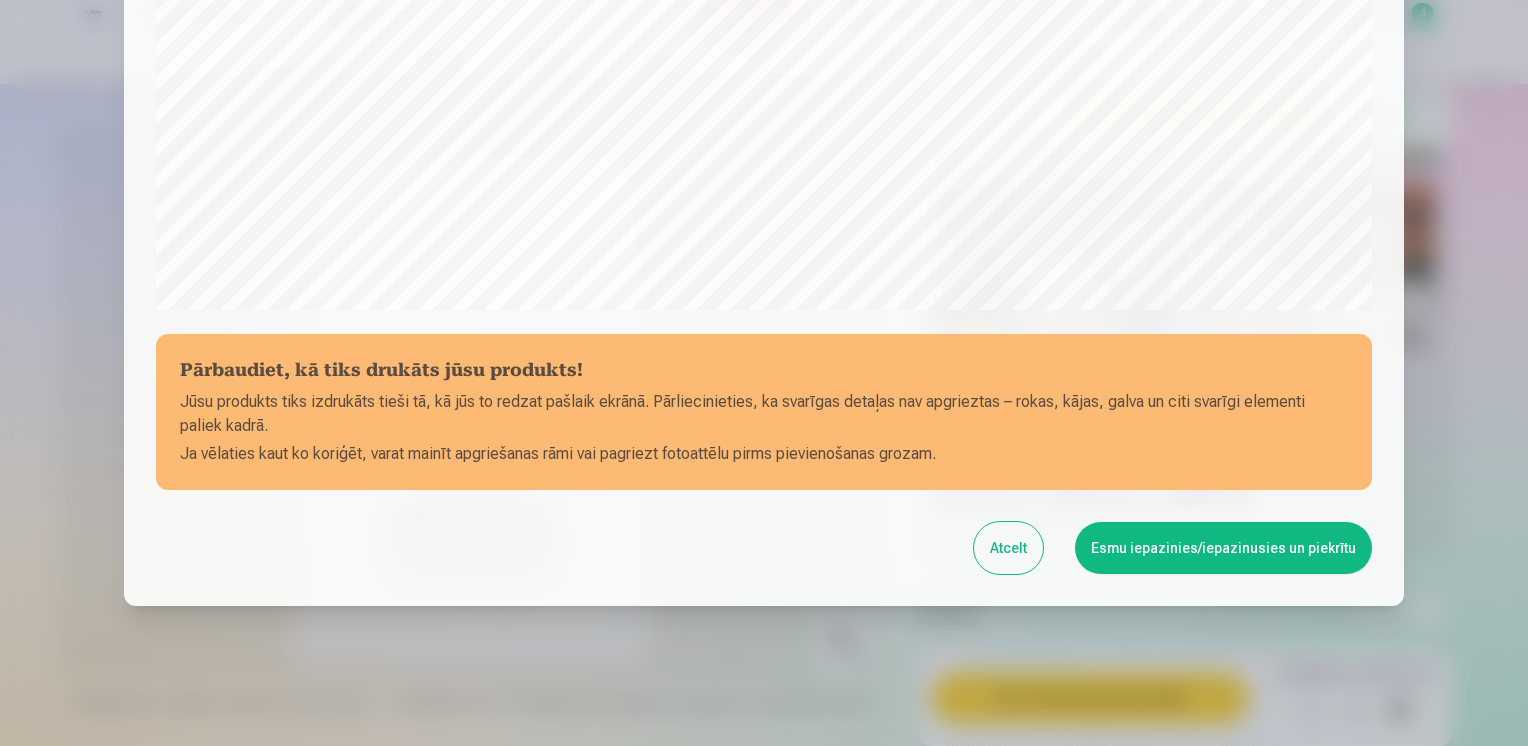 scroll, scrollTop: 693, scrollLeft: 0, axis: vertical 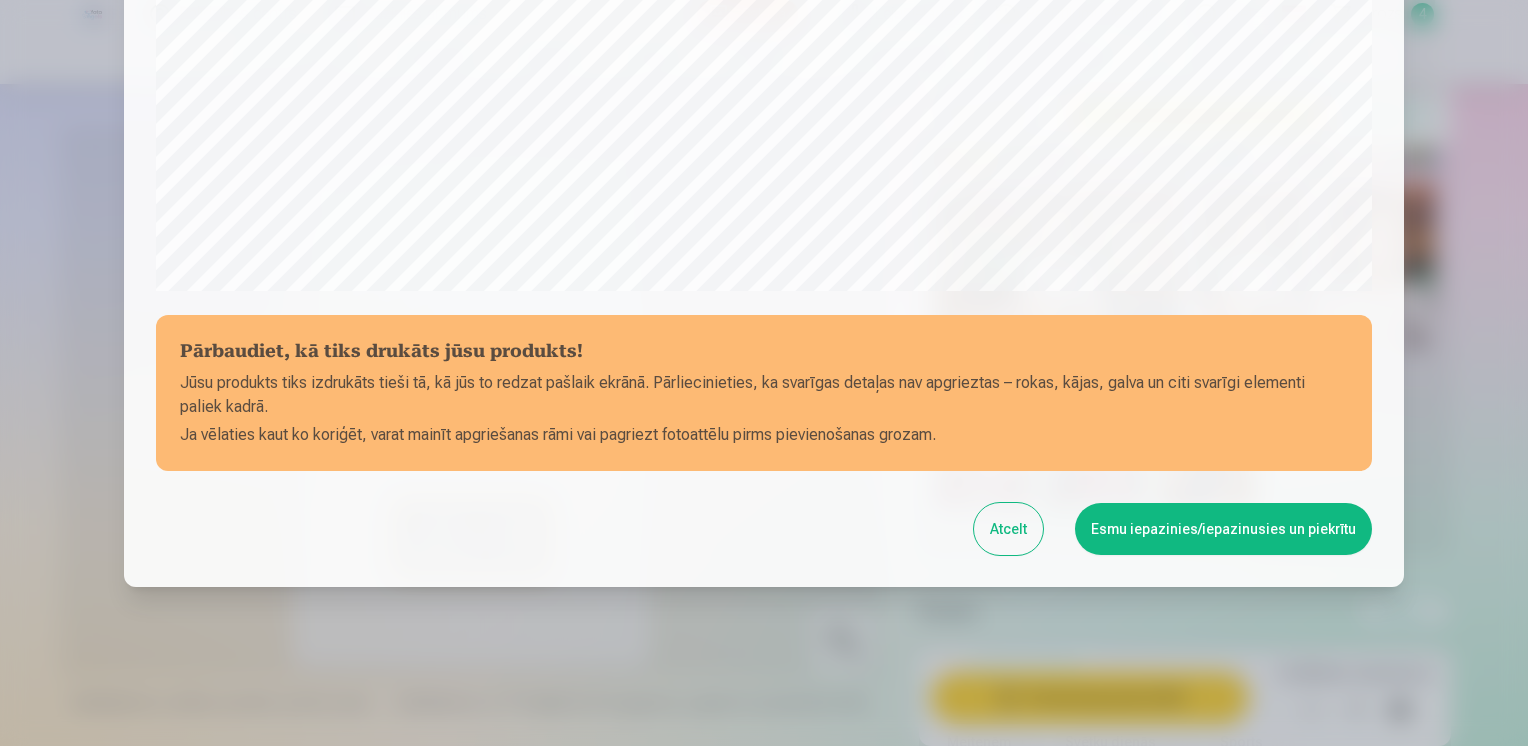click on "Esmu iepazinies/iepazinusies un piekrītu" at bounding box center (1223, 529) 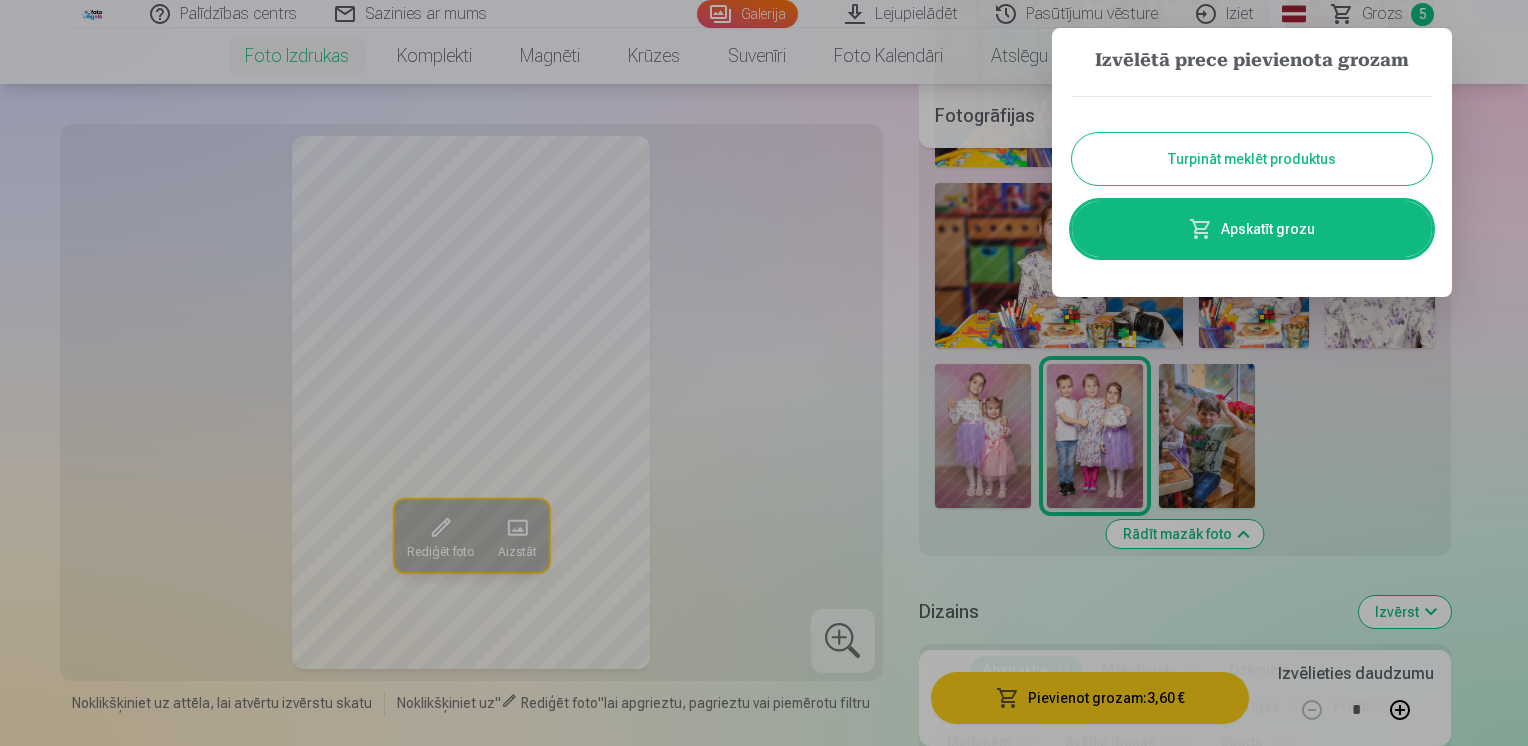click on "Turpināt meklēt produktus" at bounding box center [1252, 159] 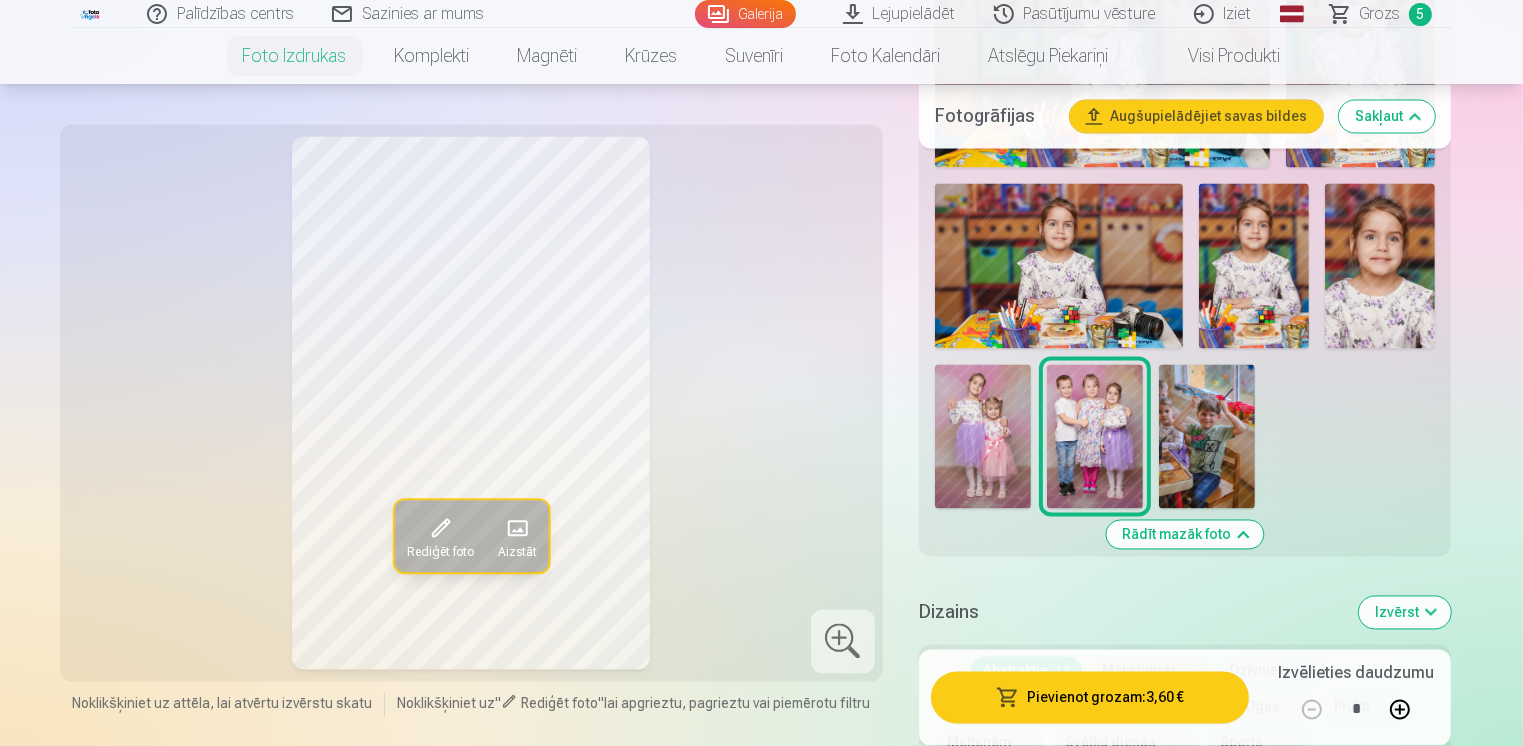 click at bounding box center (983, 436) 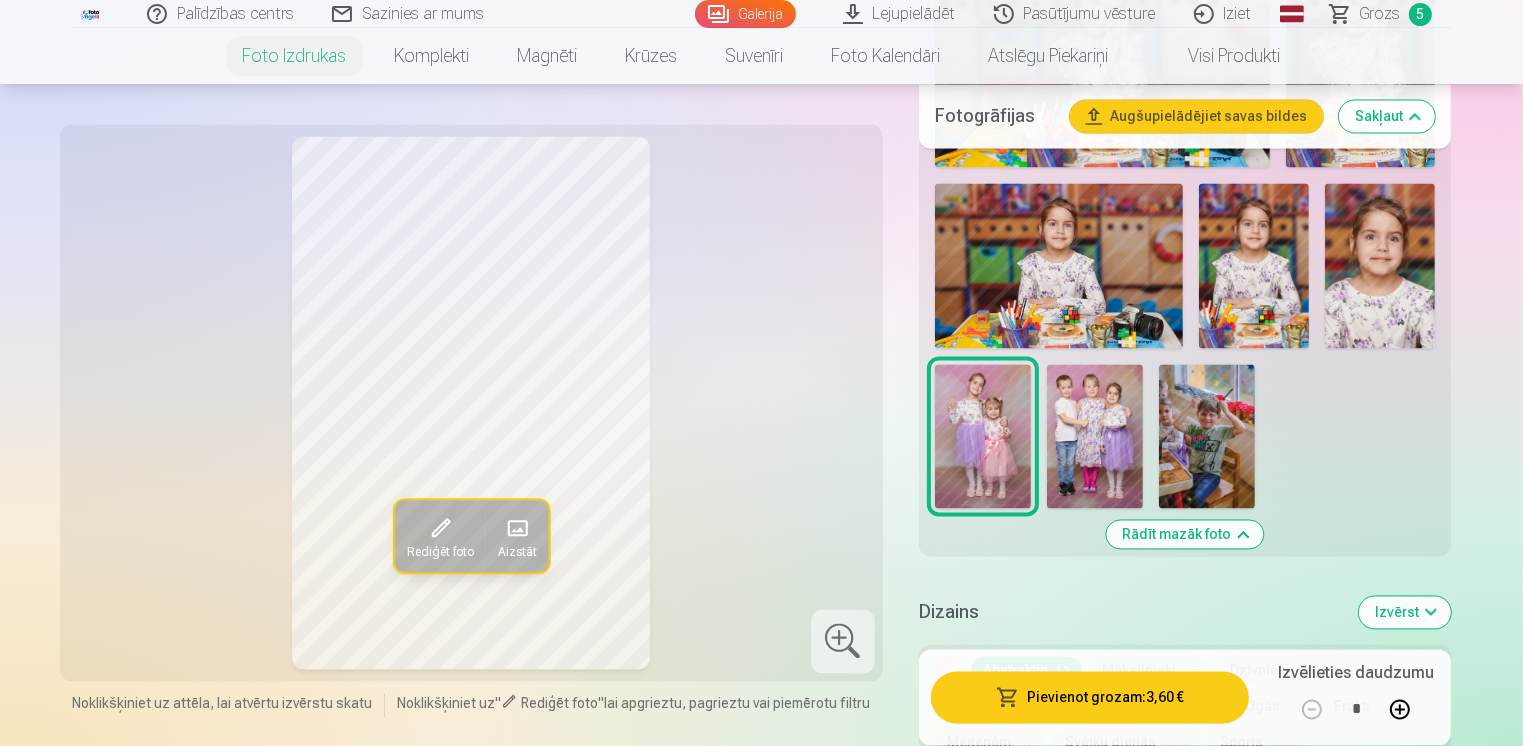 click on "Pievienot grozam :  3,60 €" at bounding box center (1090, 698) 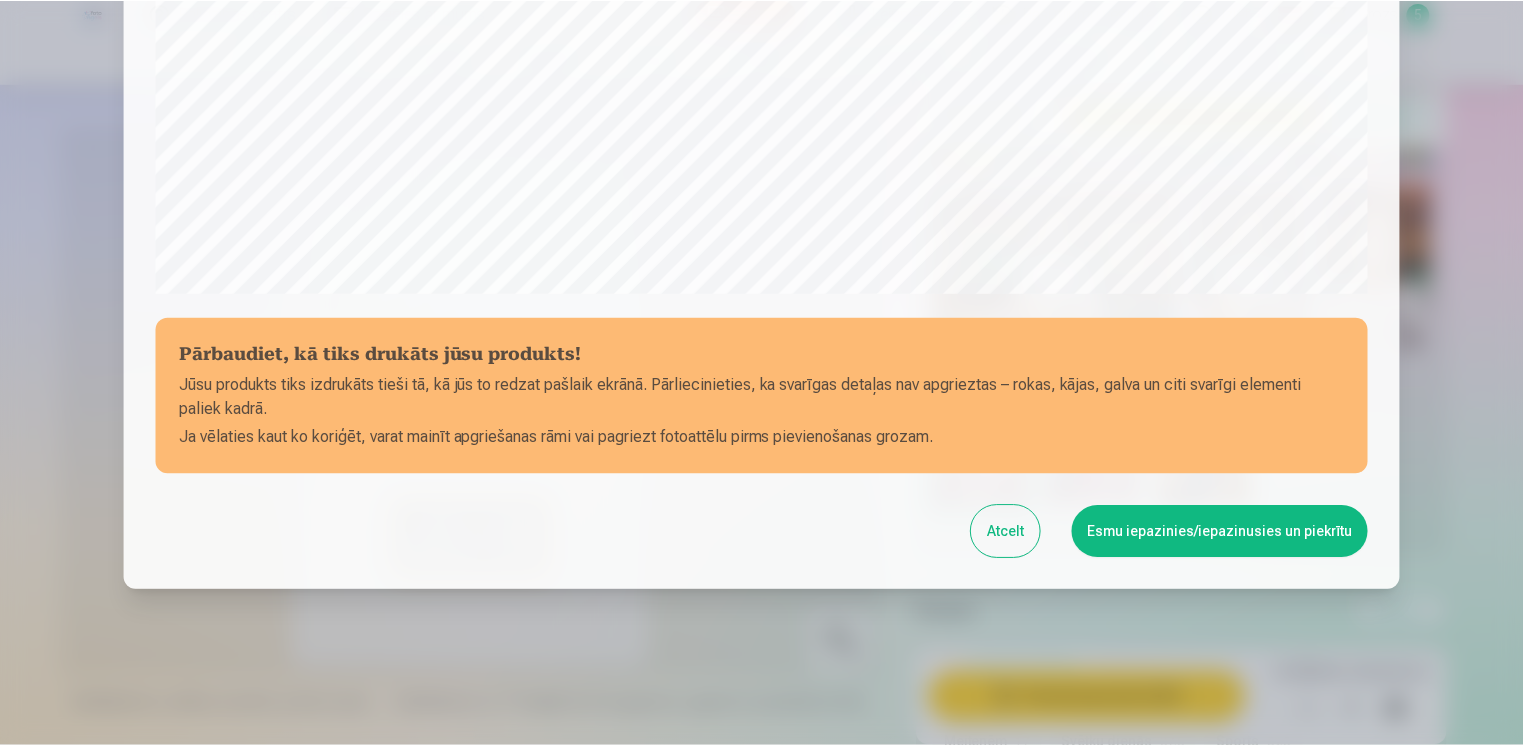 scroll, scrollTop: 693, scrollLeft: 0, axis: vertical 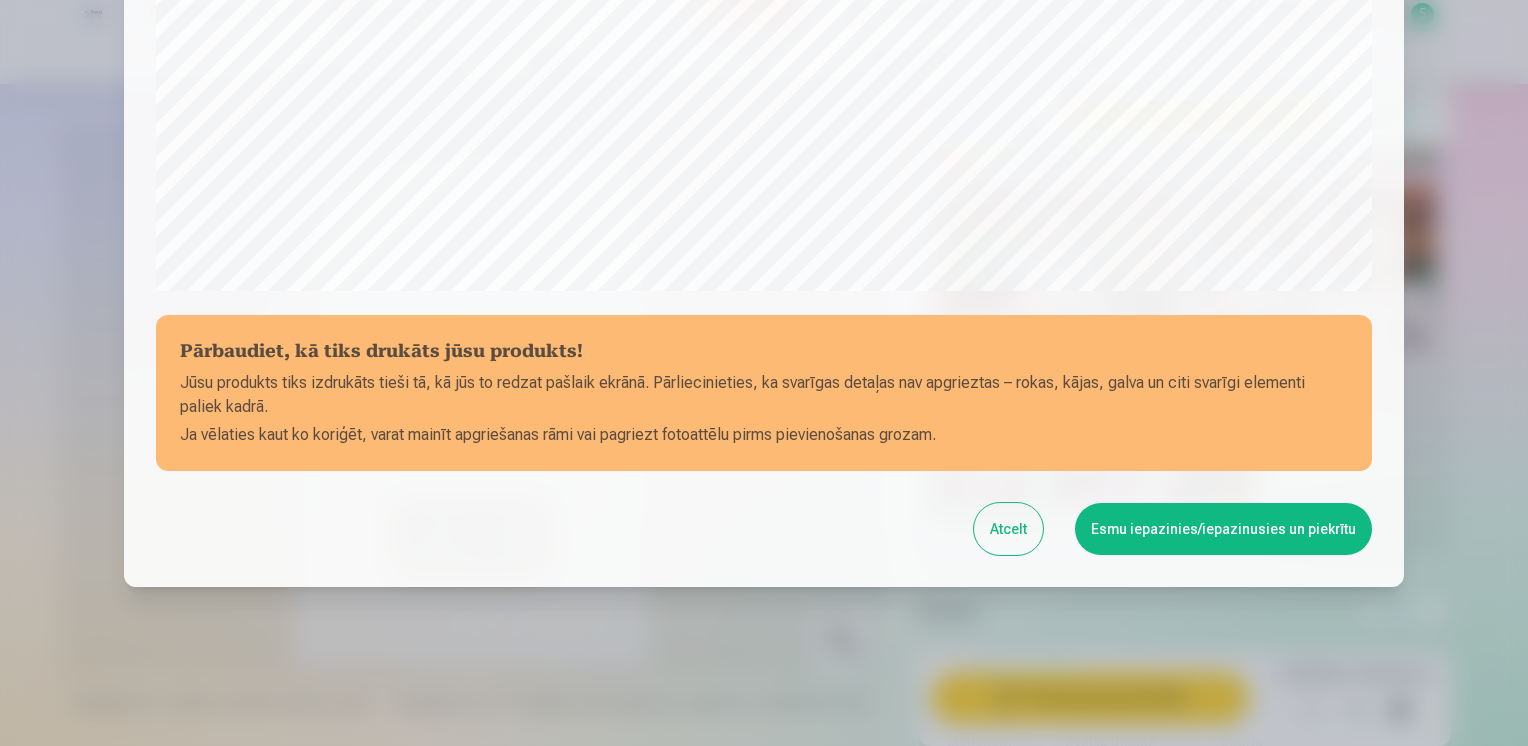 click on "Esmu iepazinies/iepazinusies un piekrītu" at bounding box center (1223, 529) 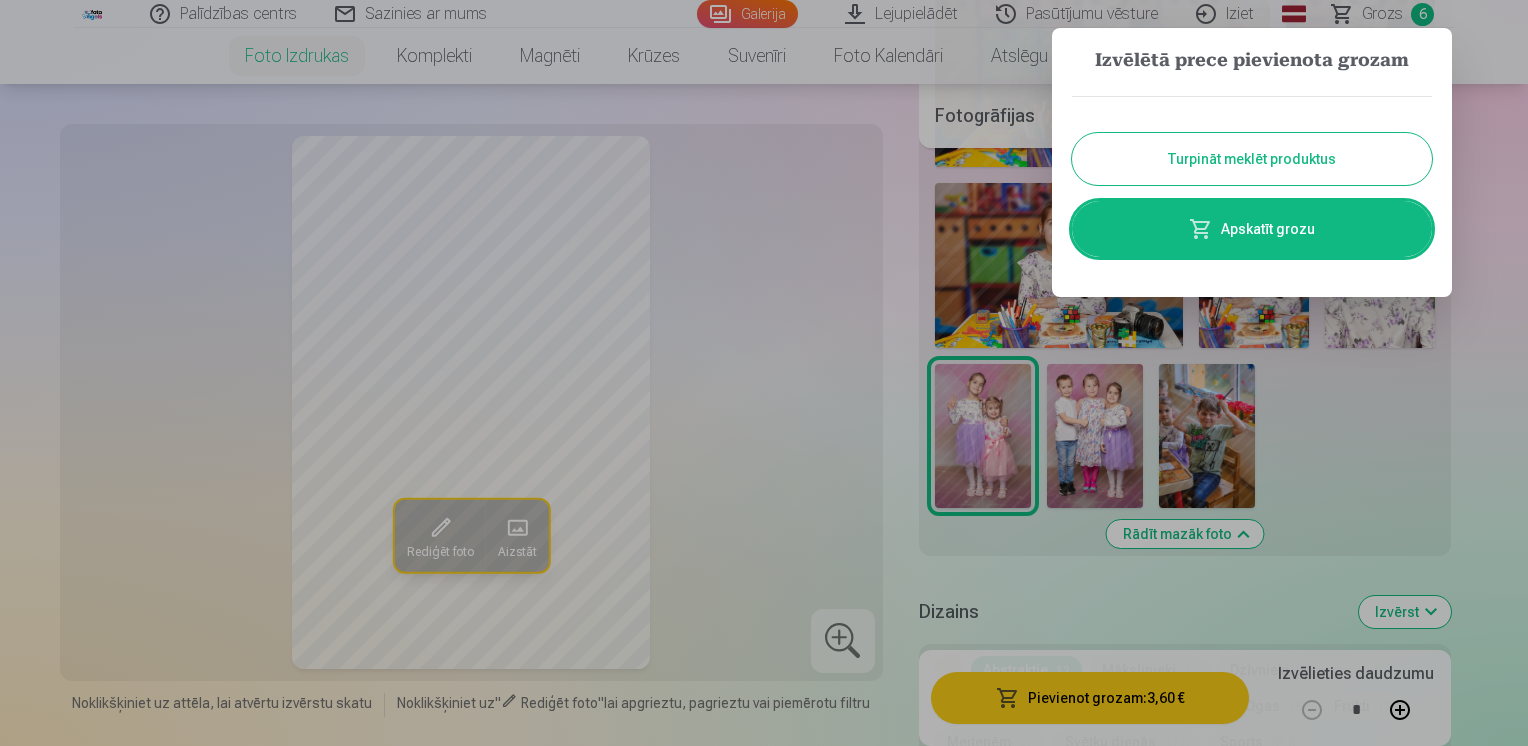 click on "Turpināt meklēt produktus" at bounding box center (1252, 159) 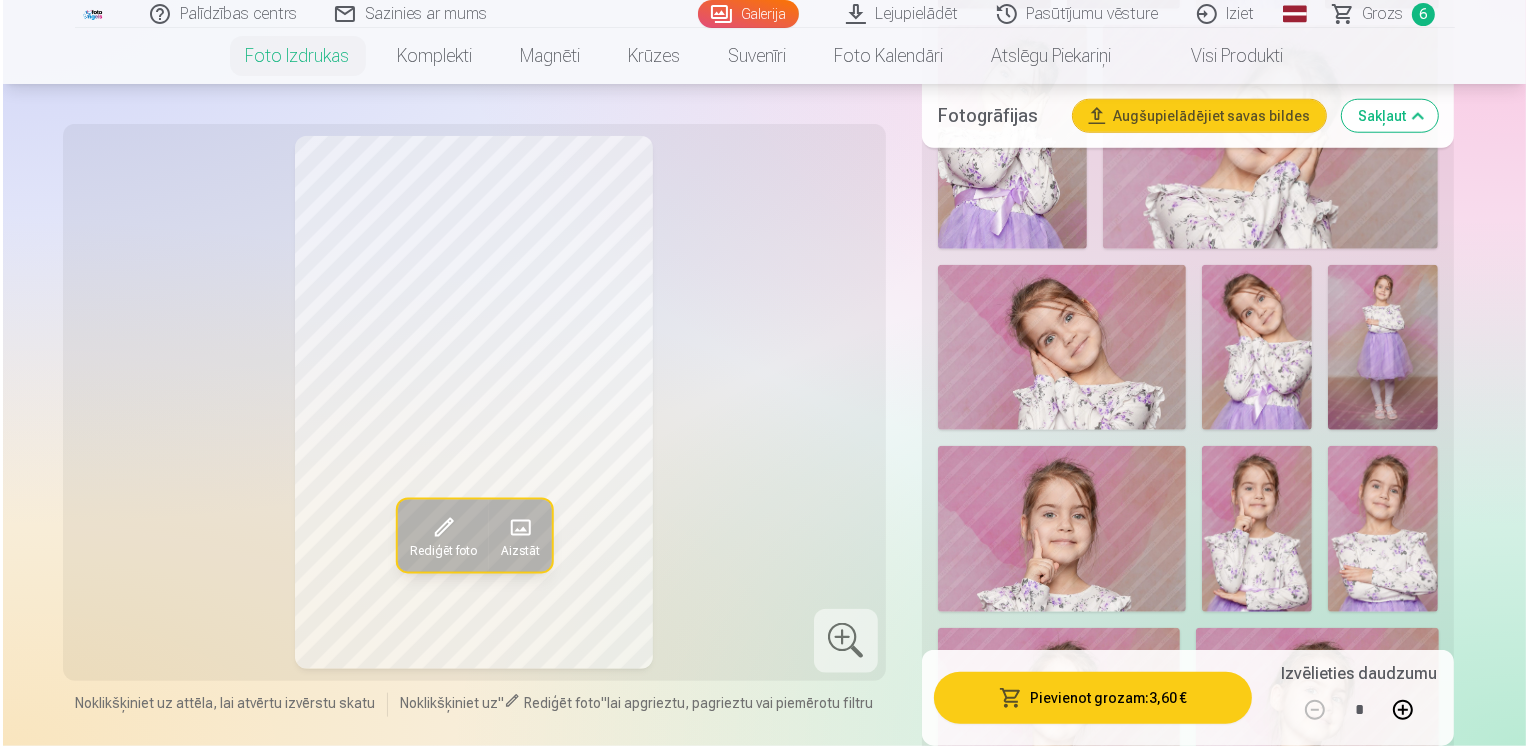 scroll, scrollTop: 1981, scrollLeft: 0, axis: vertical 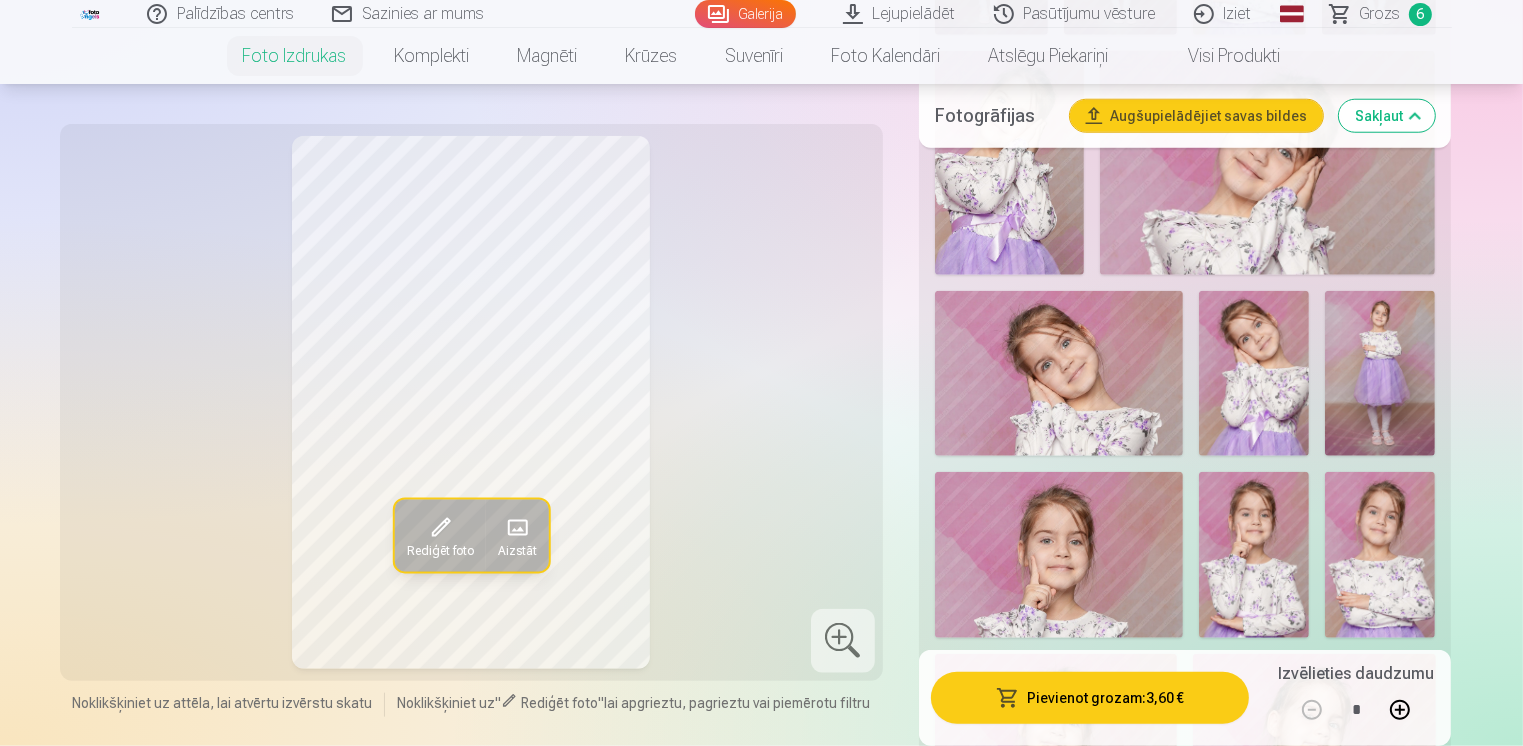 click at bounding box center (1380, 554) 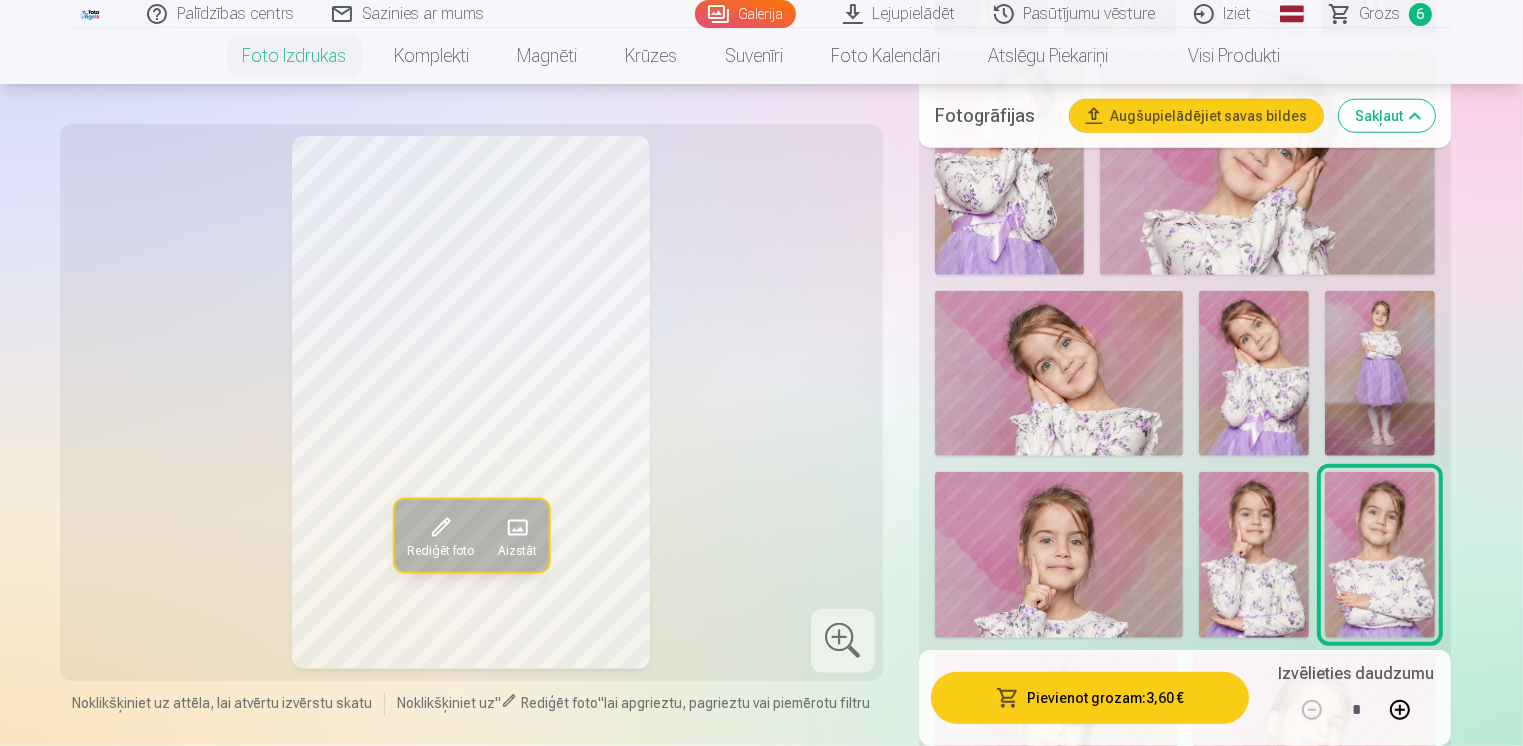click at bounding box center (1254, 373) 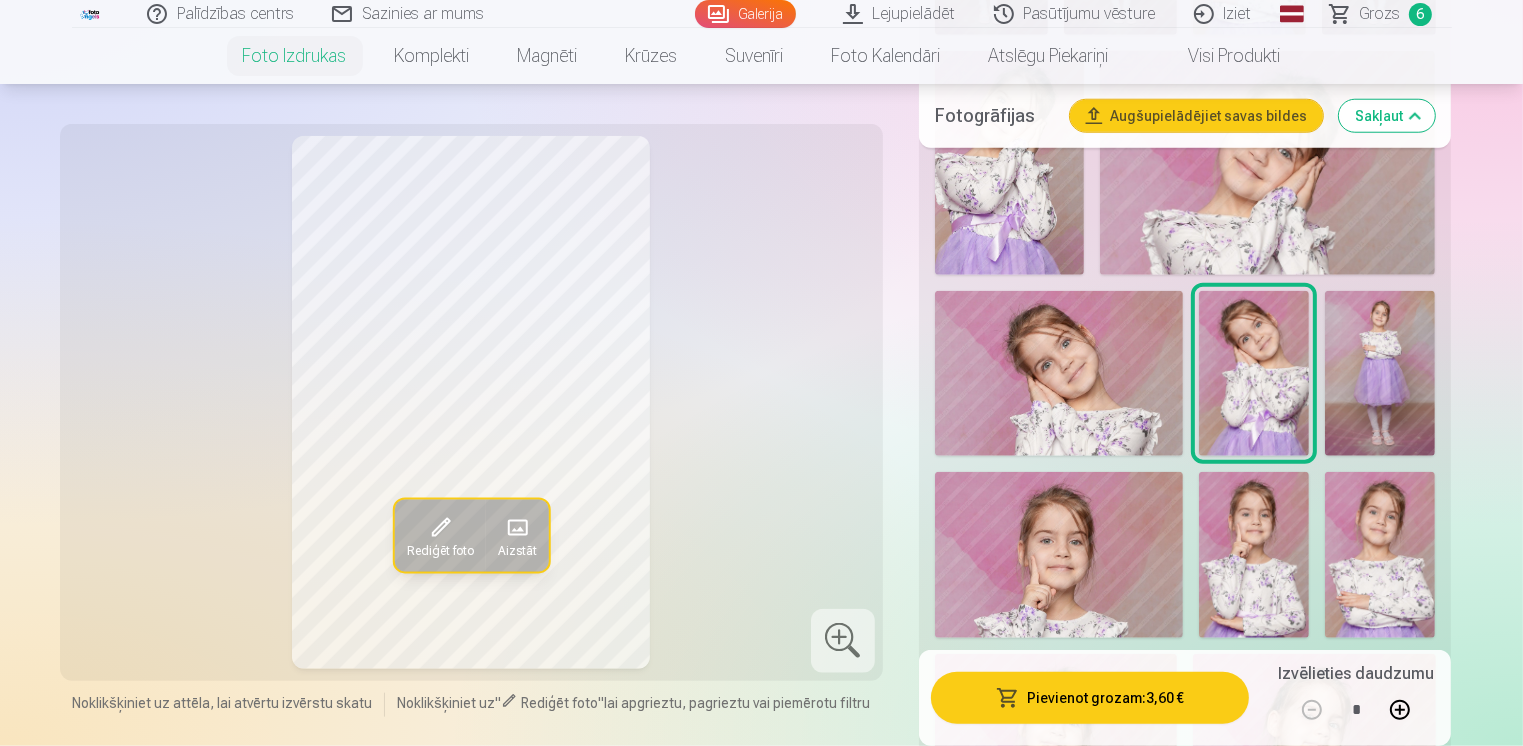 click at bounding box center [1380, 554] 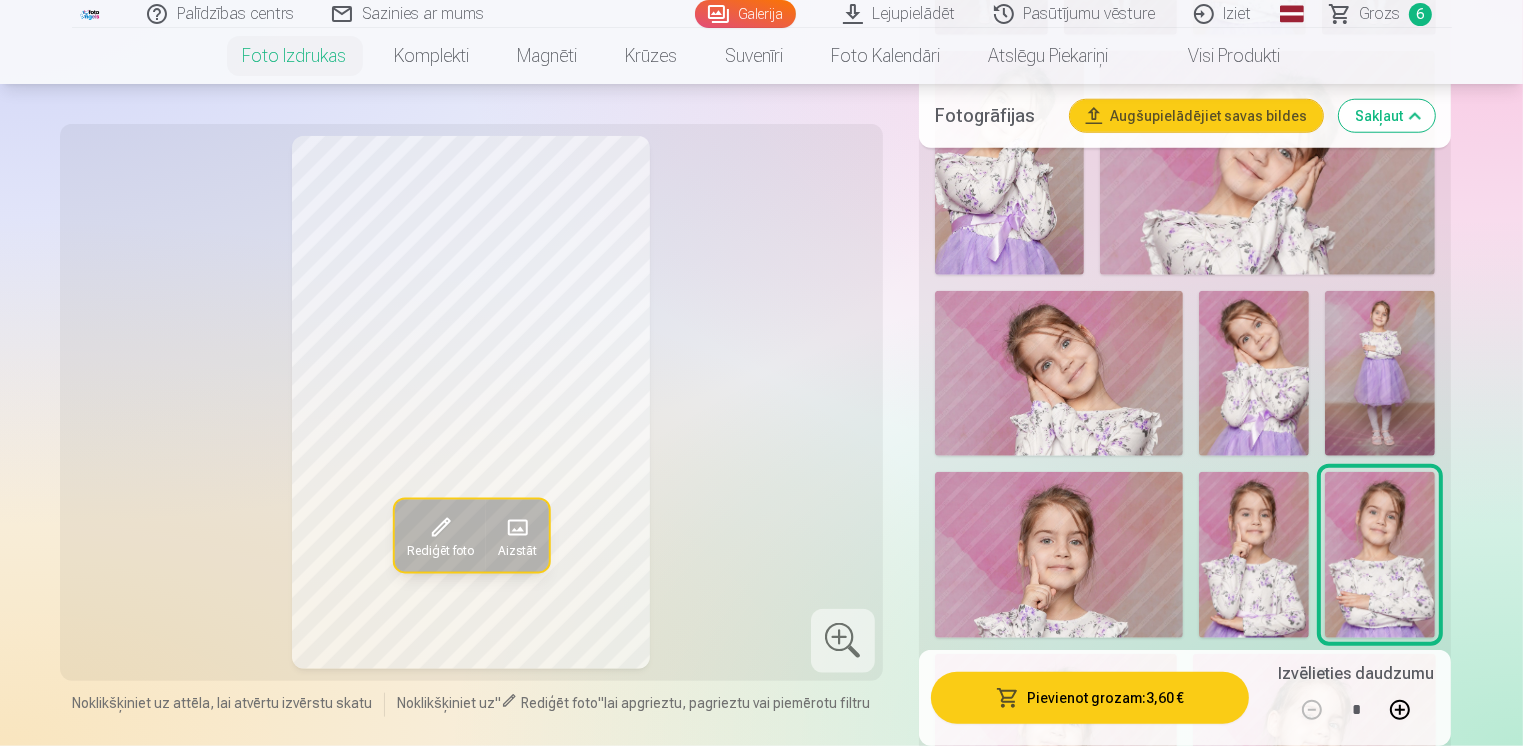 click on "Pievienot grozam :  3,60 €" at bounding box center [1090, 698] 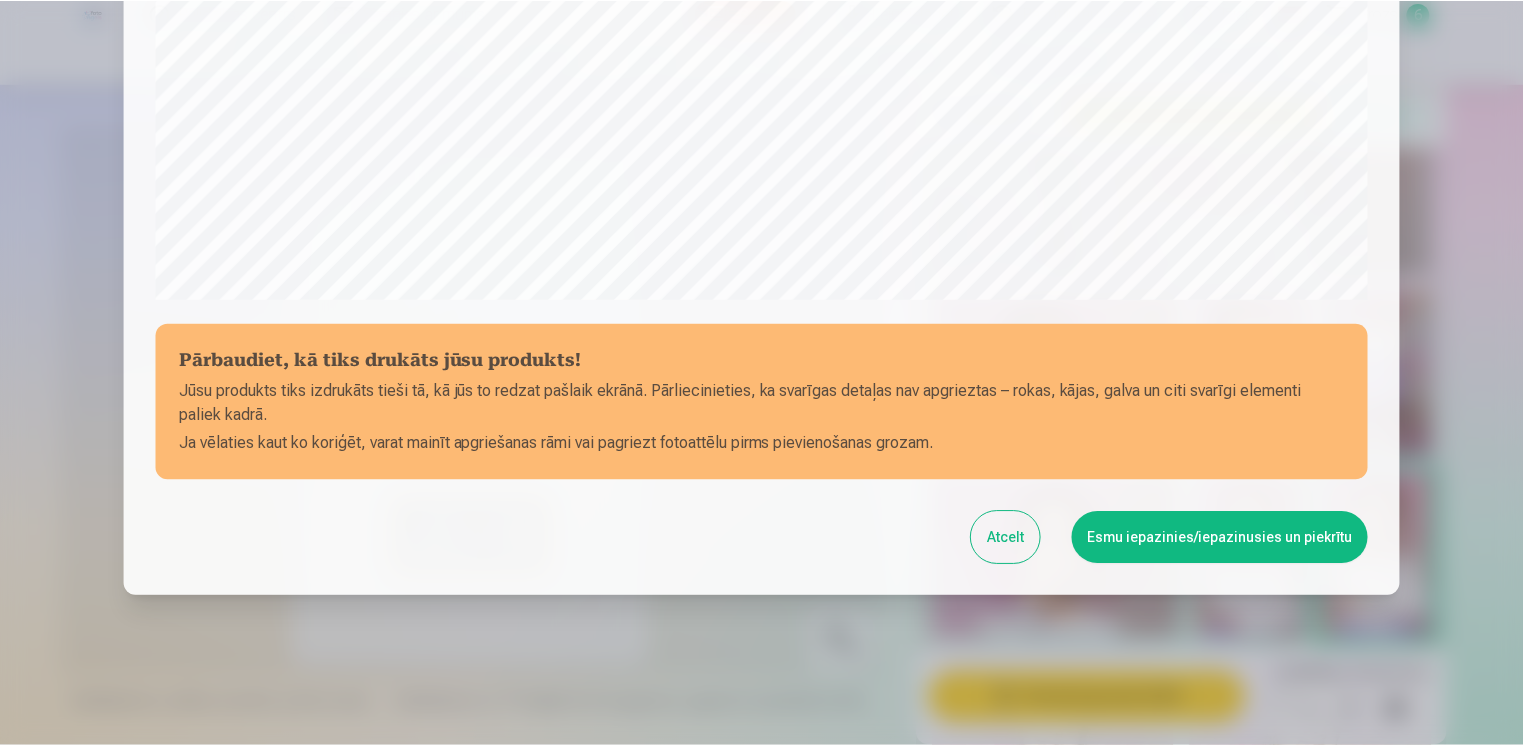 scroll, scrollTop: 693, scrollLeft: 0, axis: vertical 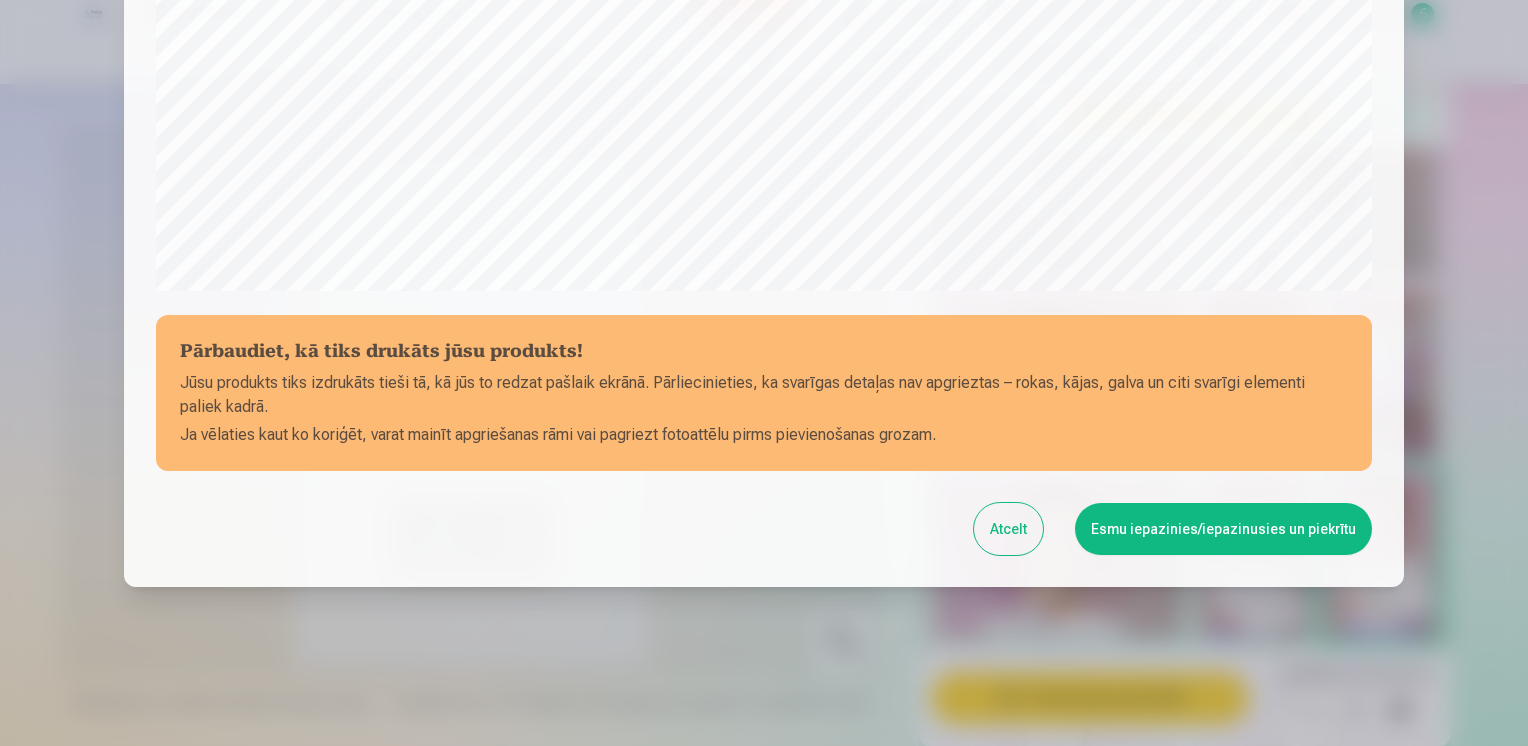 click on "Esmu iepazinies/iepazinusies un piekrītu" at bounding box center (1223, 529) 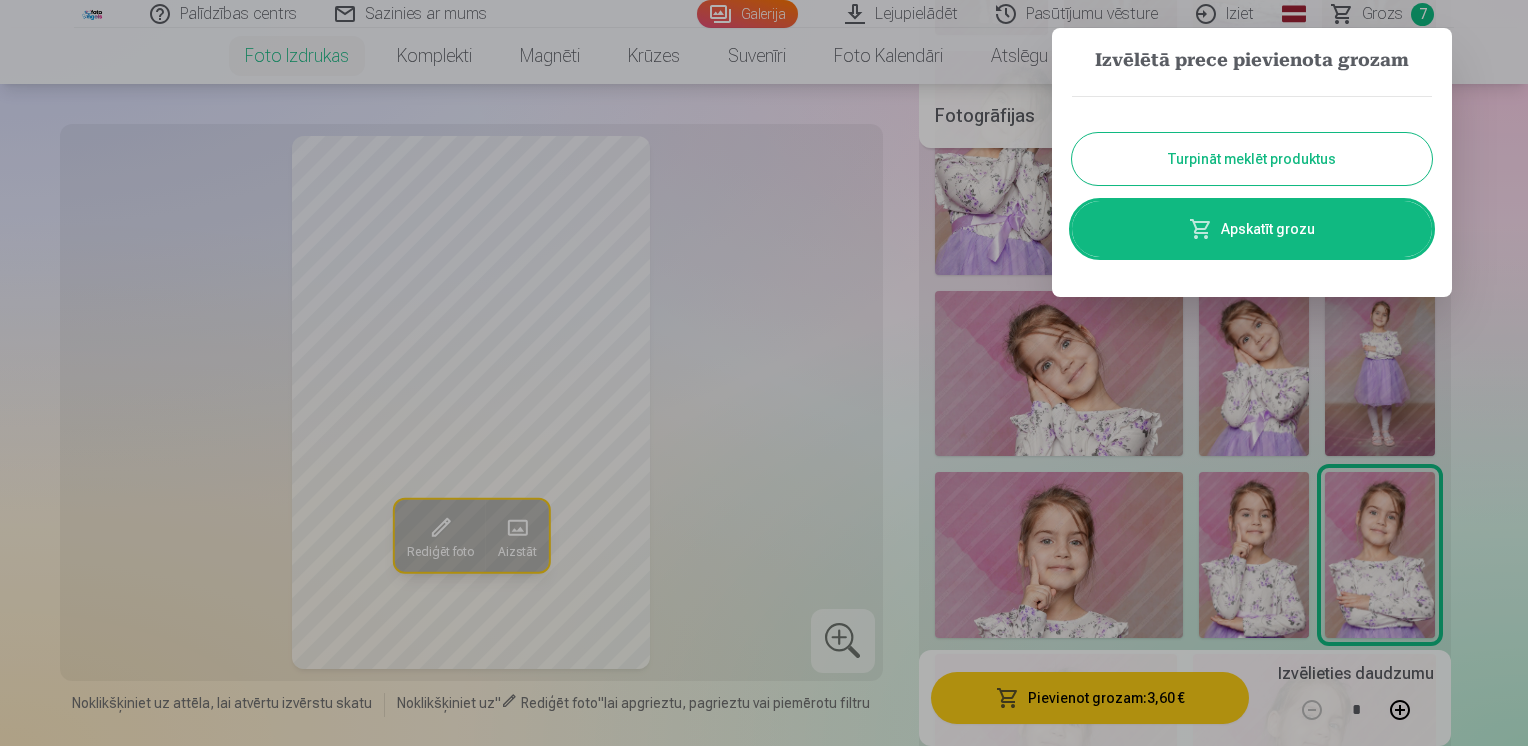 click on "Turpināt meklēt produktus" at bounding box center (1252, 159) 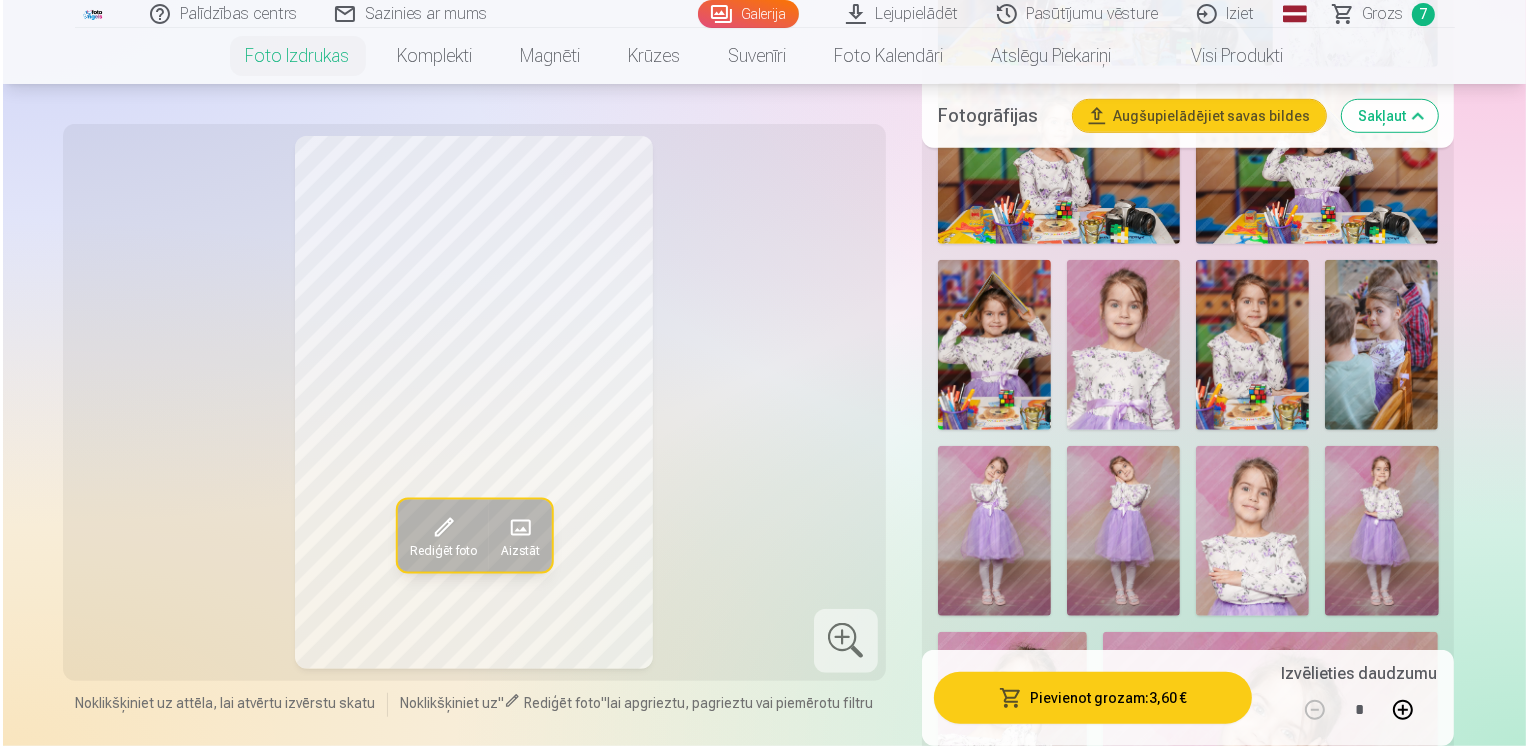scroll, scrollTop: 1325, scrollLeft: 0, axis: vertical 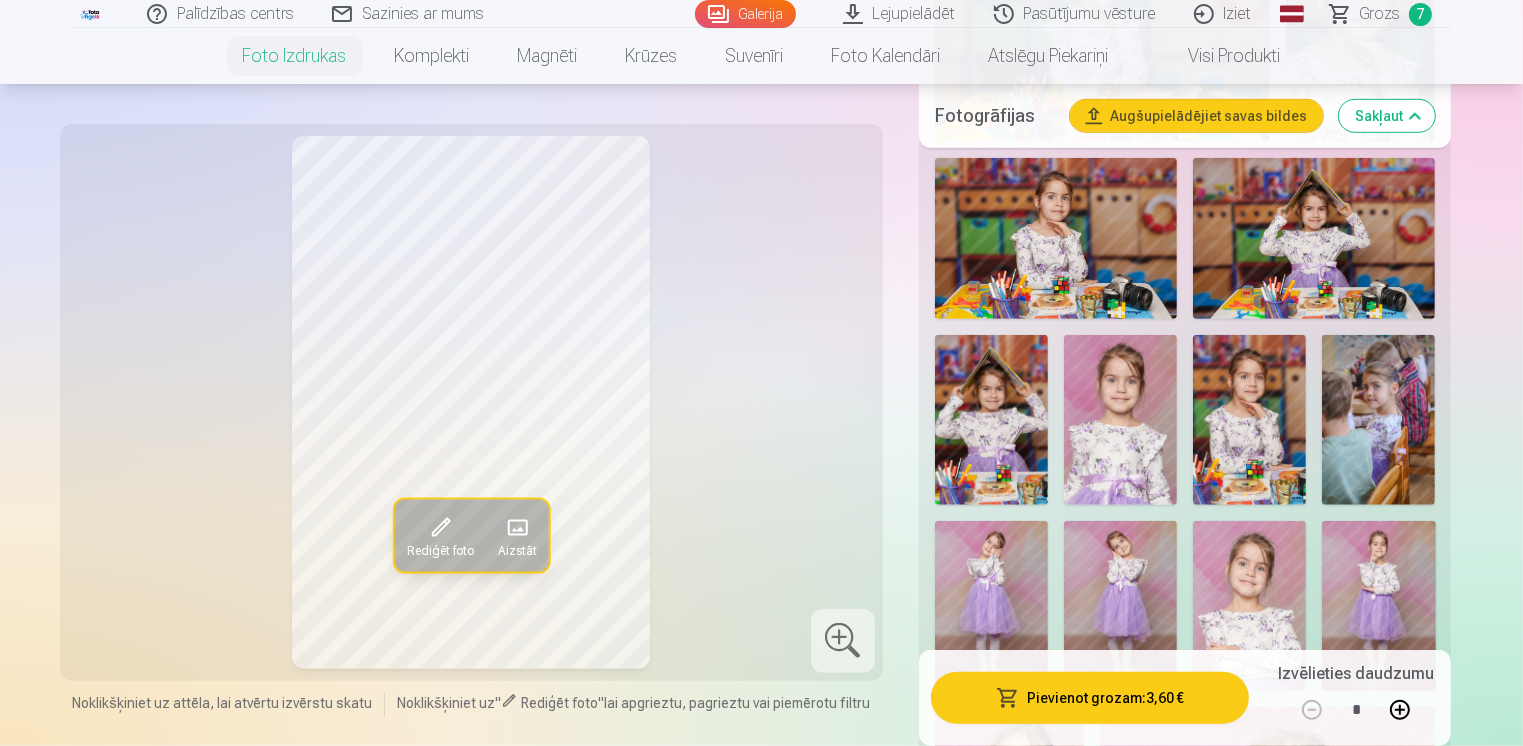 click at bounding box center [991, 420] 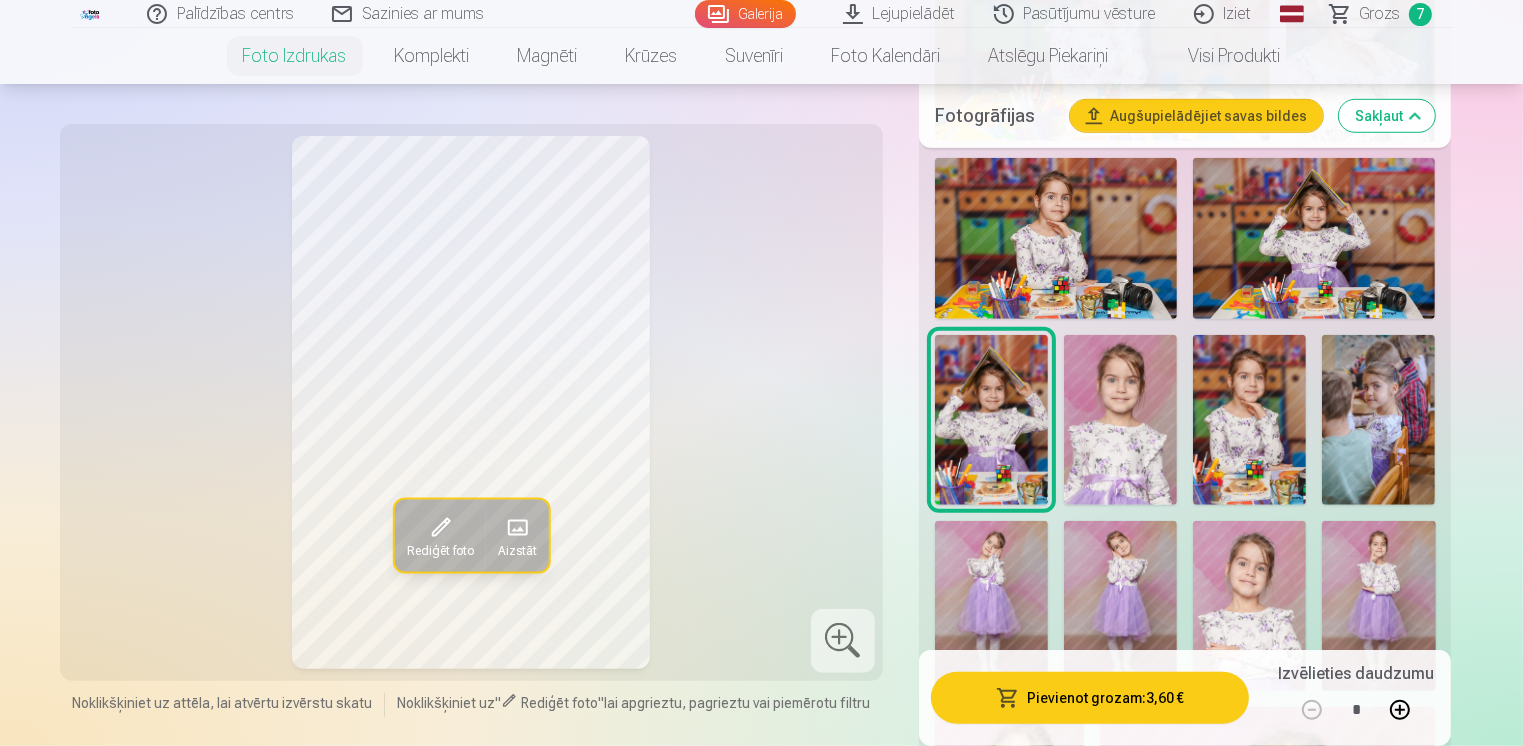 click on "Pievienot grozam :  3,60 €" at bounding box center [1090, 698] 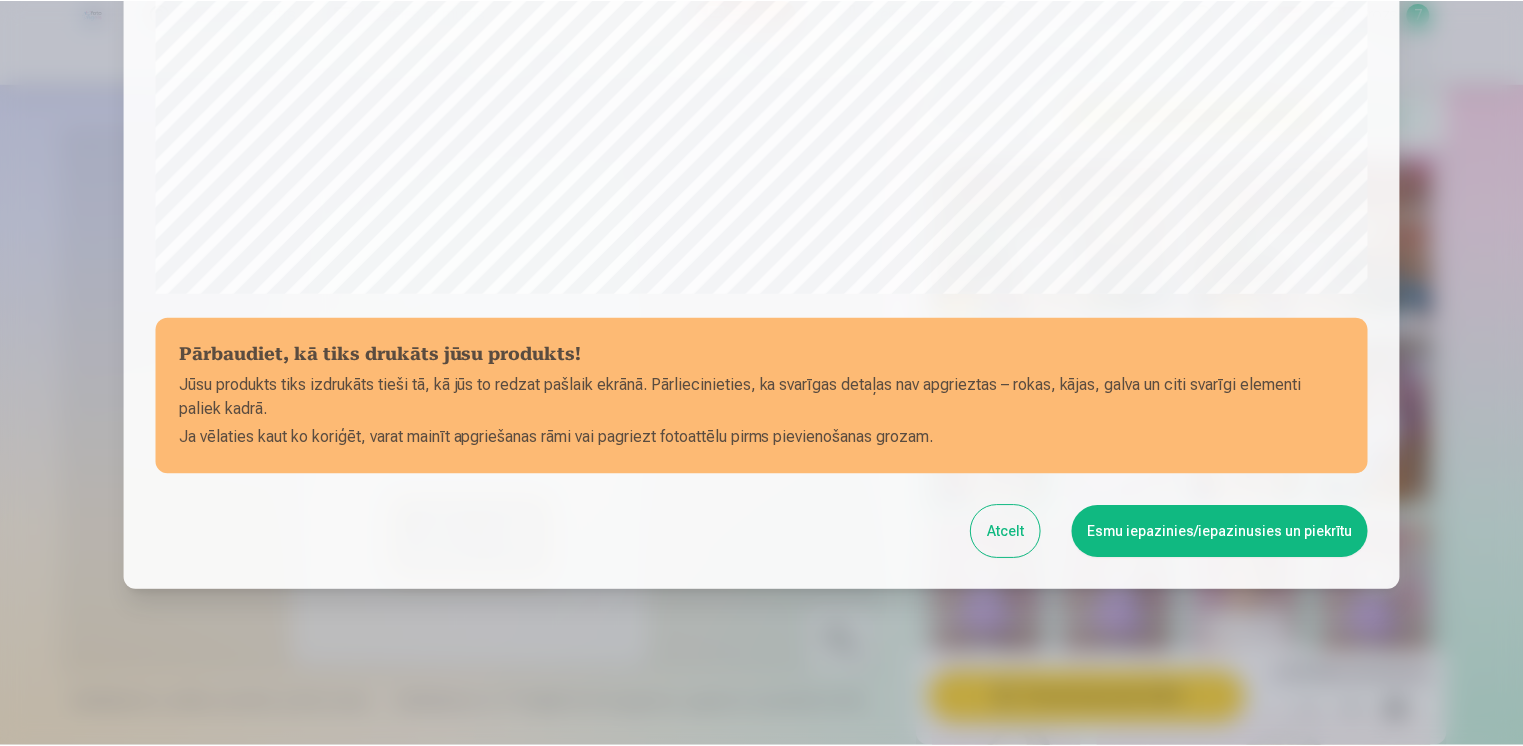 scroll, scrollTop: 693, scrollLeft: 0, axis: vertical 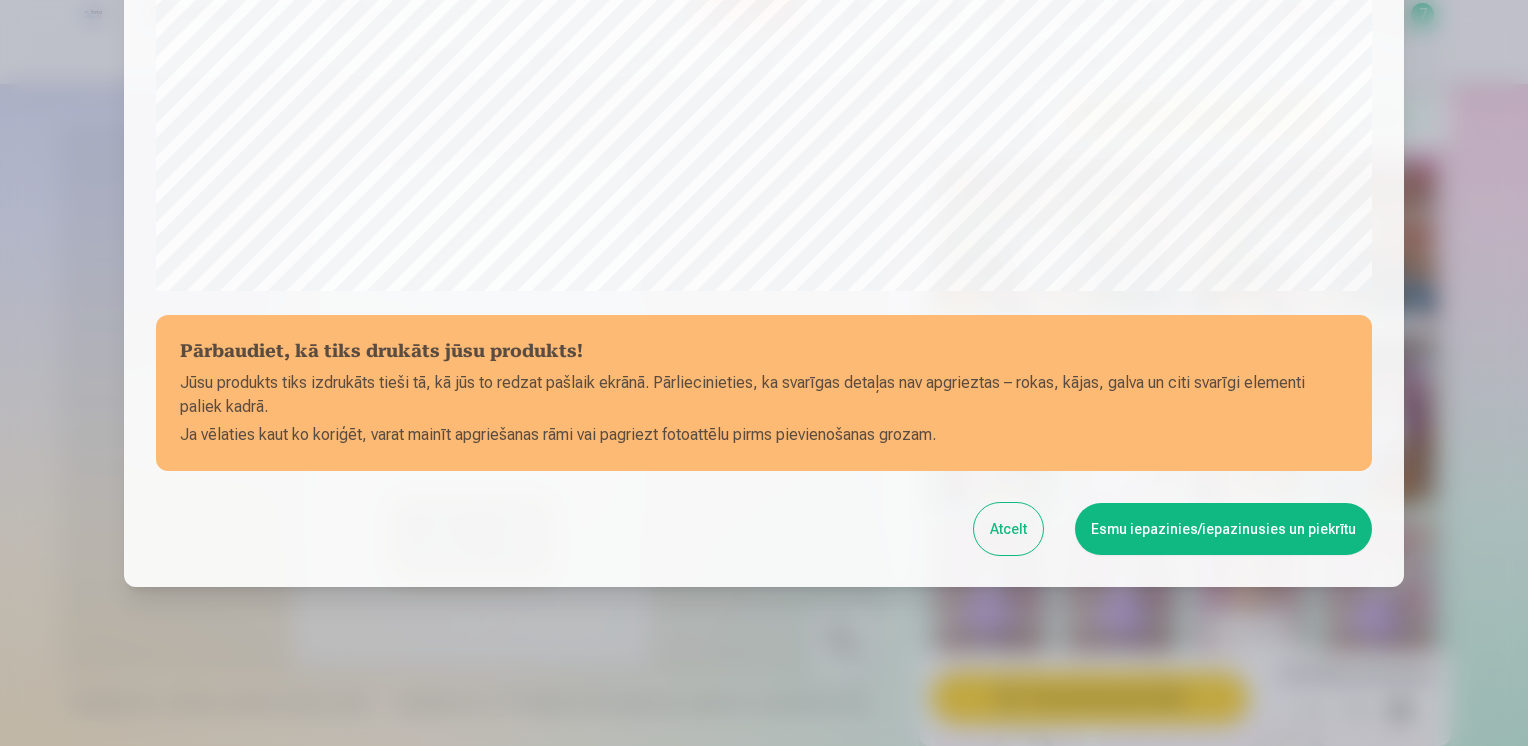 click on "Esmu iepazinies/iepazinusies un piekrītu" at bounding box center [1223, 529] 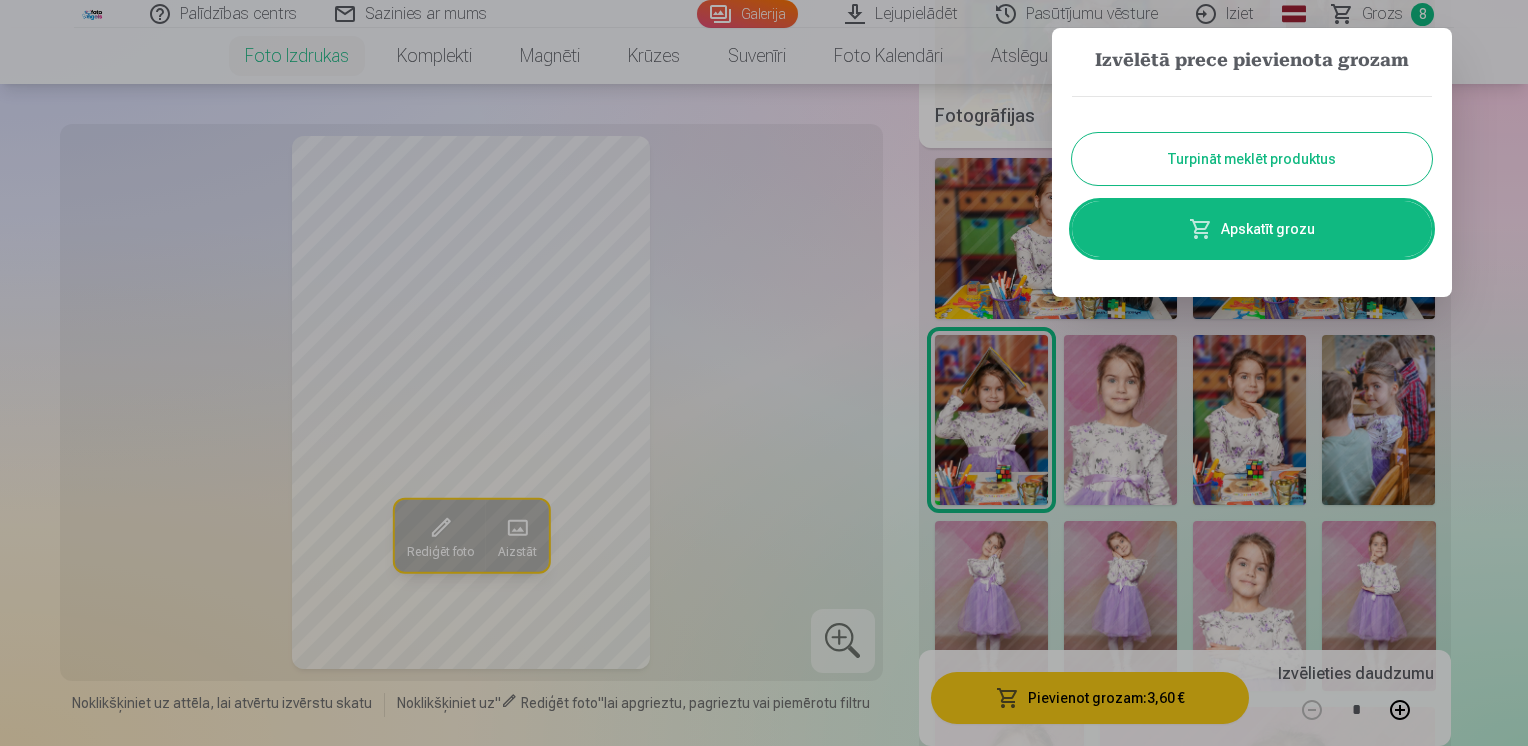 click on "Turpināt meklēt produktus" at bounding box center [1252, 159] 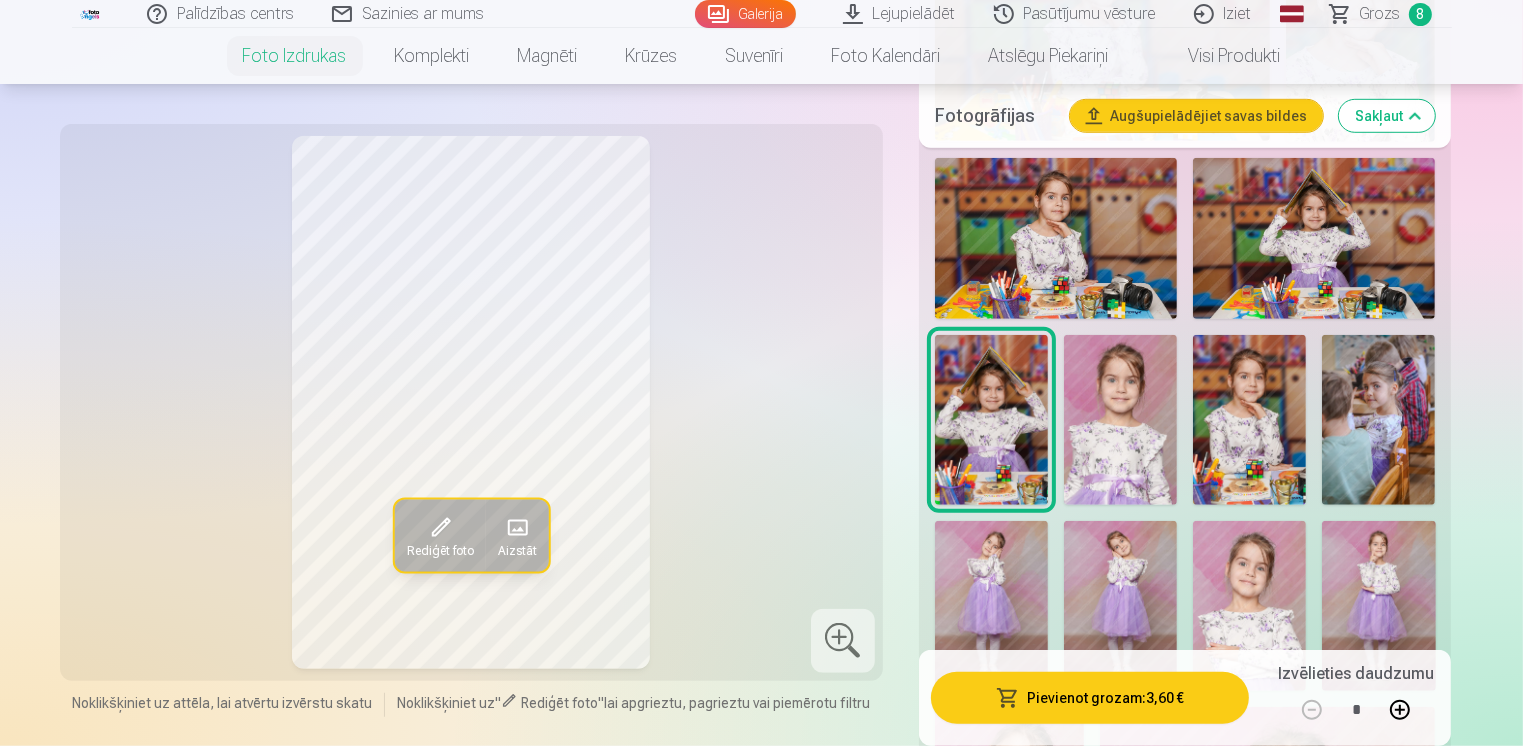 drag, startPoint x: 1522, startPoint y: 121, endPoint x: 1522, endPoint y: 92, distance: 29 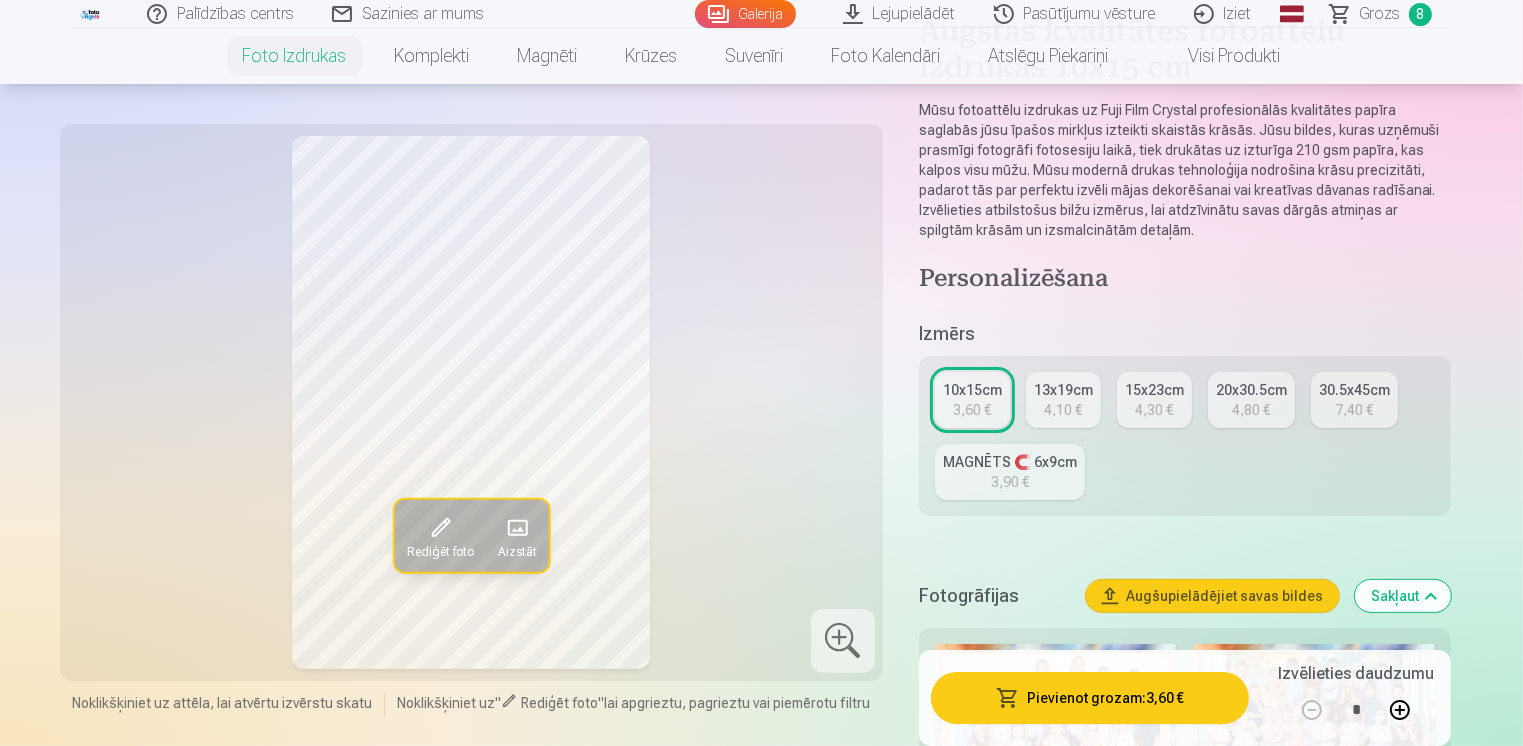 scroll, scrollTop: 50, scrollLeft: 0, axis: vertical 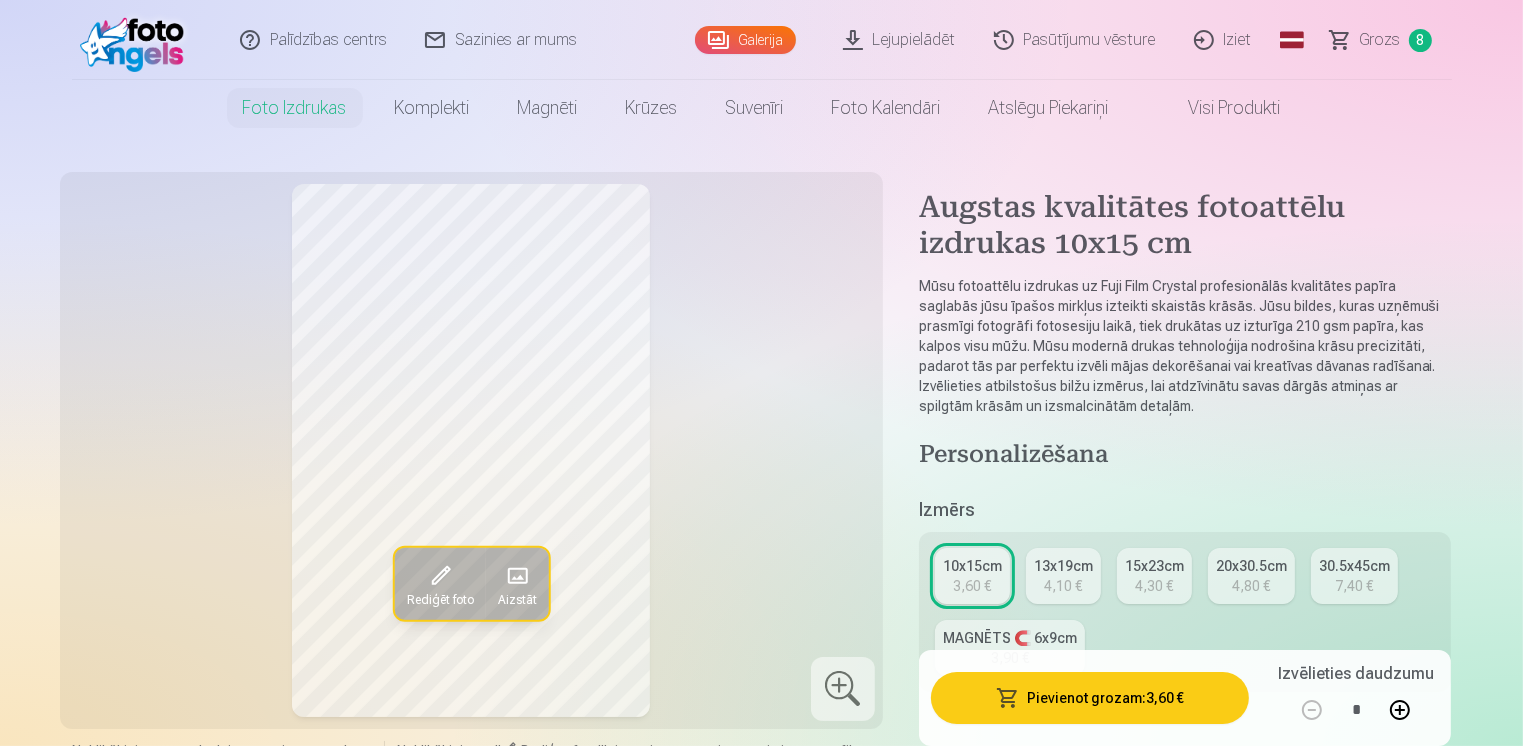 click on "Grozs 8" at bounding box center [1382, 40] 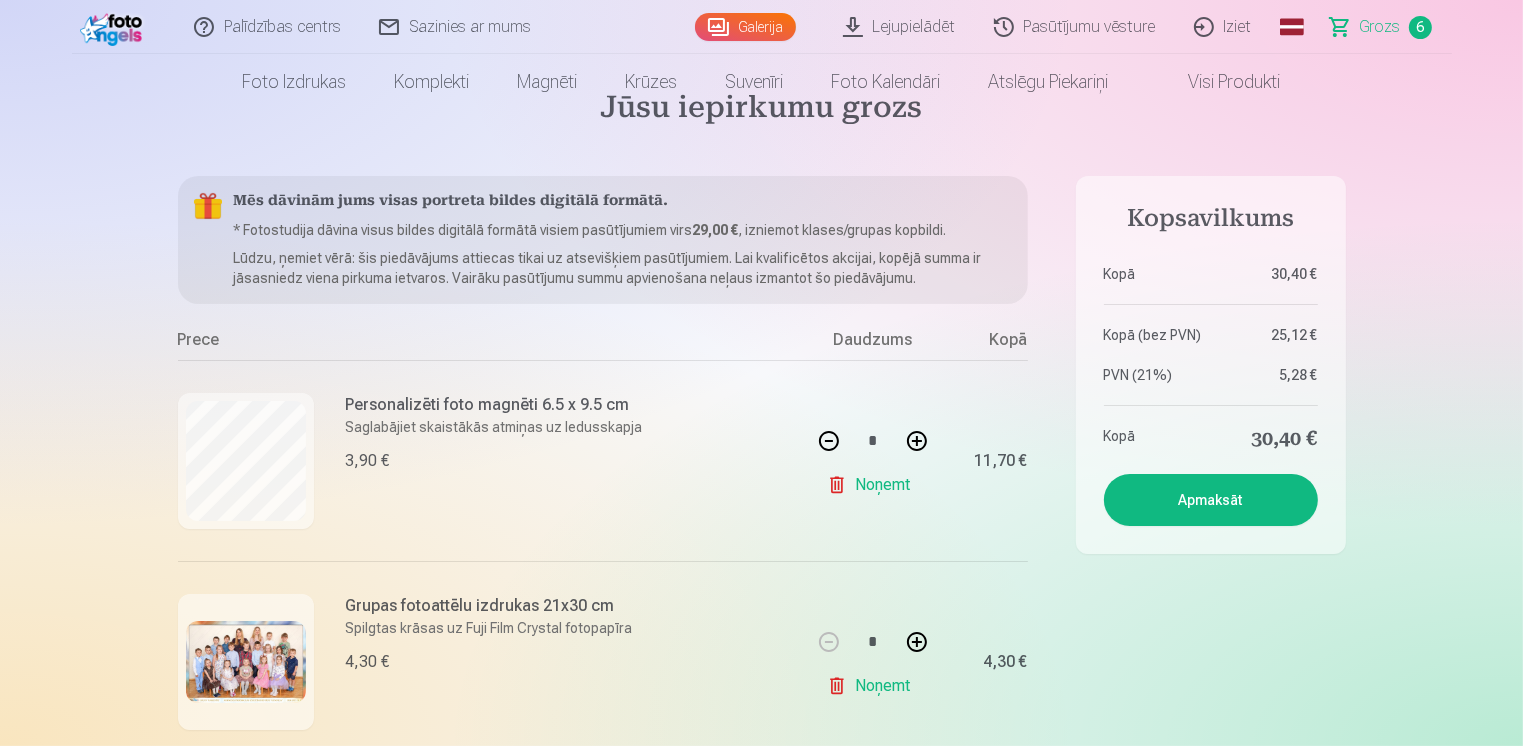 scroll, scrollTop: 25, scrollLeft: 0, axis: vertical 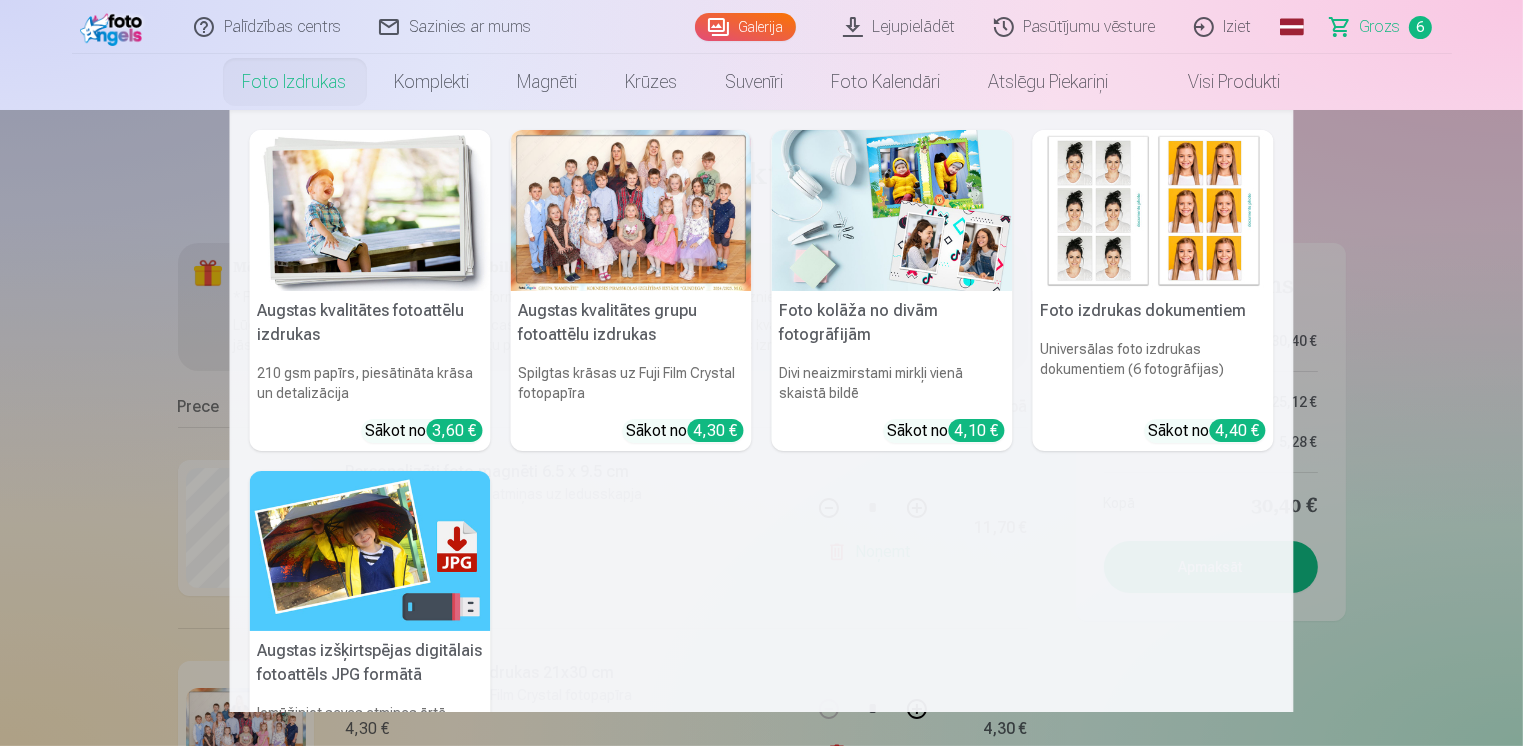 click on "Foto izdrukas" at bounding box center [295, 82] 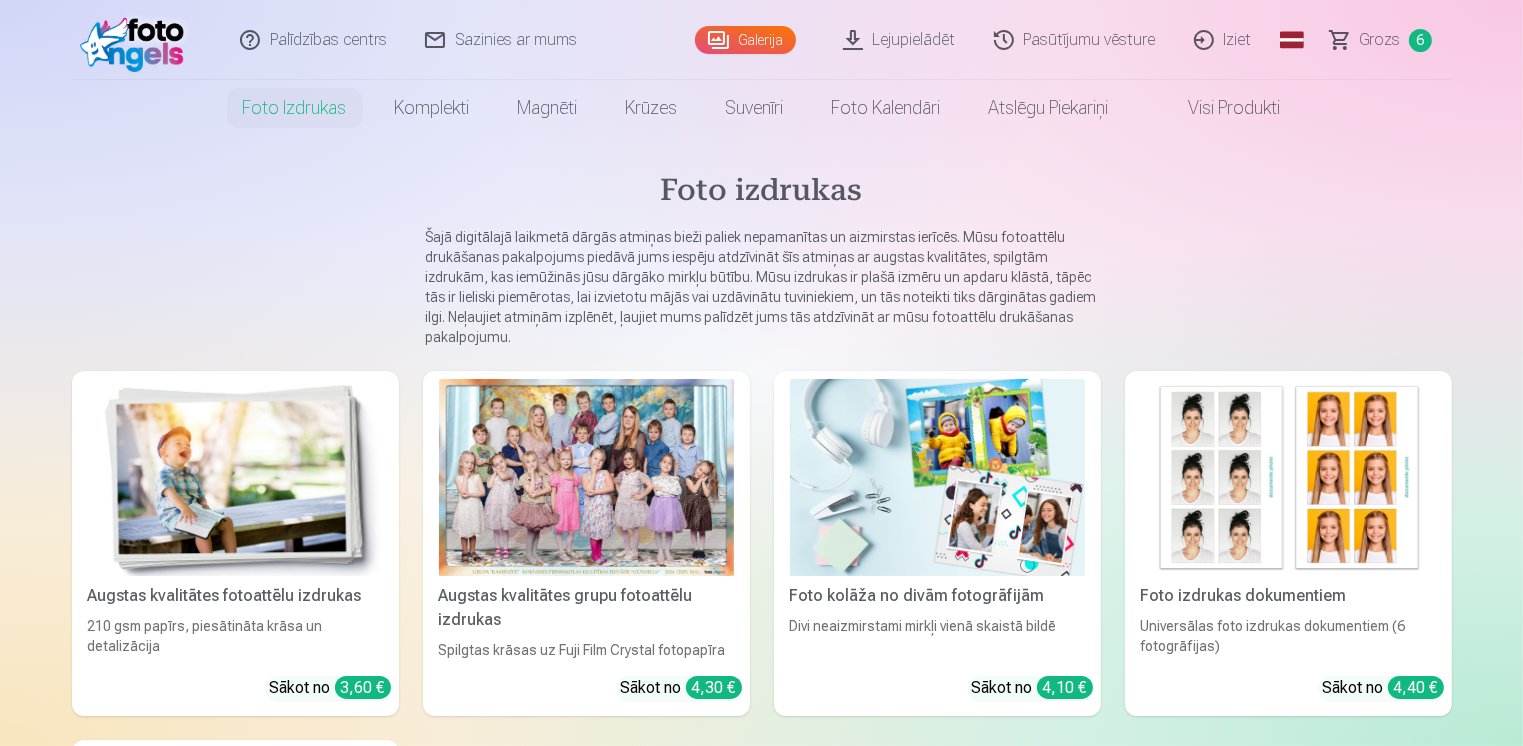 scroll, scrollTop: 0, scrollLeft: 0, axis: both 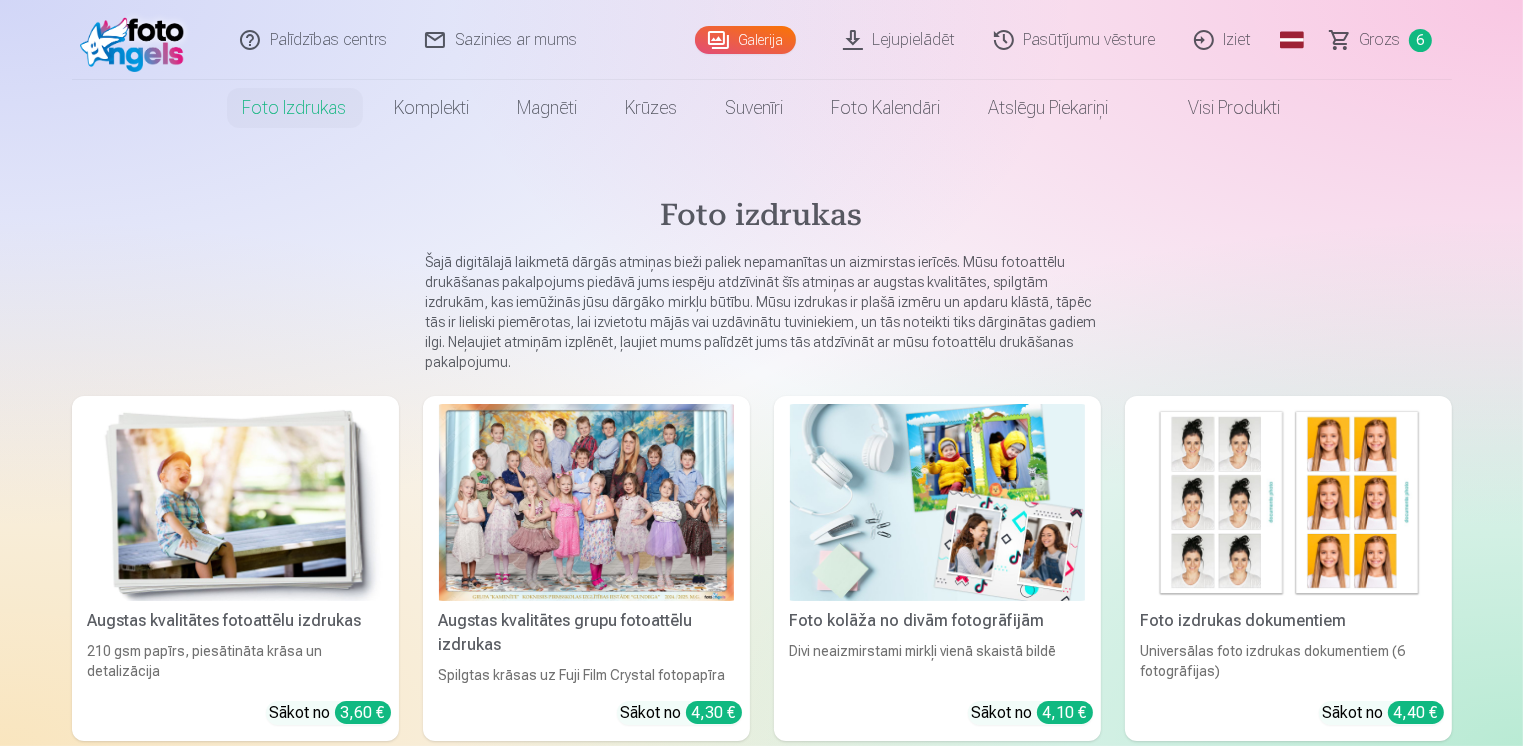 click on "3,60 €" at bounding box center (363, 712) 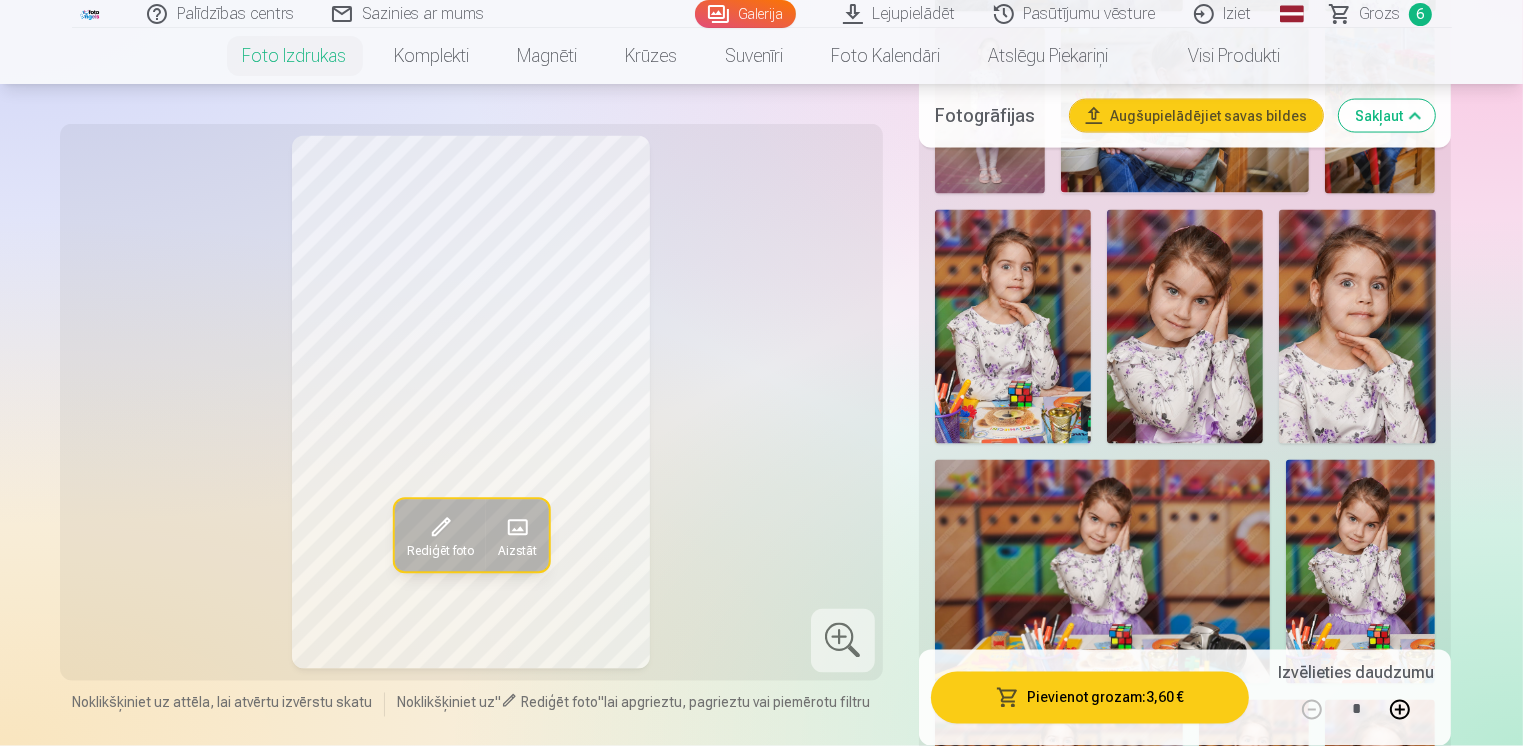 scroll, scrollTop: 3320, scrollLeft: 0, axis: vertical 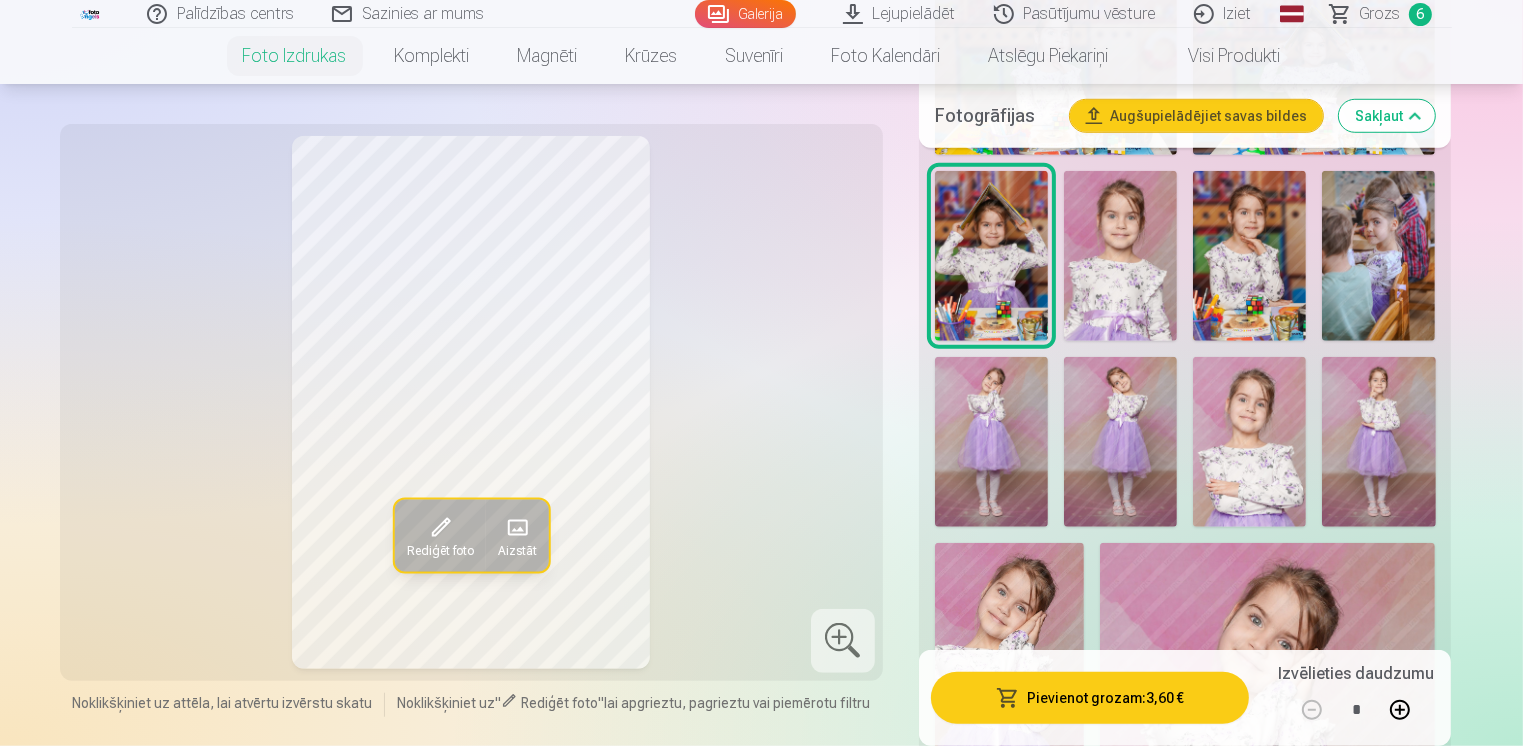 click at bounding box center (1009, 655) 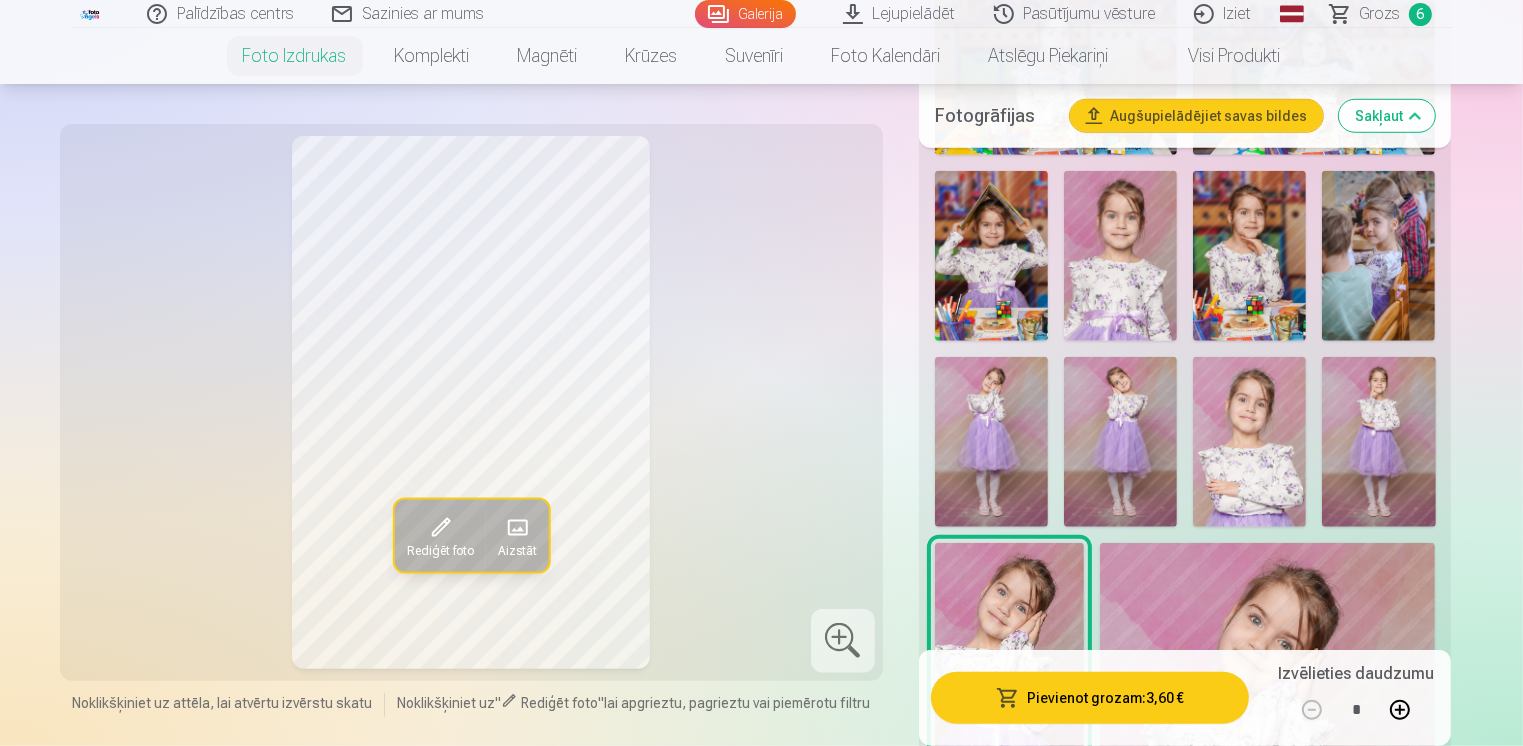 click on "Pievienot grozam :  3,60 €" at bounding box center (1090, 698) 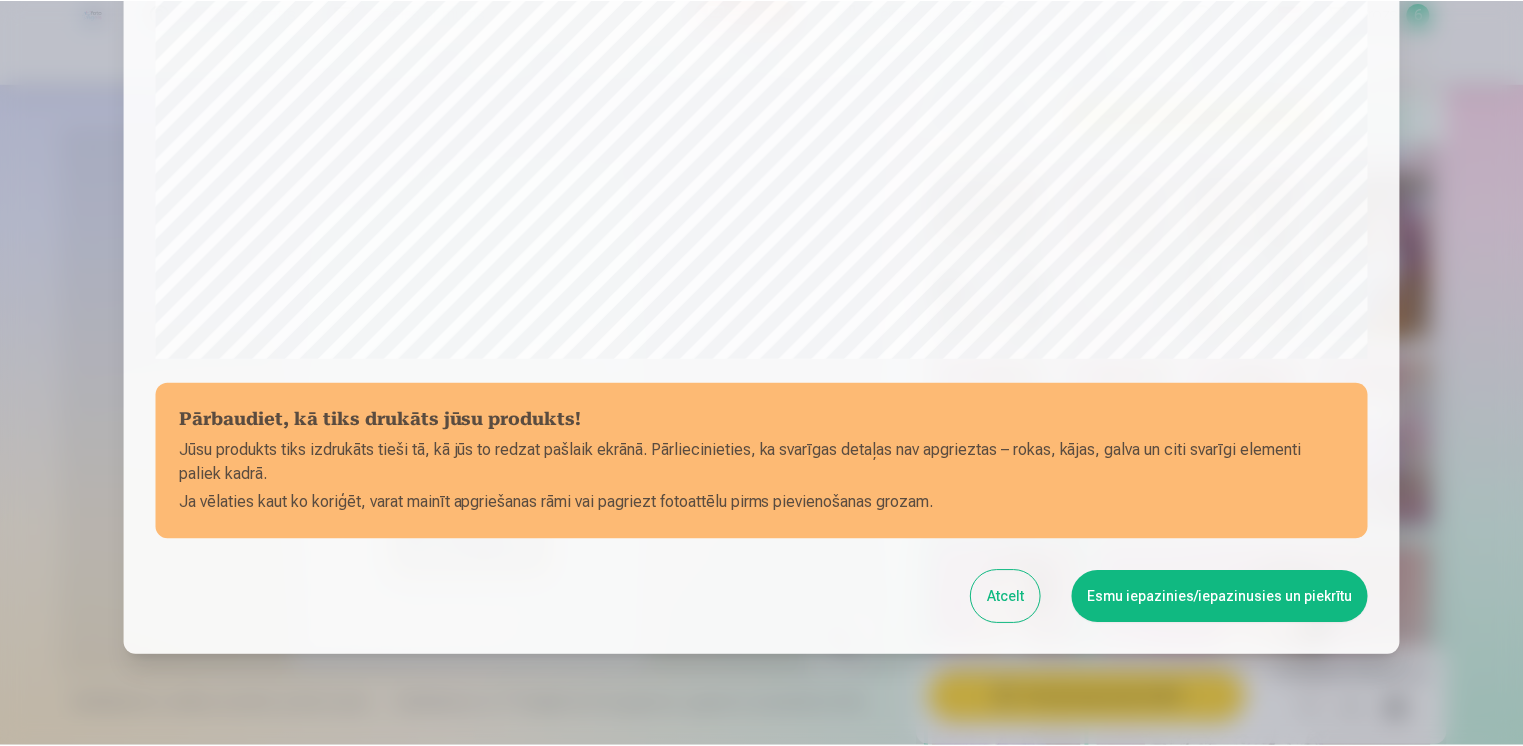 scroll, scrollTop: 693, scrollLeft: 0, axis: vertical 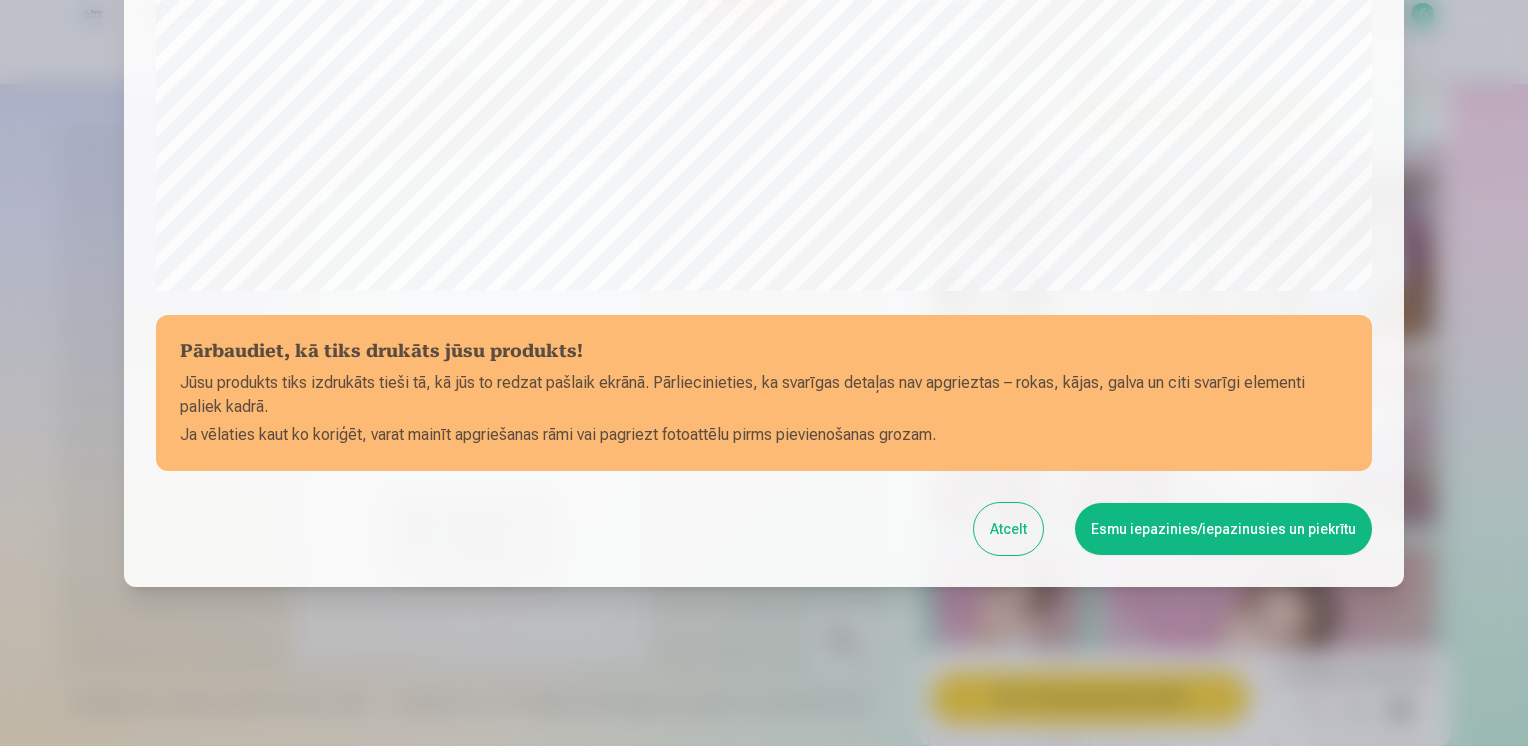 click on "Esmu iepazinies/iepazinusies un piekrītu" at bounding box center (1223, 529) 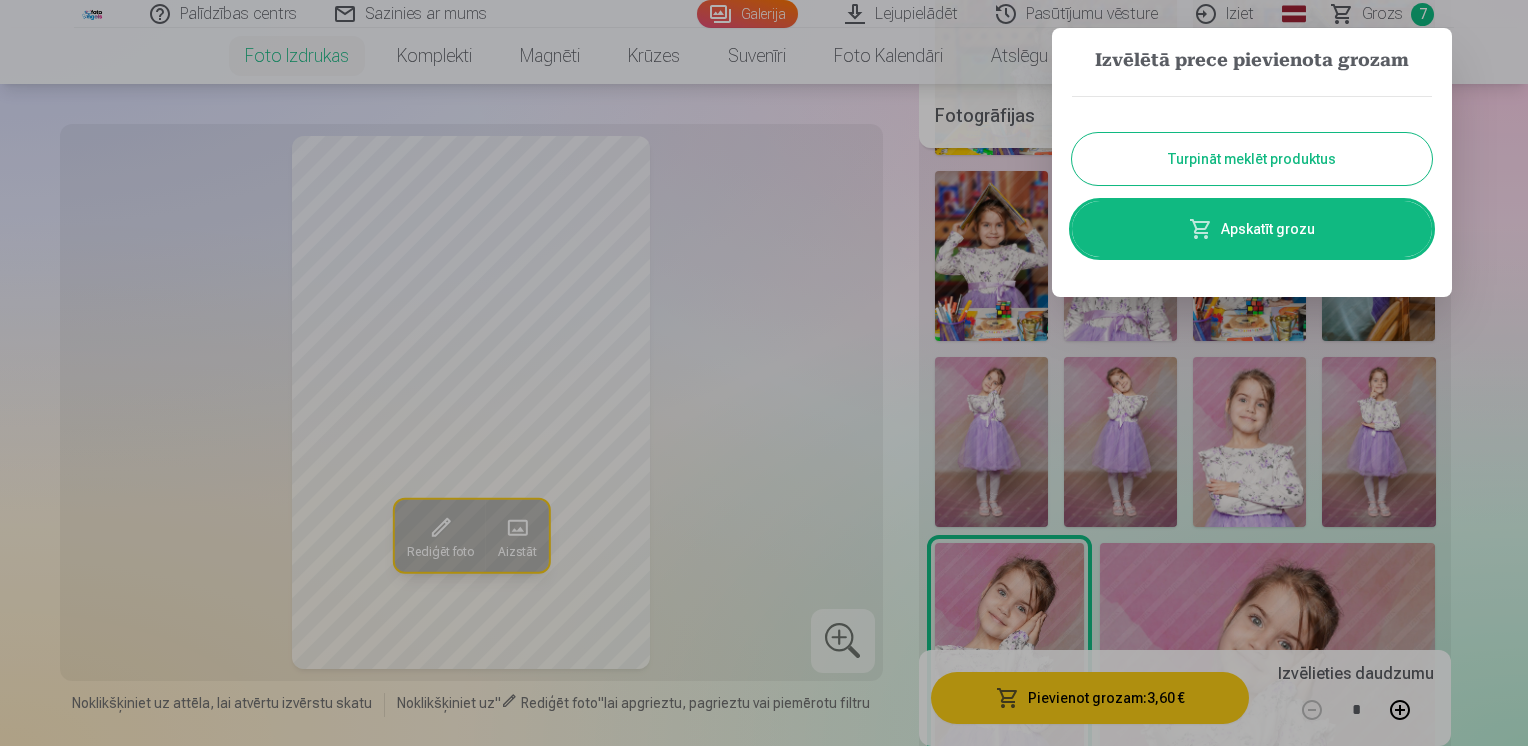 click on "Apskatīt grozu" at bounding box center (1252, 229) 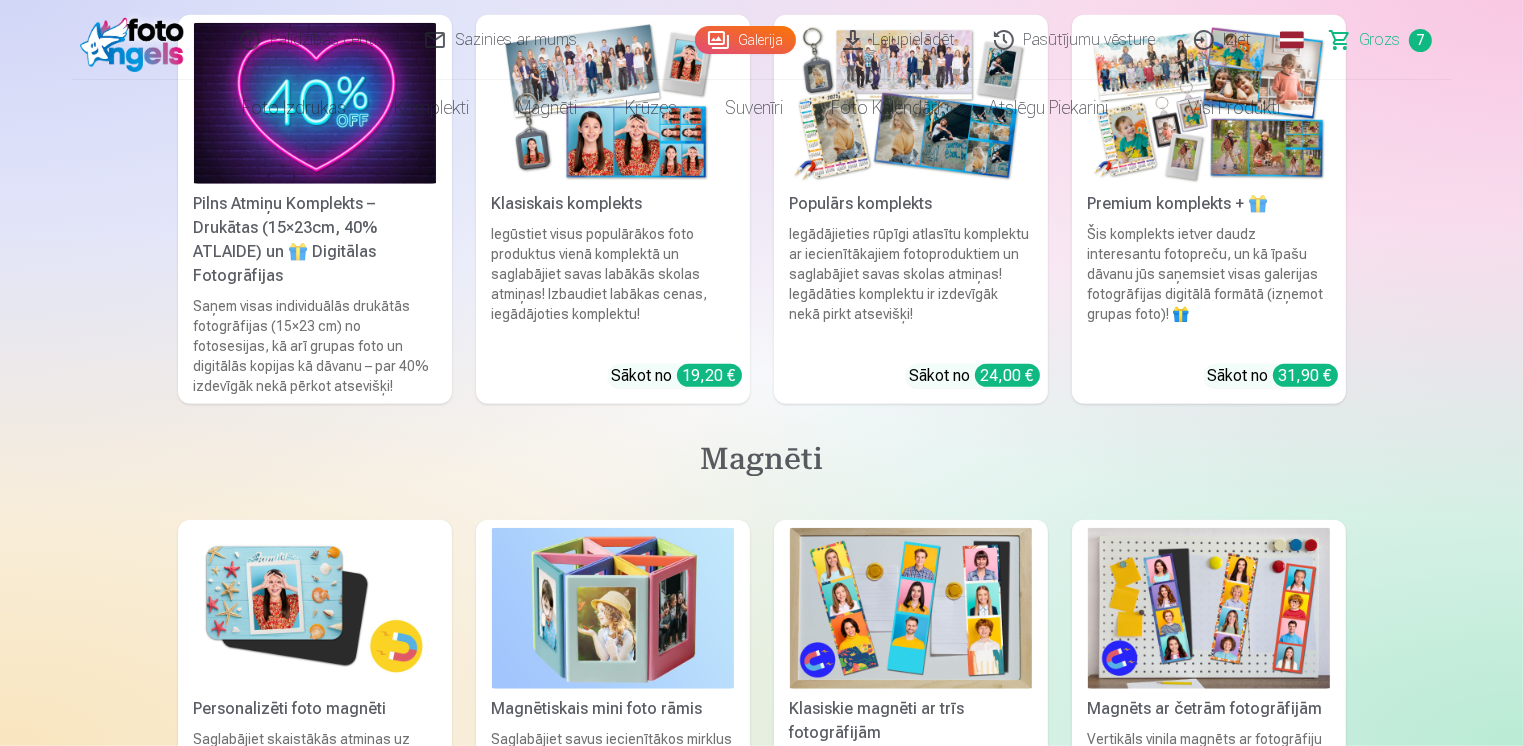 scroll, scrollTop: 0, scrollLeft: 0, axis: both 